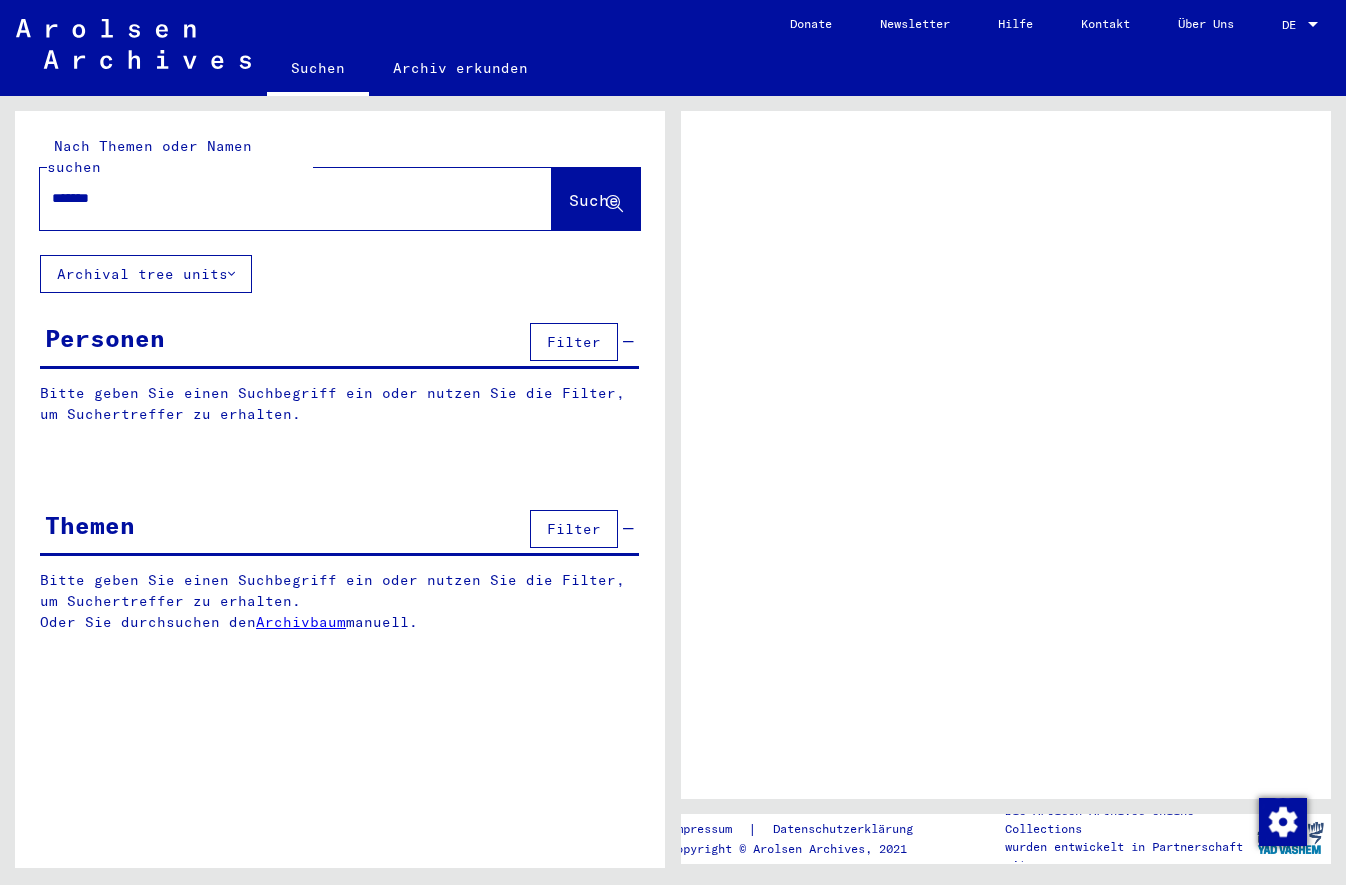 scroll, scrollTop: 0, scrollLeft: 0, axis: both 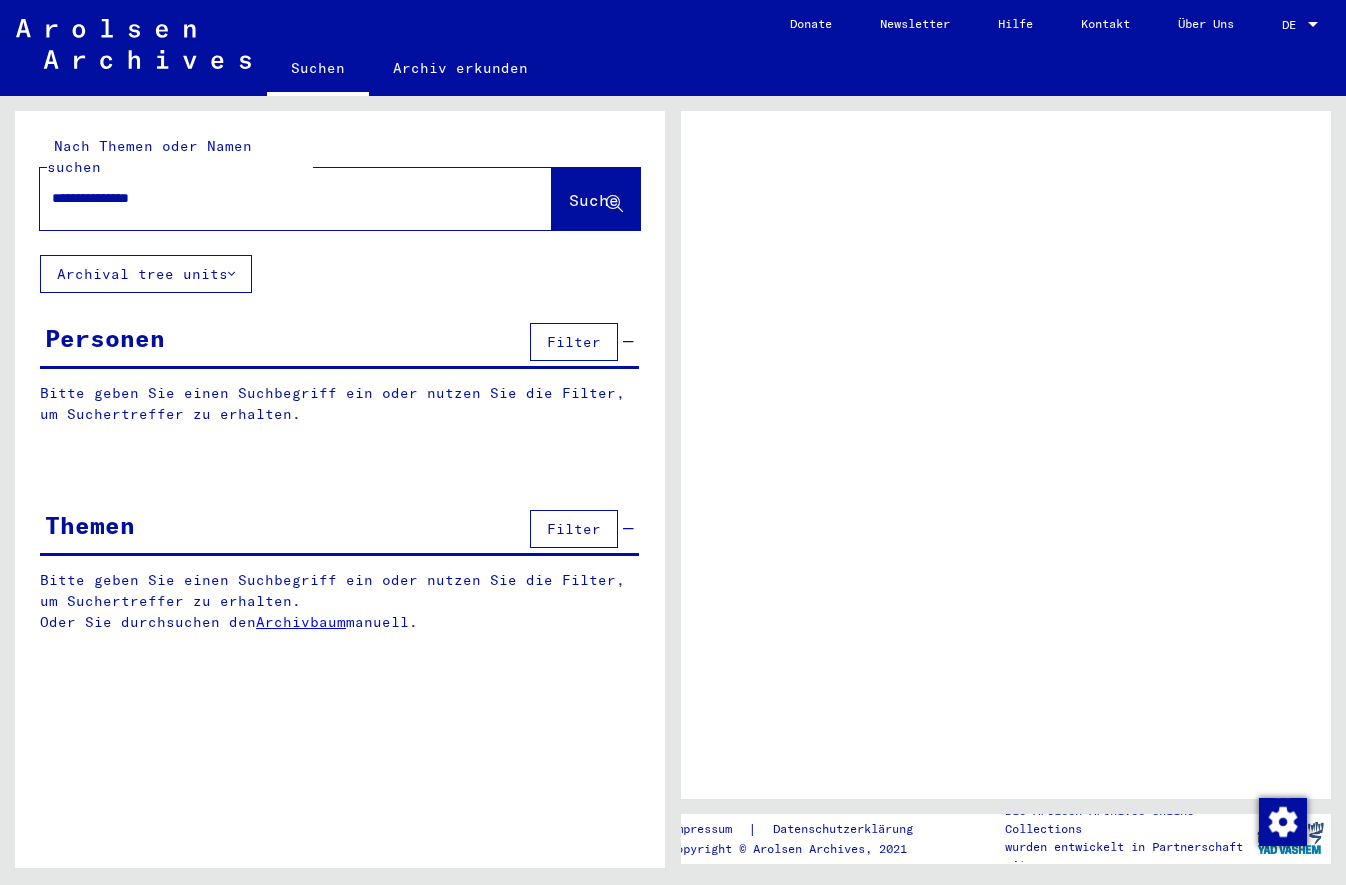 type on "**********" 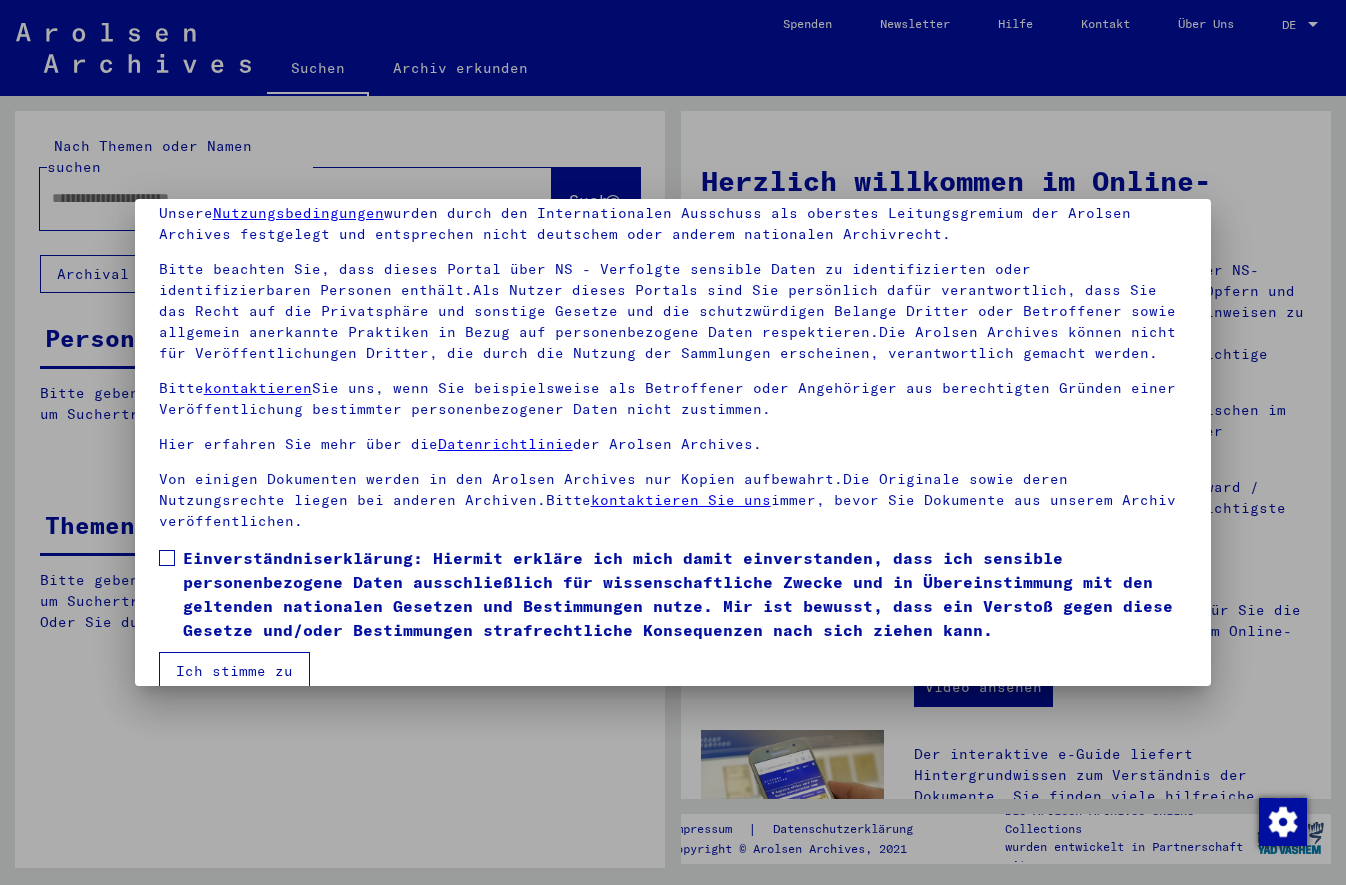 scroll, scrollTop: 93, scrollLeft: 0, axis: vertical 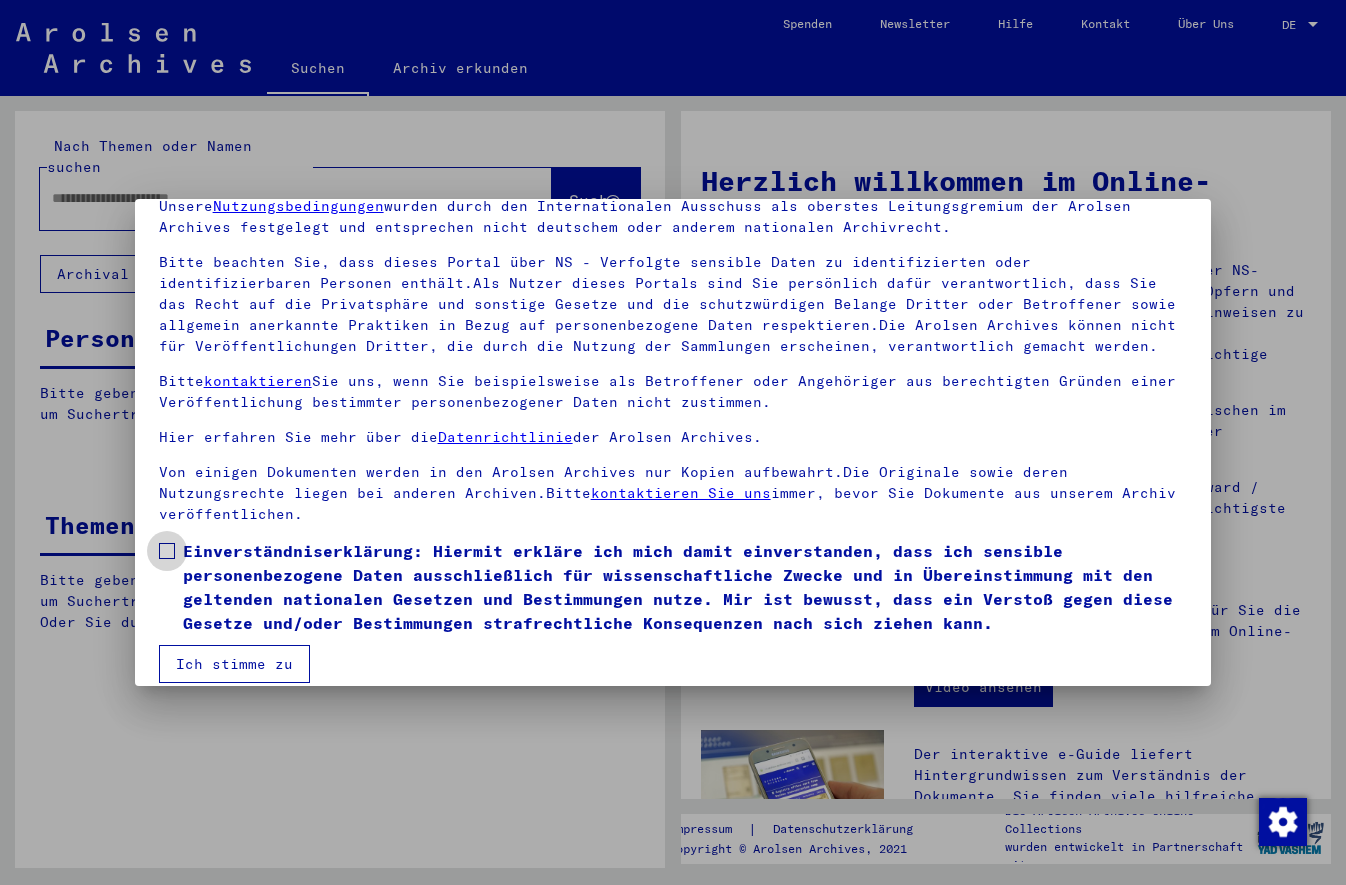 drag, startPoint x: 173, startPoint y: 521, endPoint x: 229, endPoint y: 573, distance: 76.41989 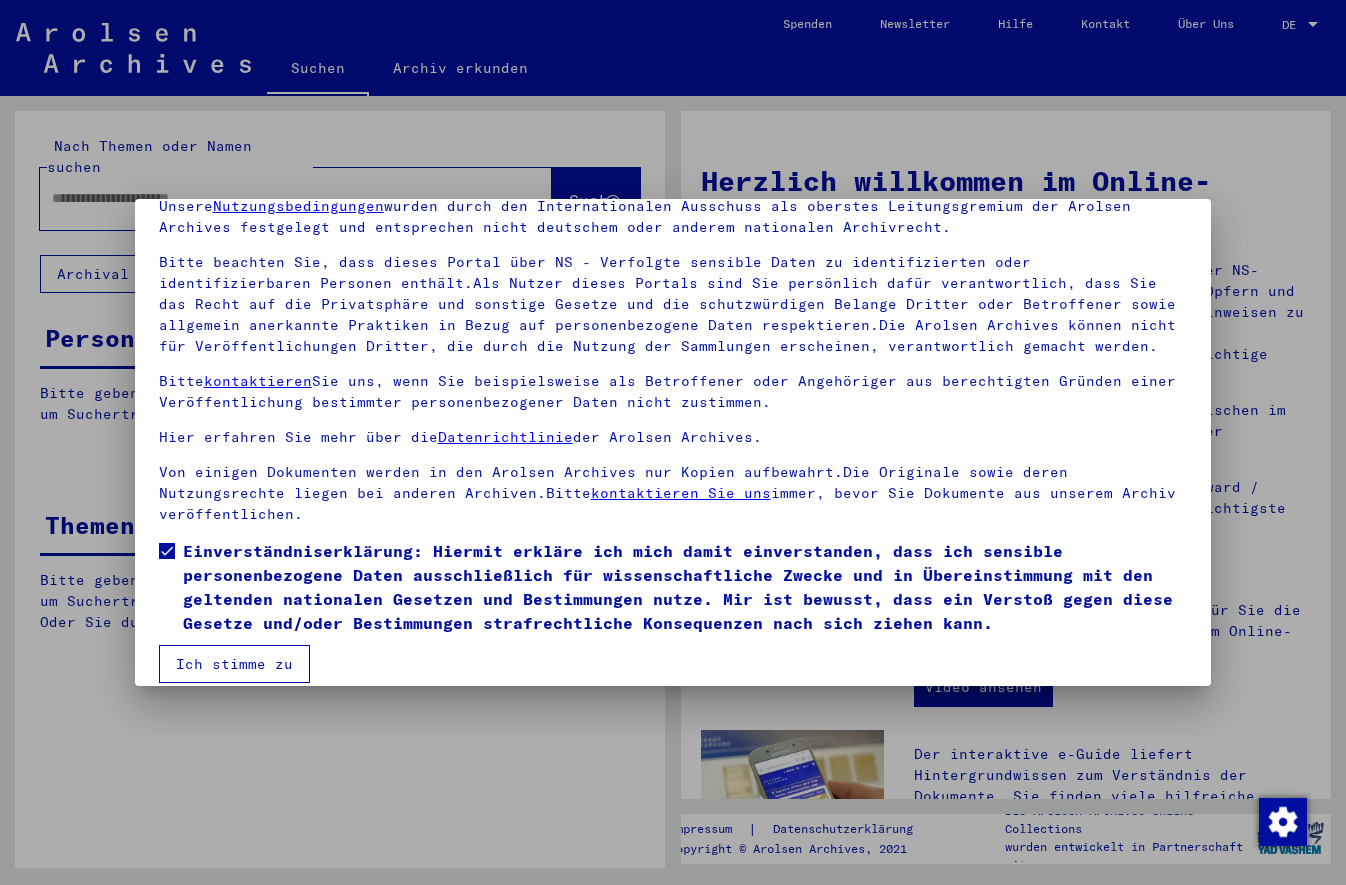 drag, startPoint x: 250, startPoint y: 640, endPoint x: 261, endPoint y: 641, distance: 11.045361 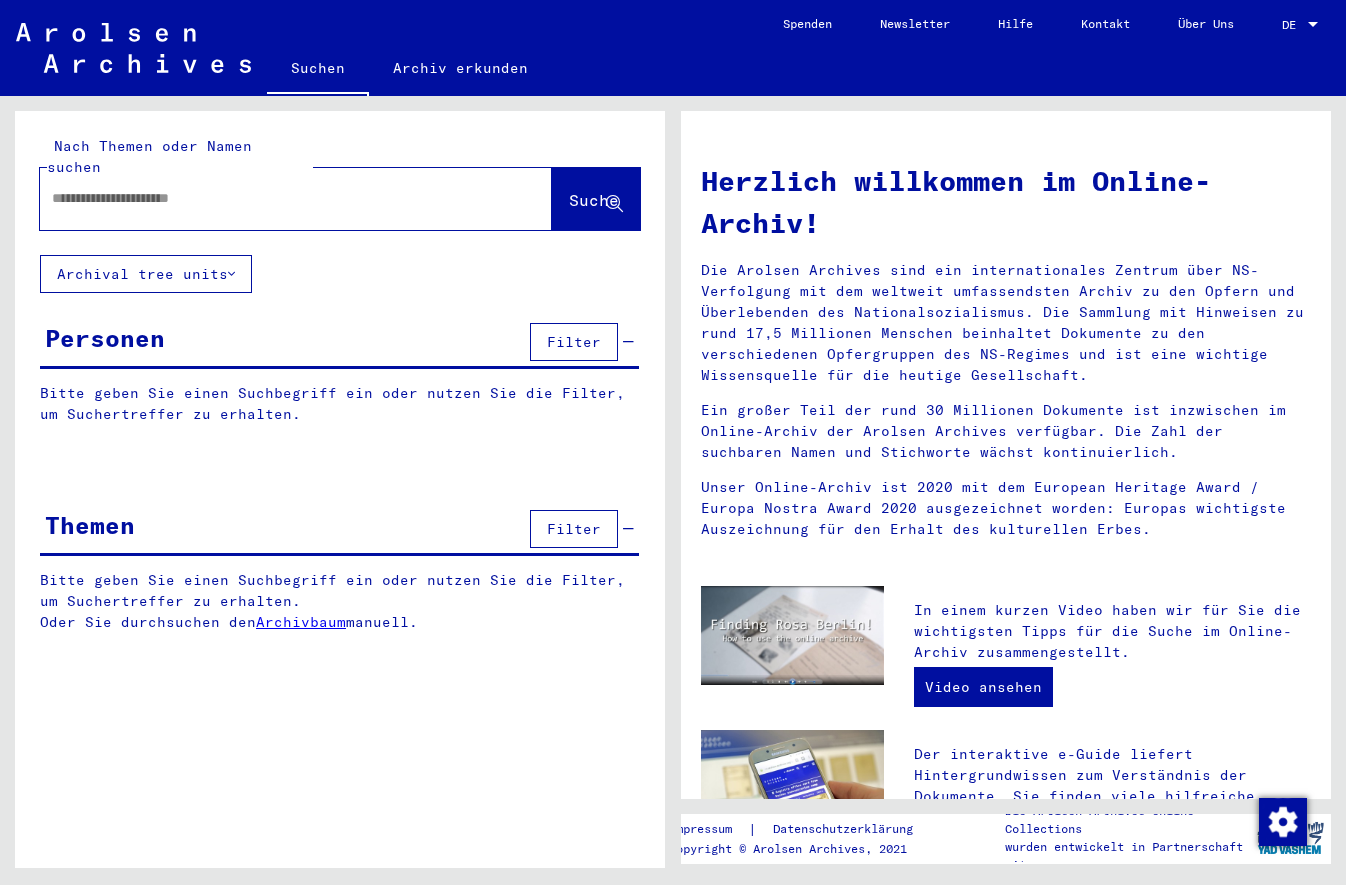 click at bounding box center [272, 198] 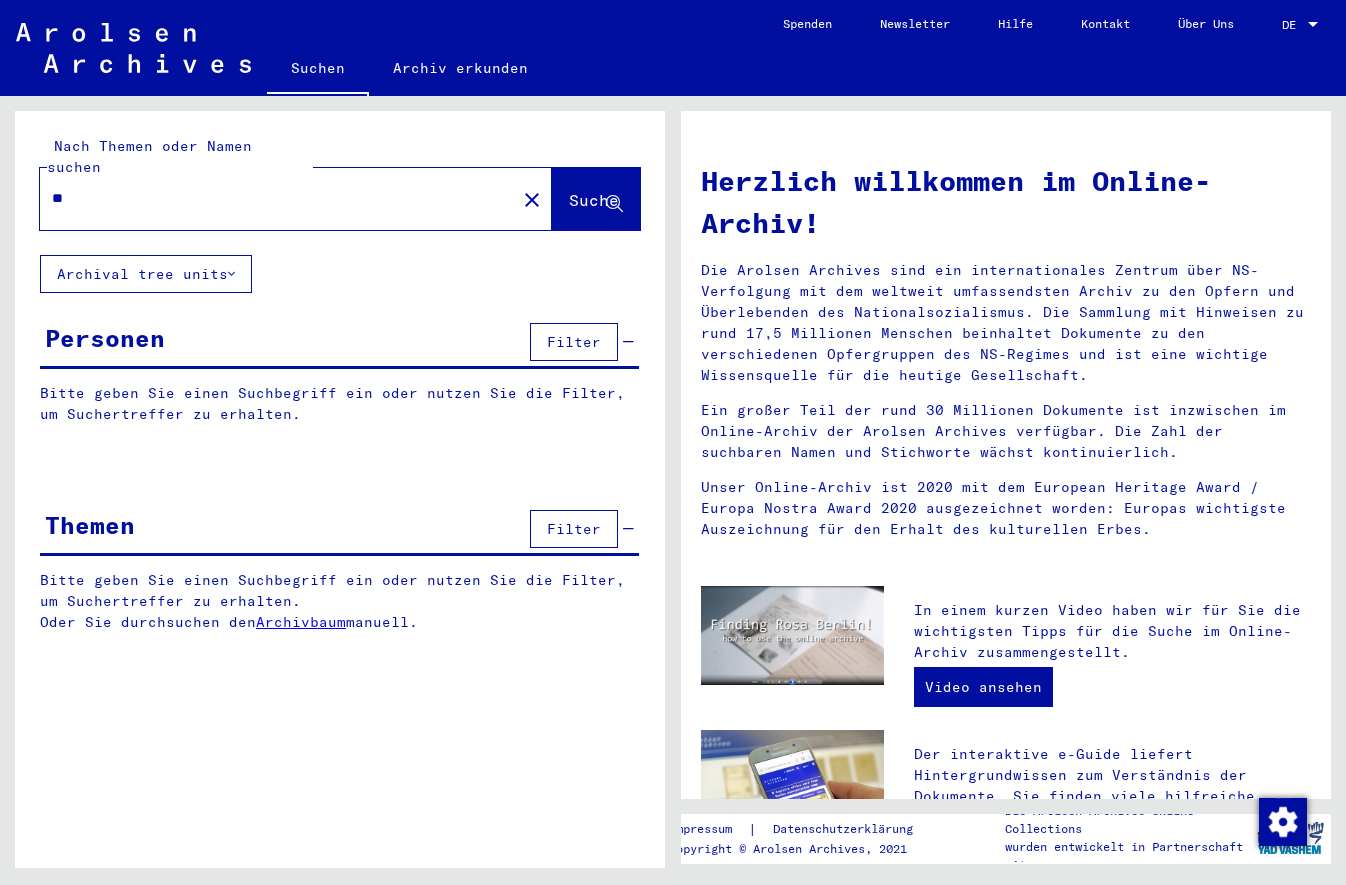 type on "*" 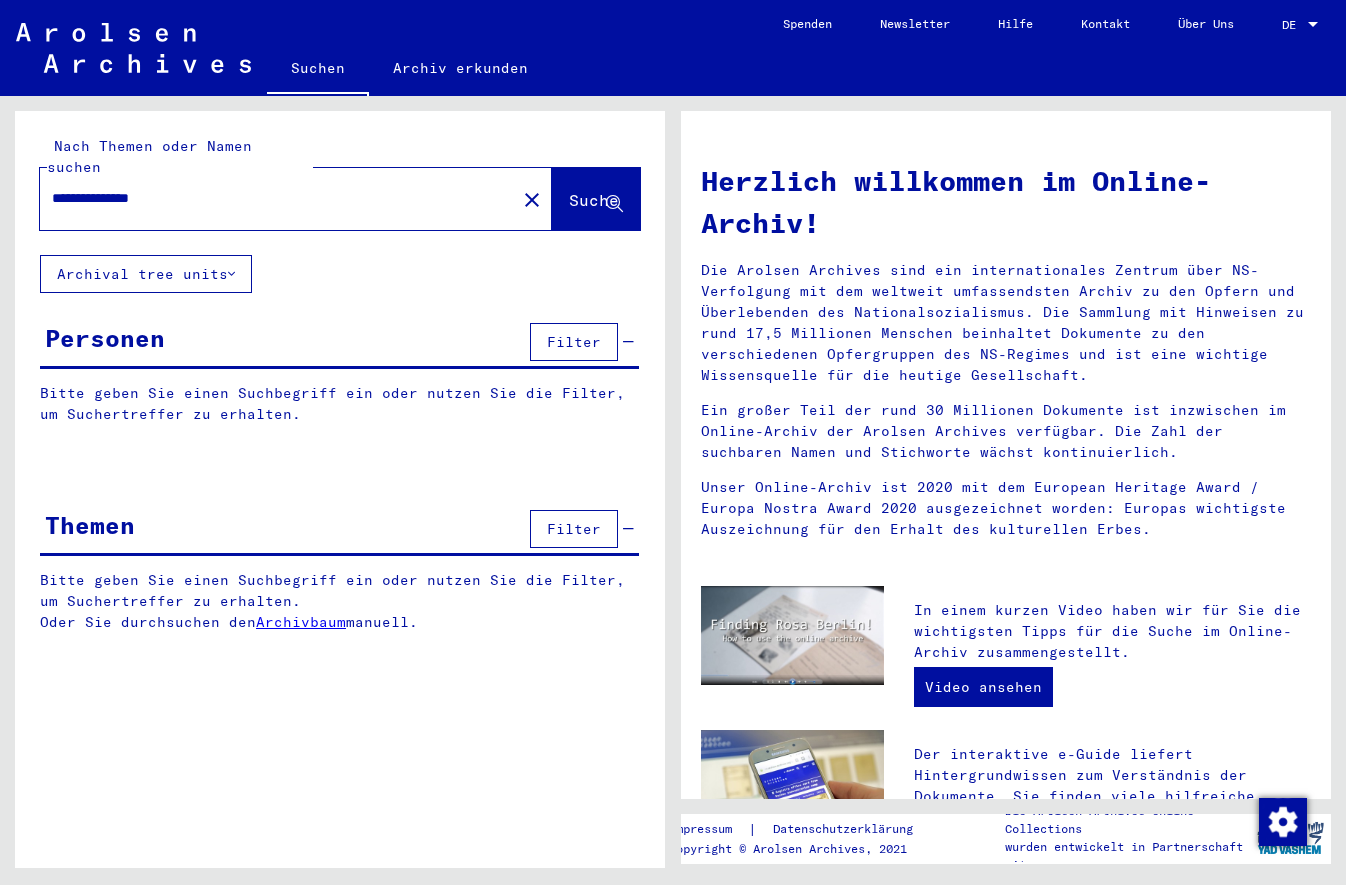 type on "**********" 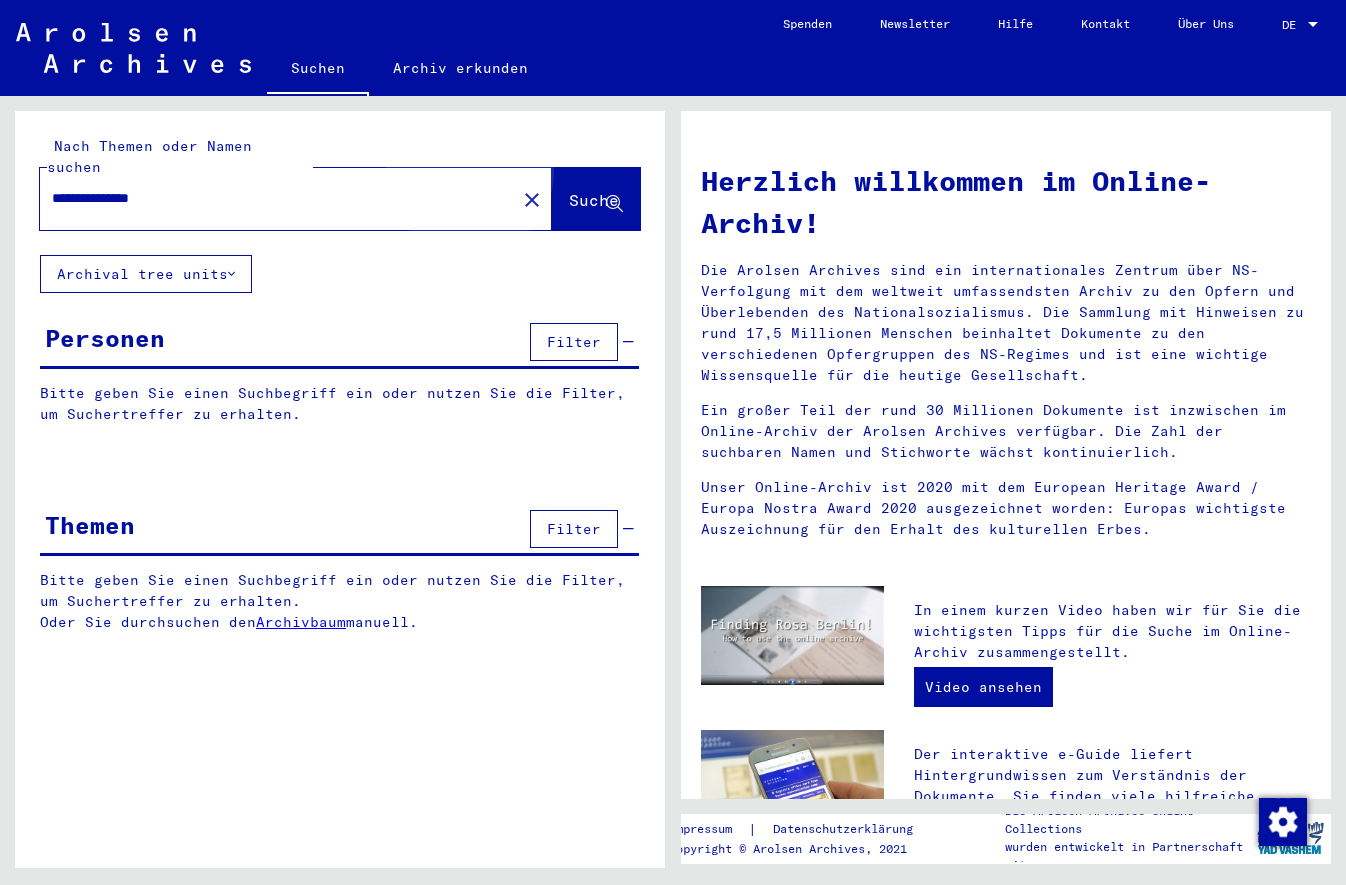 click on "Suche" 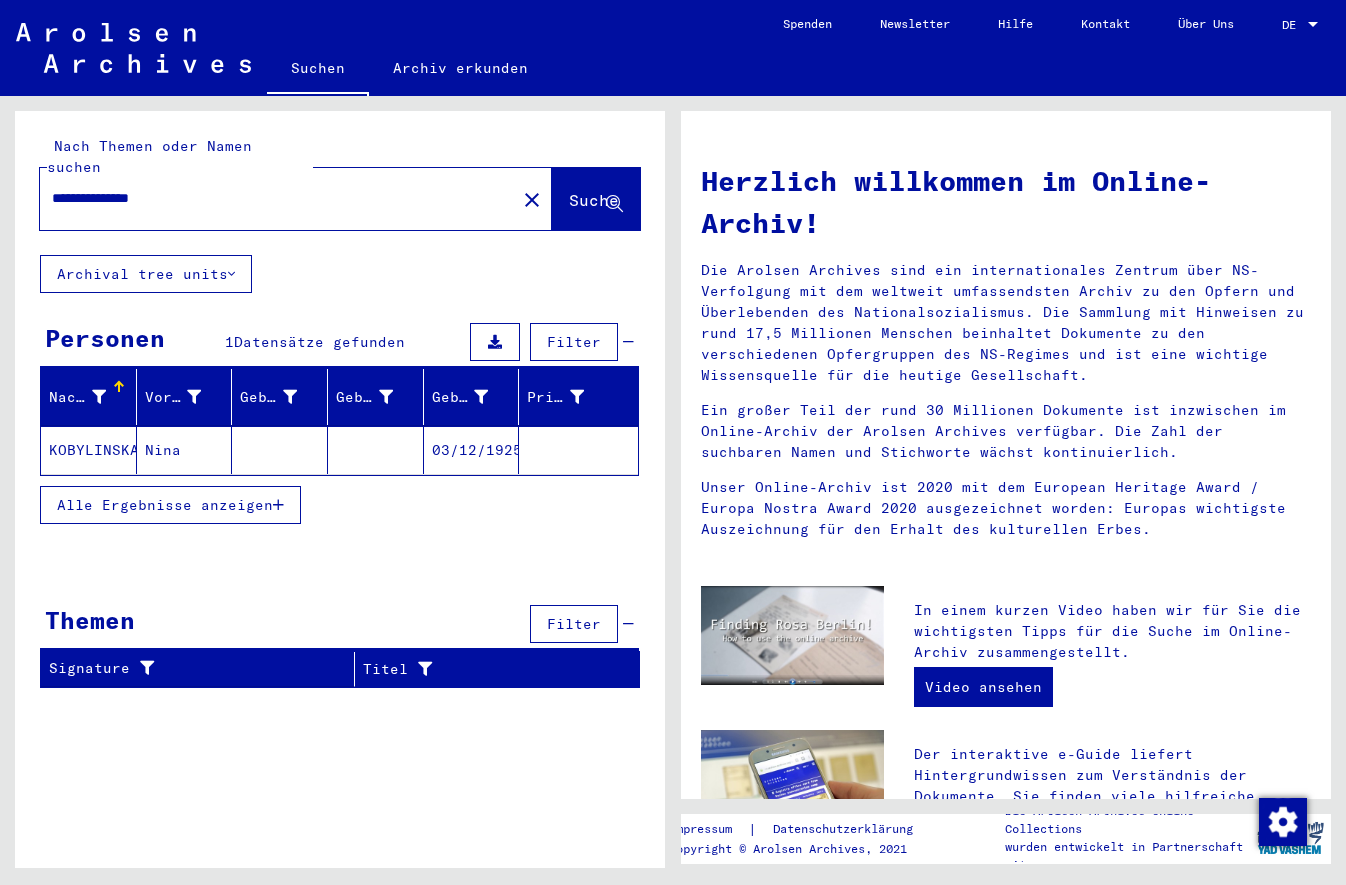 click on "KOBYLINSKA" 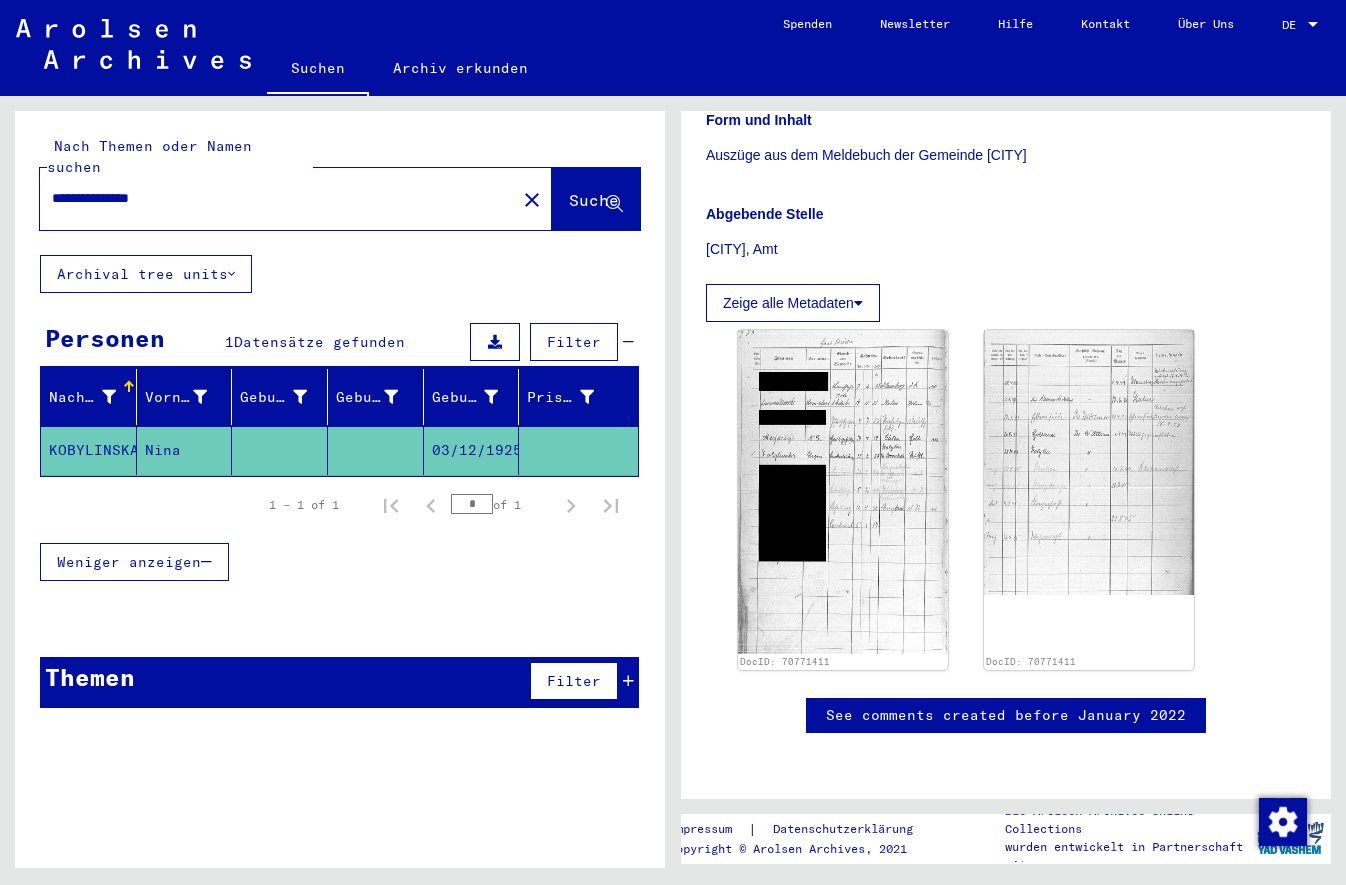 scroll, scrollTop: 430, scrollLeft: 0, axis: vertical 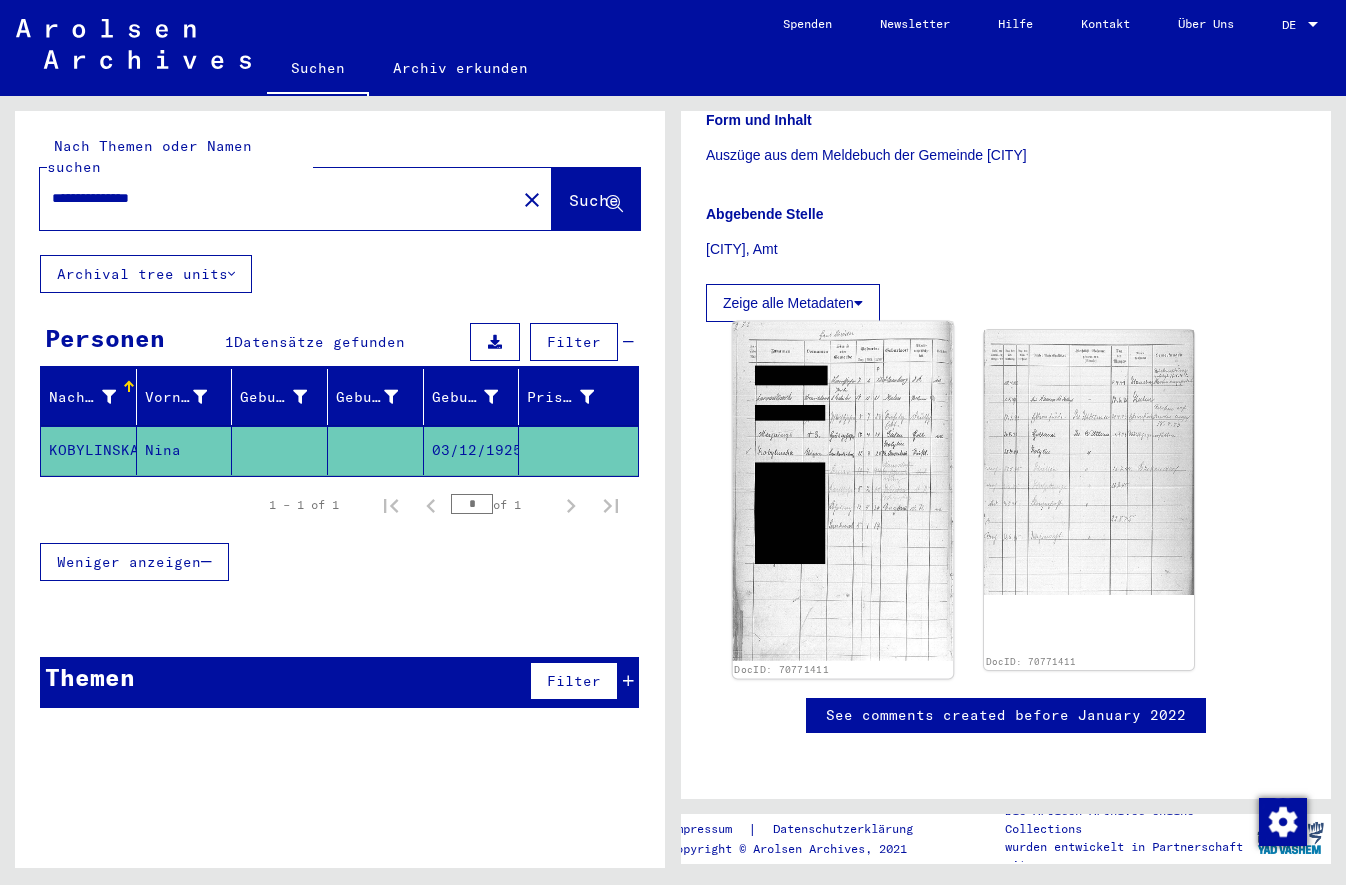click 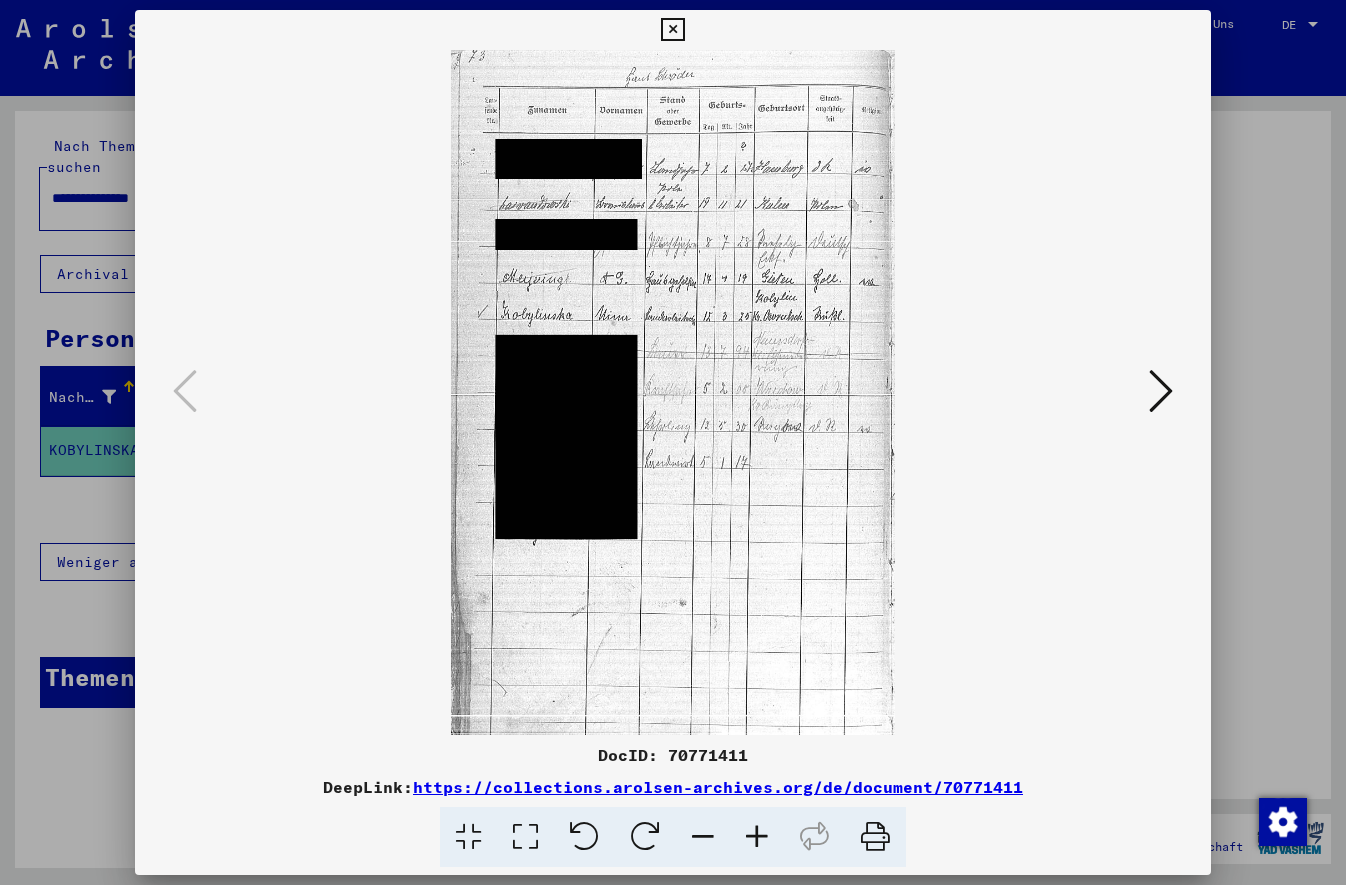 click at bounding box center [757, 837] 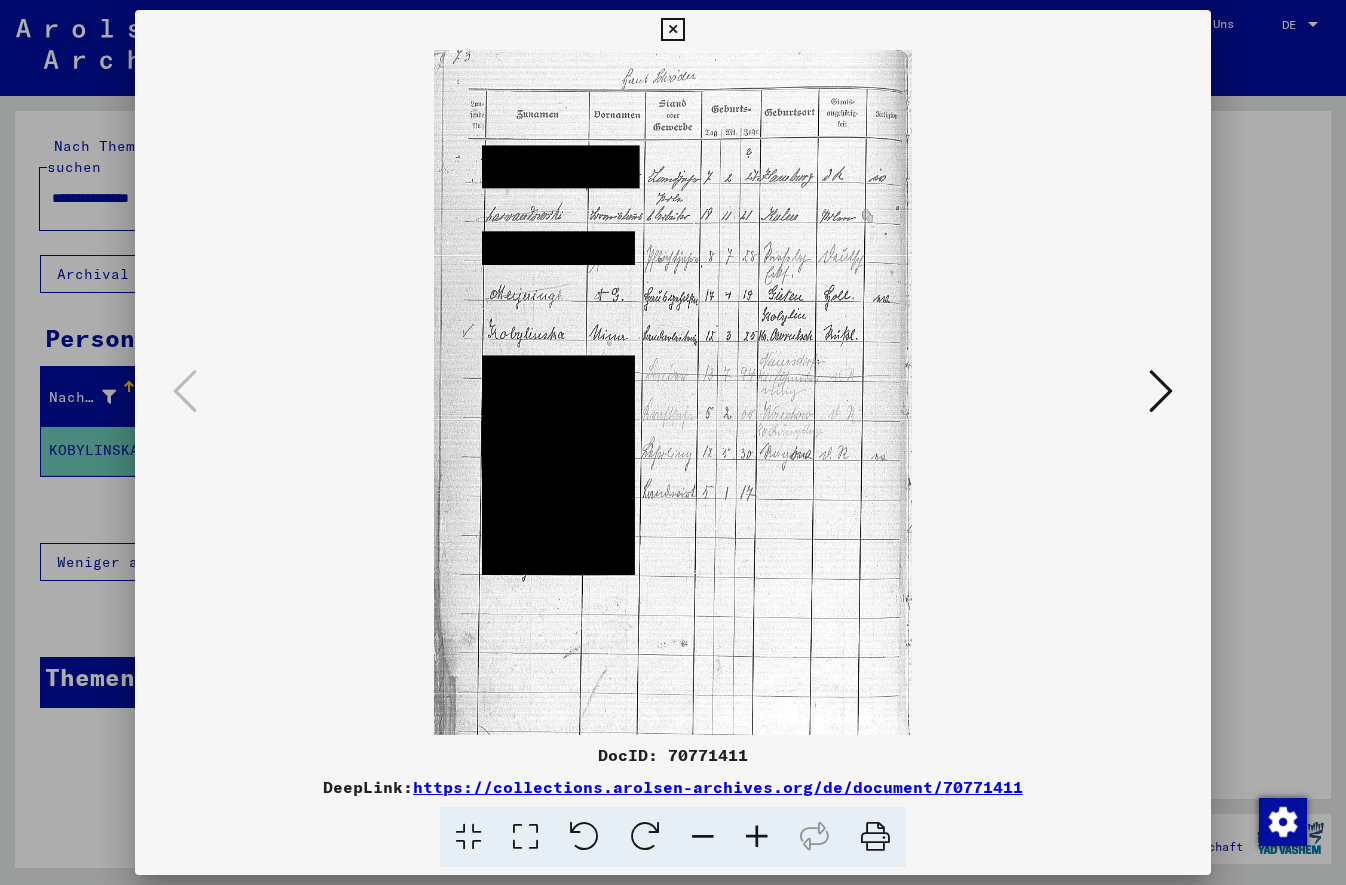 click at bounding box center (757, 837) 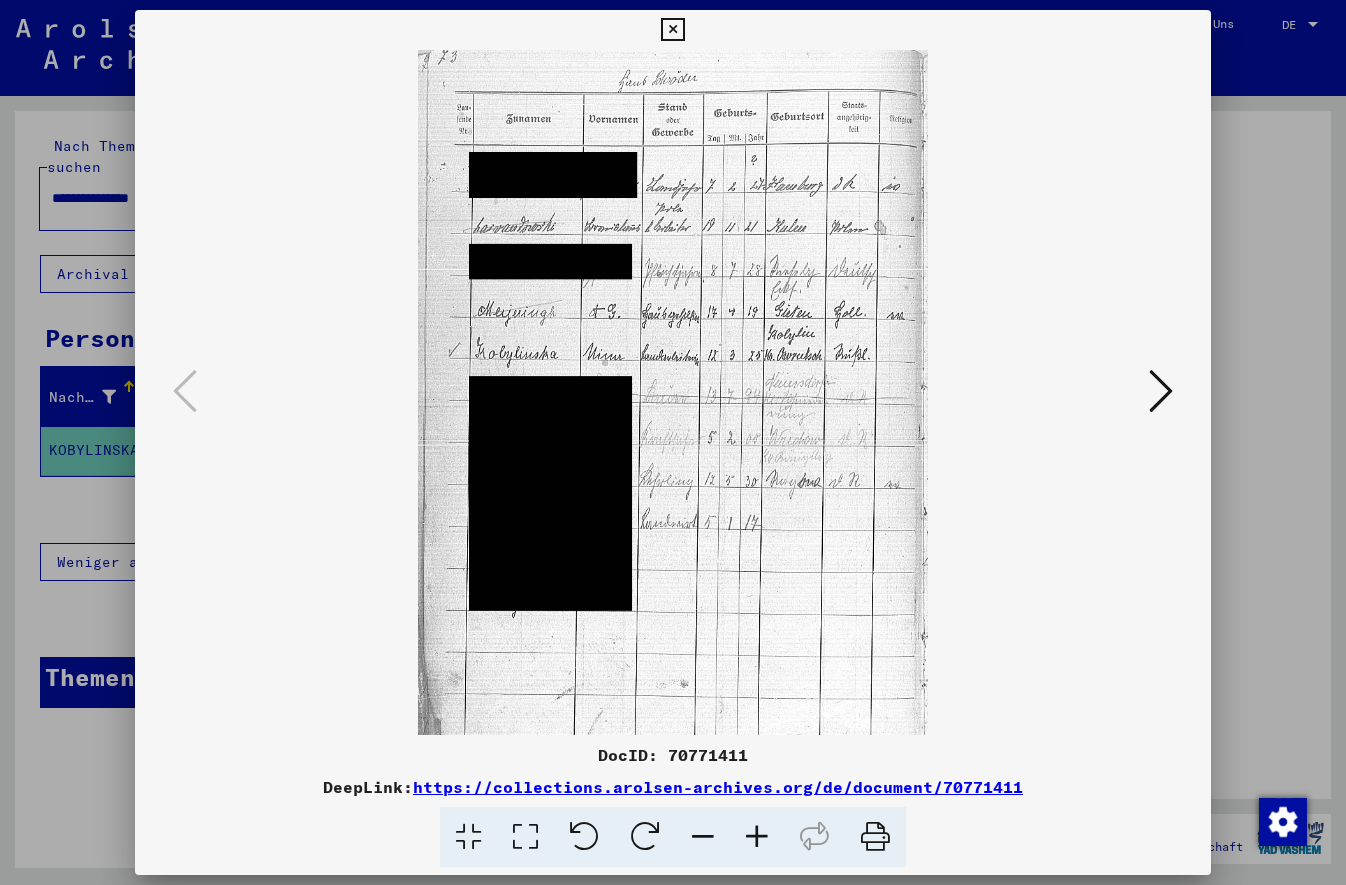 click at bounding box center [757, 837] 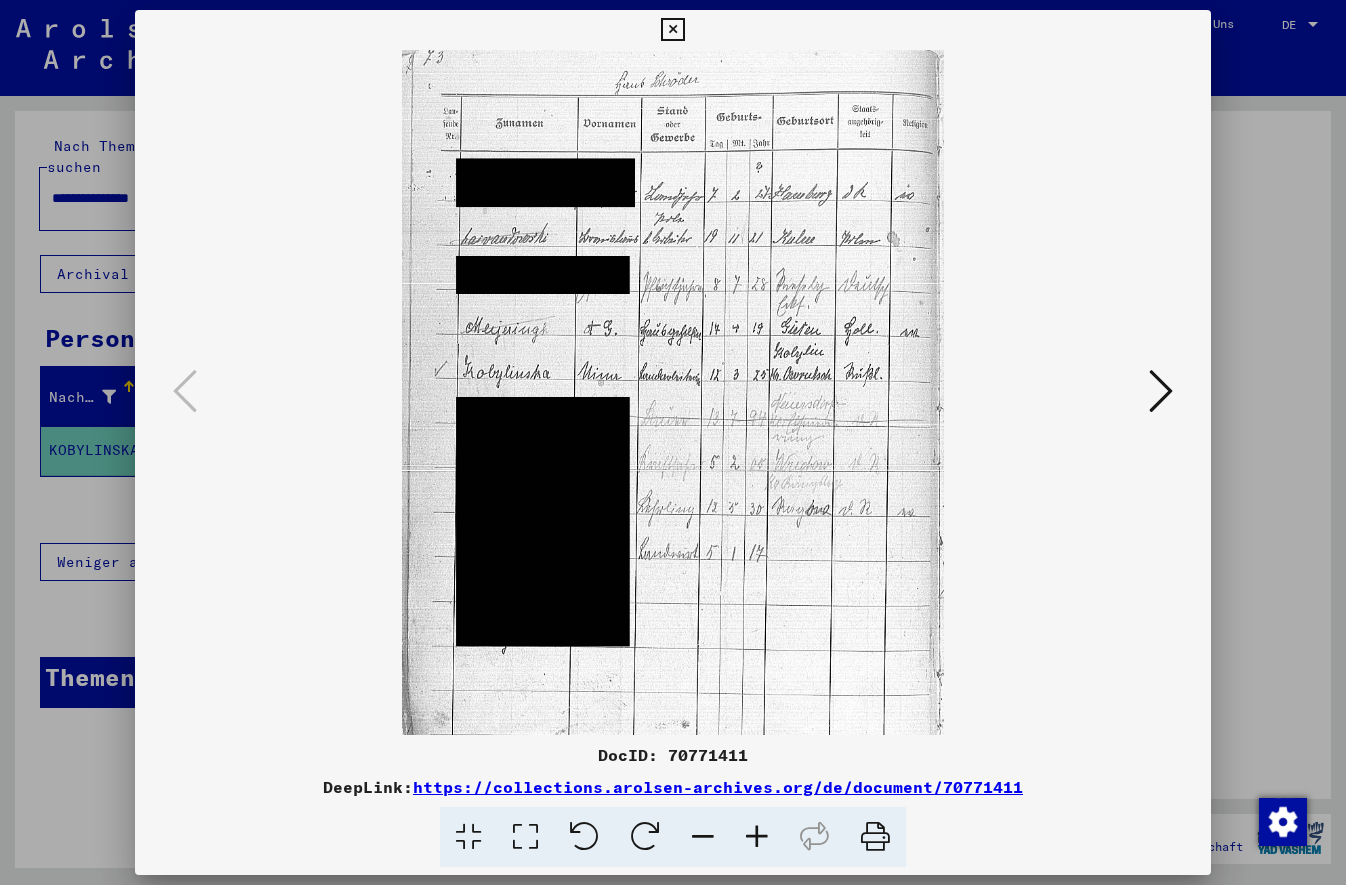 click at bounding box center [757, 837] 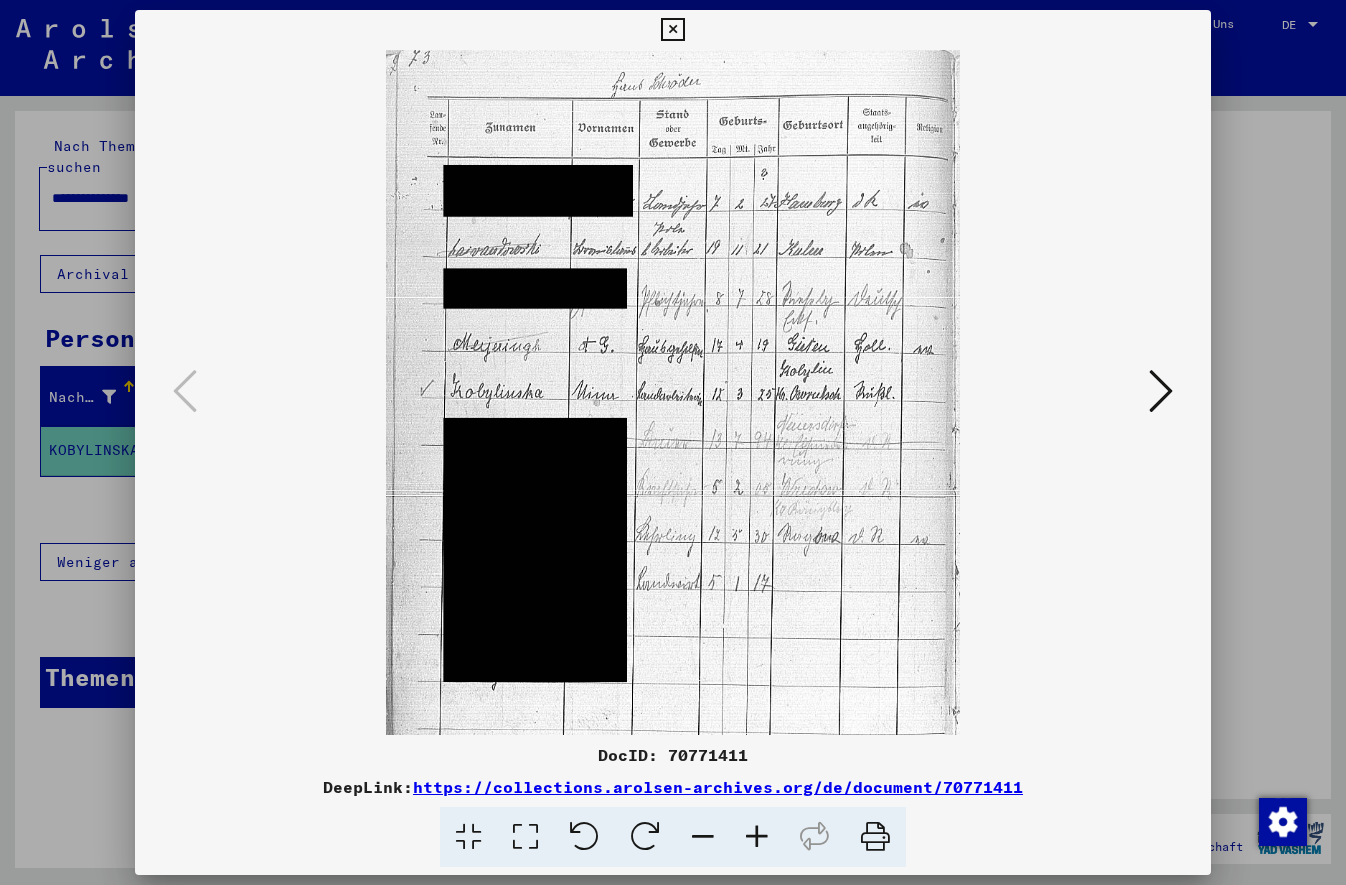 click at bounding box center [757, 837] 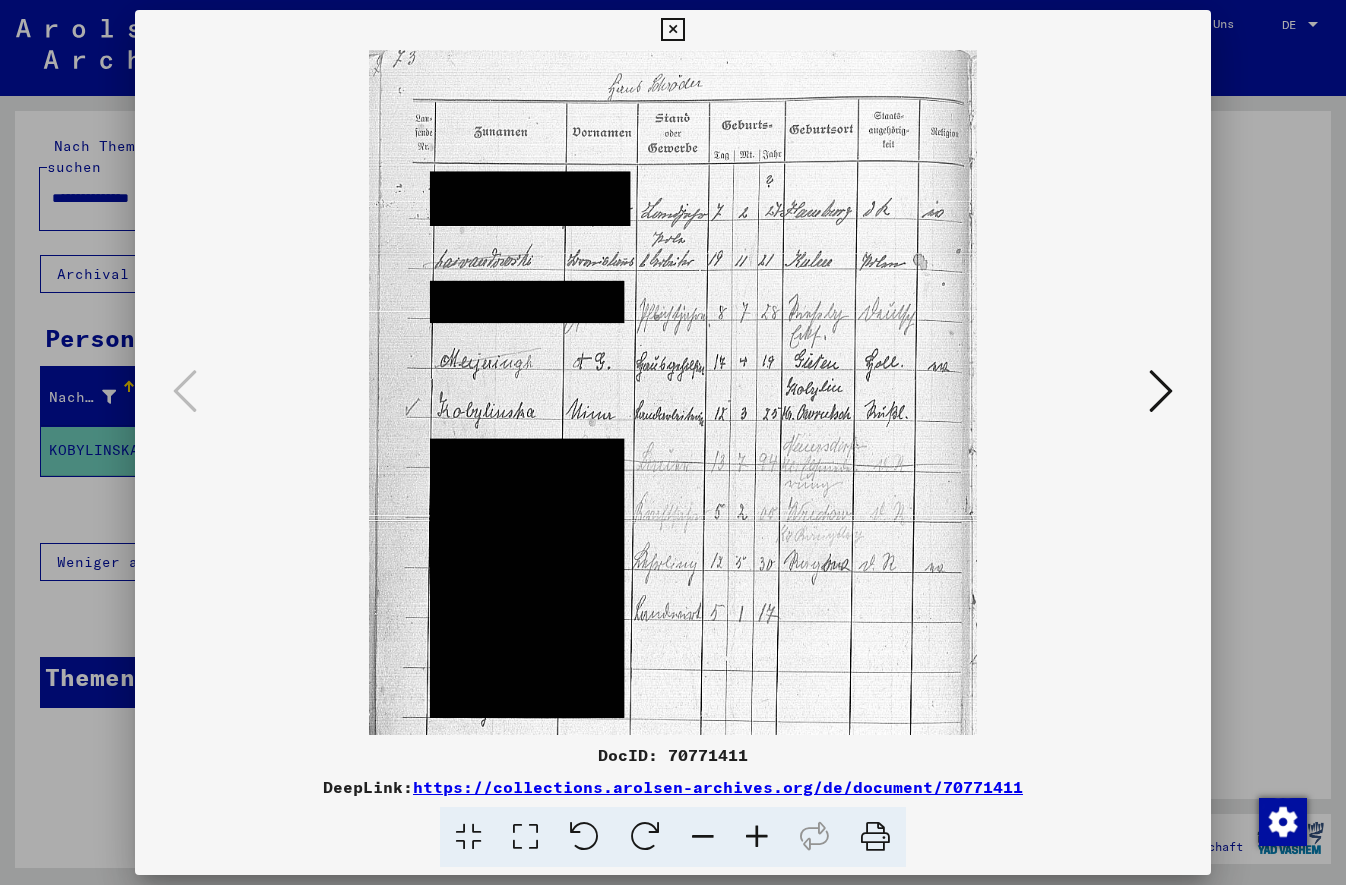 click at bounding box center [757, 837] 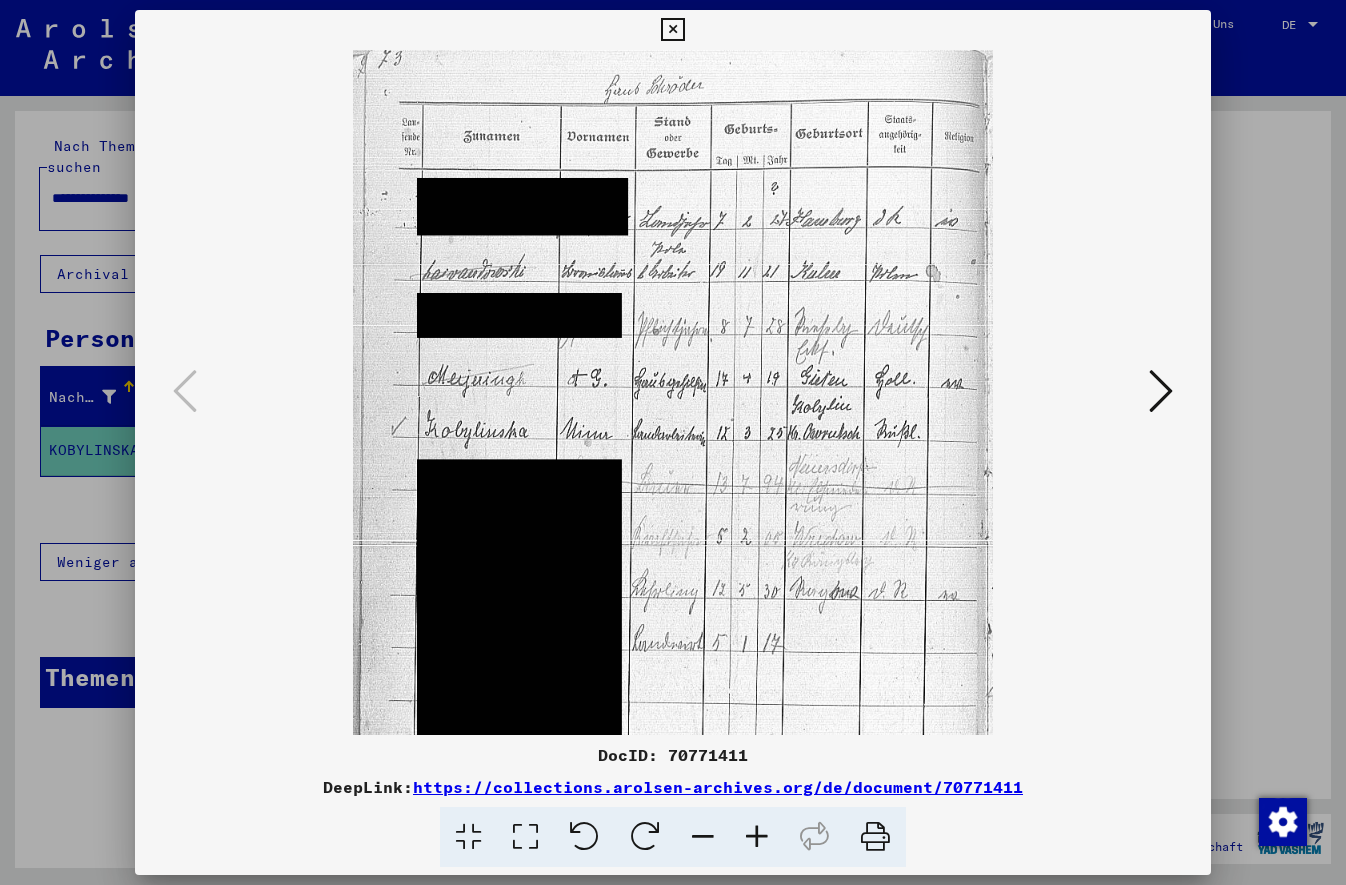 click at bounding box center [757, 837] 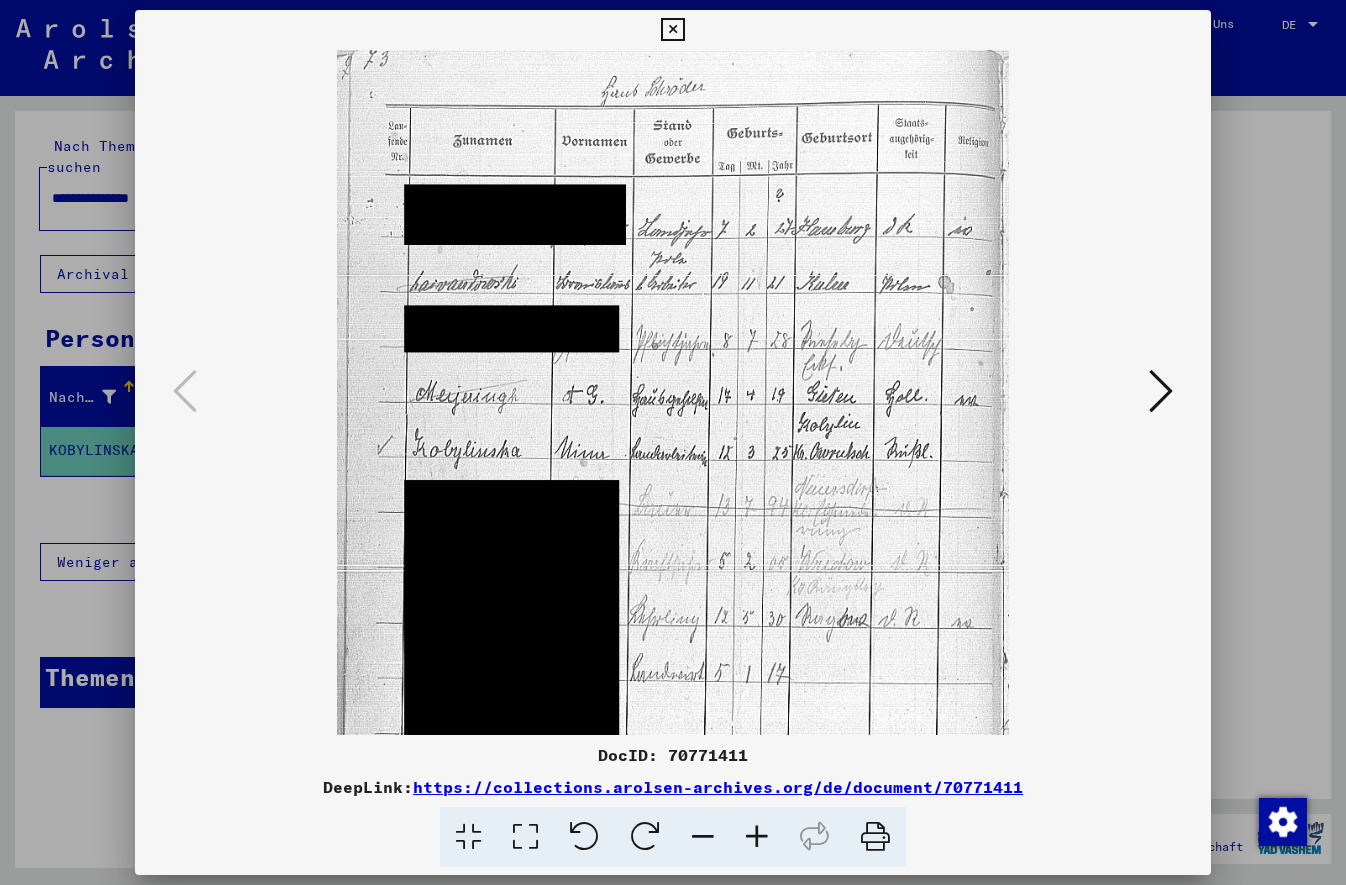 click at bounding box center (757, 837) 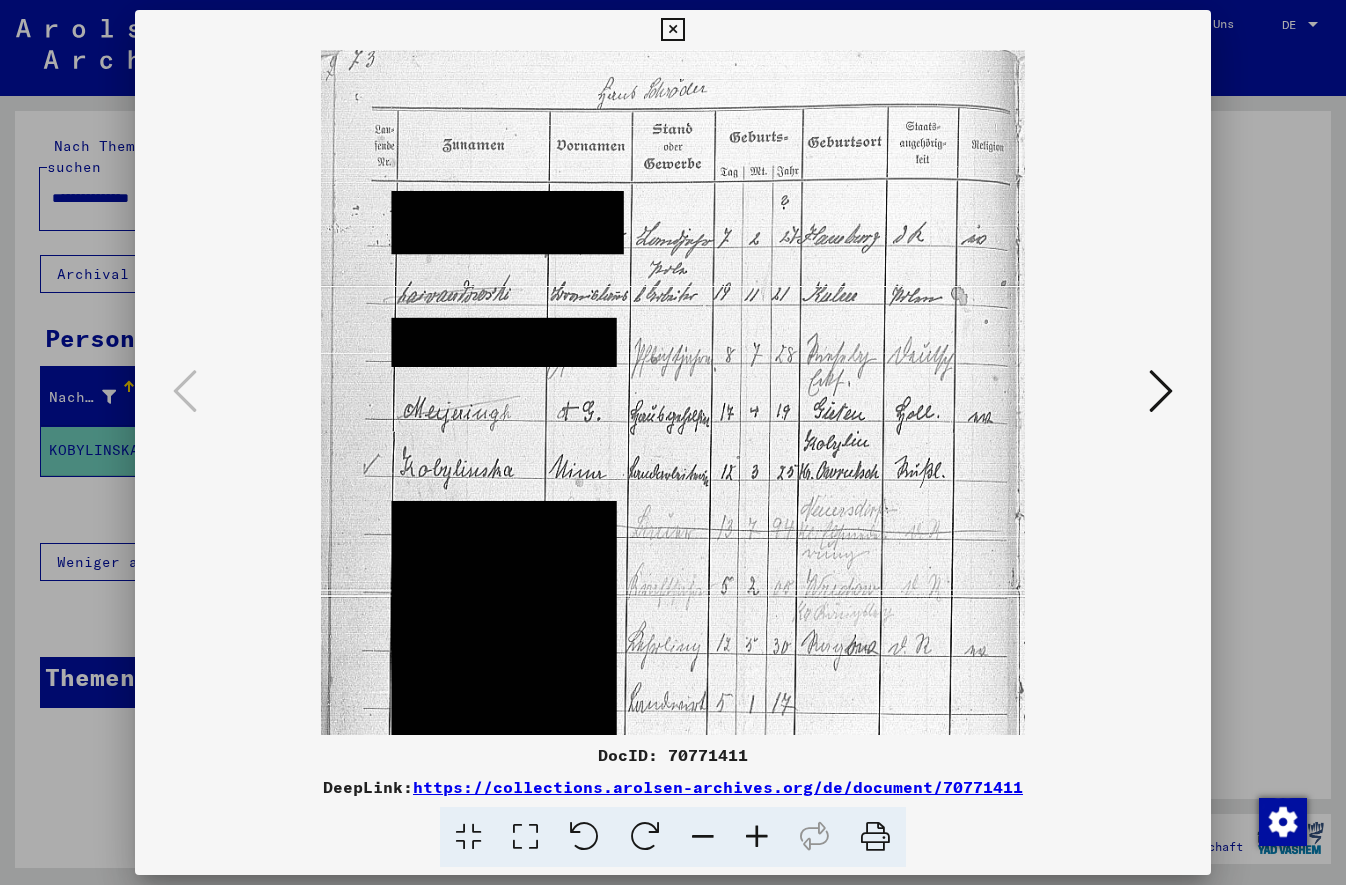 click at bounding box center (757, 837) 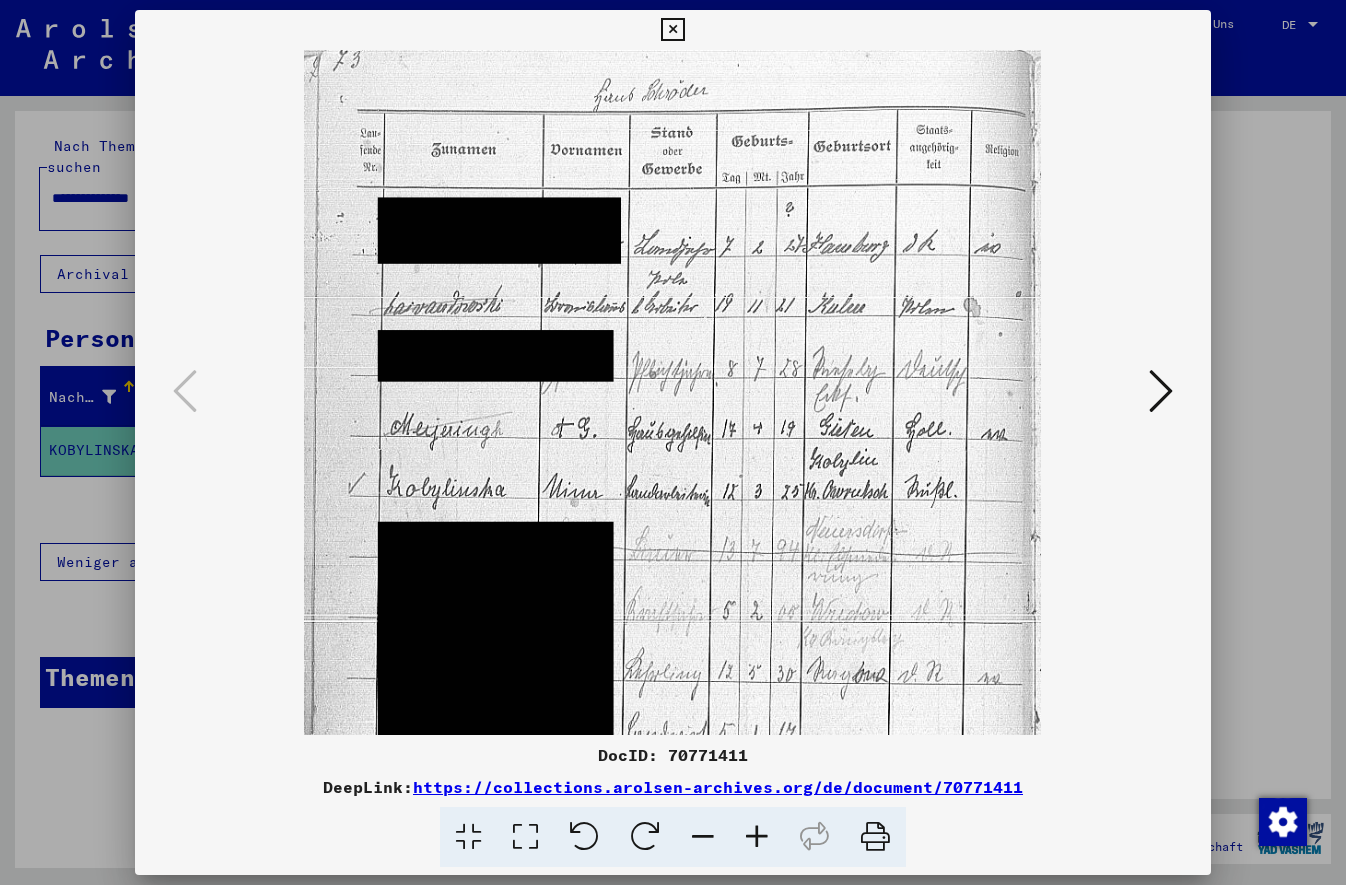 click at bounding box center (757, 837) 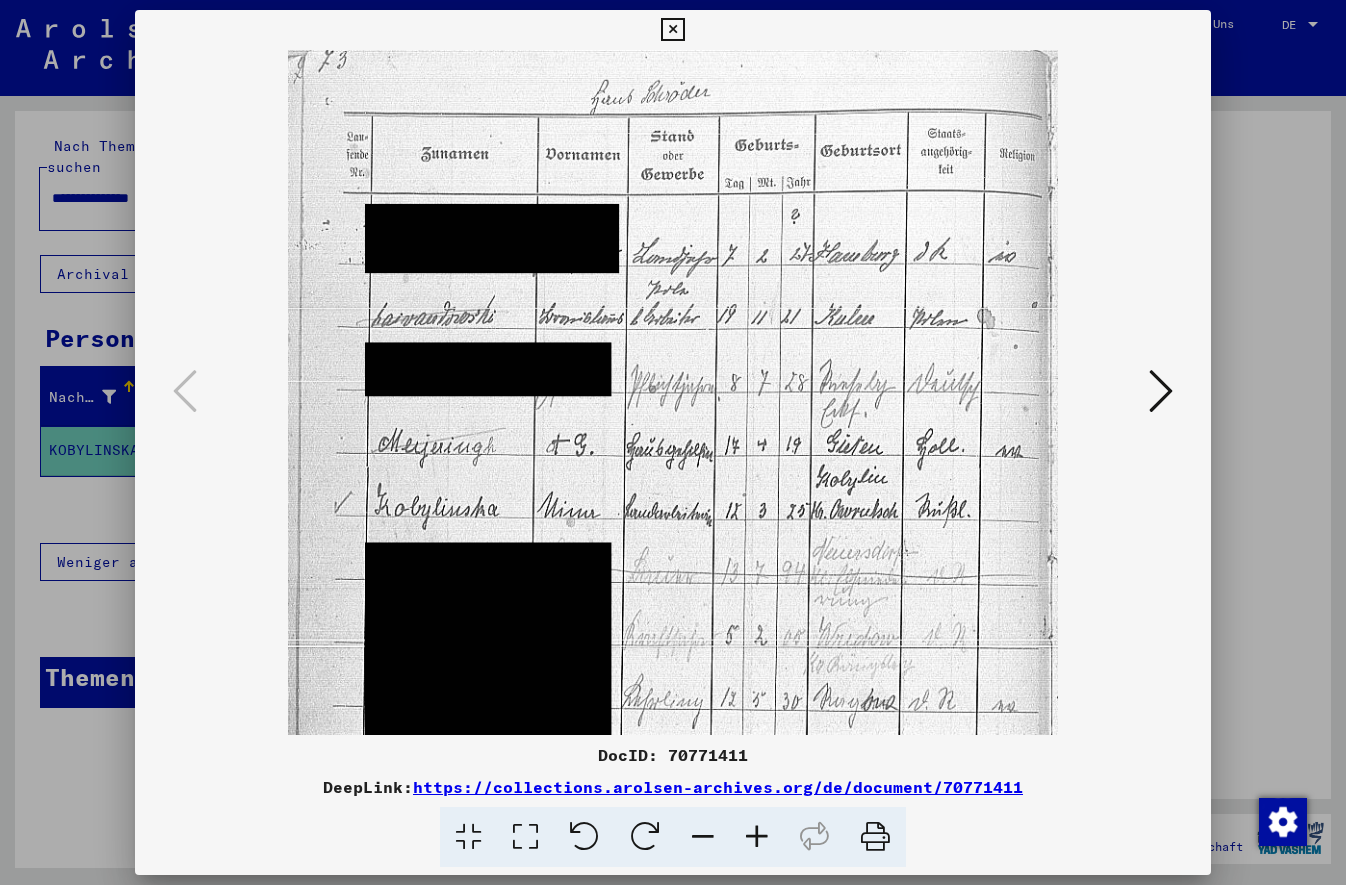 click at bounding box center (1161, 391) 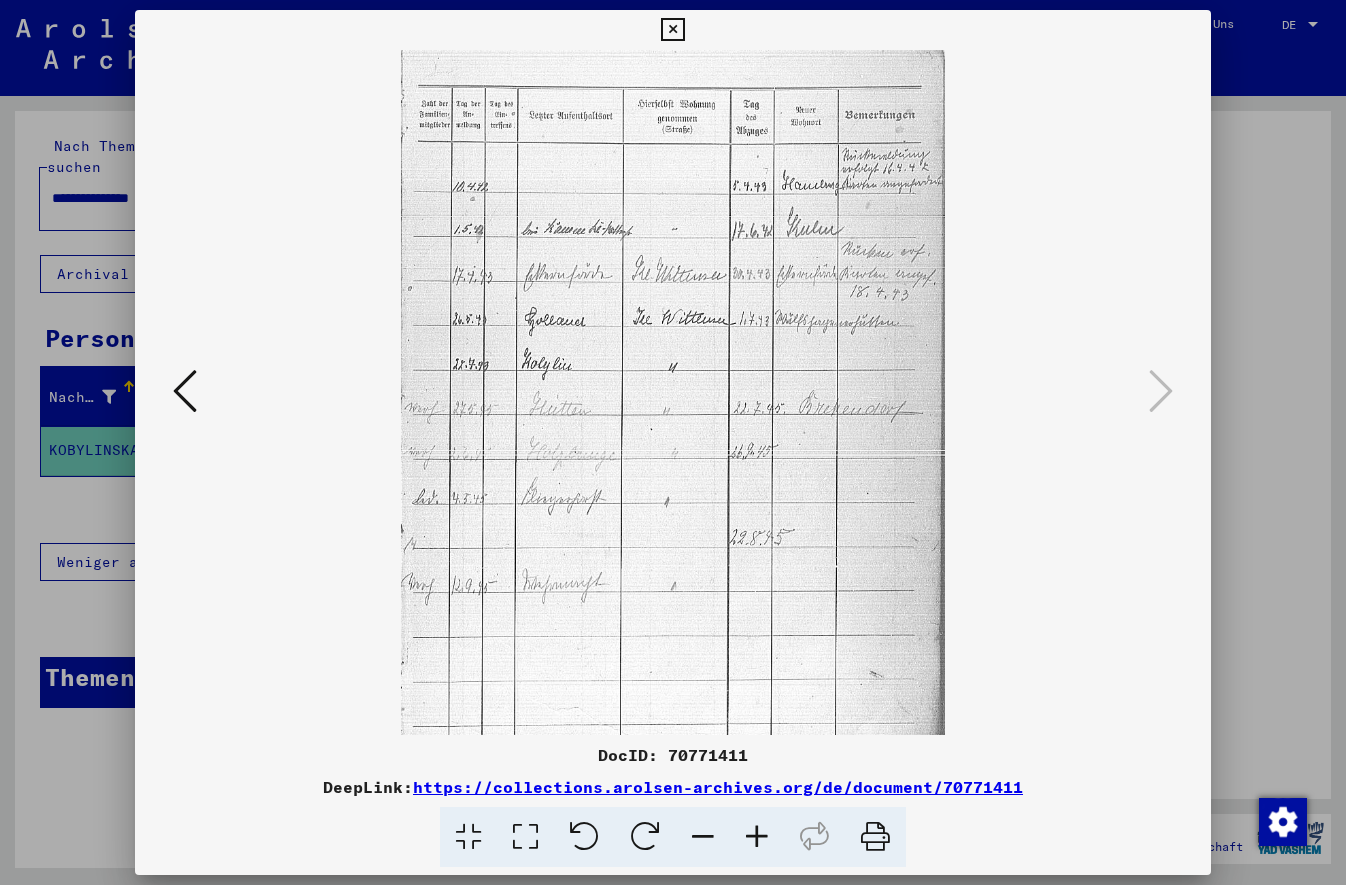 click at bounding box center (672, 30) 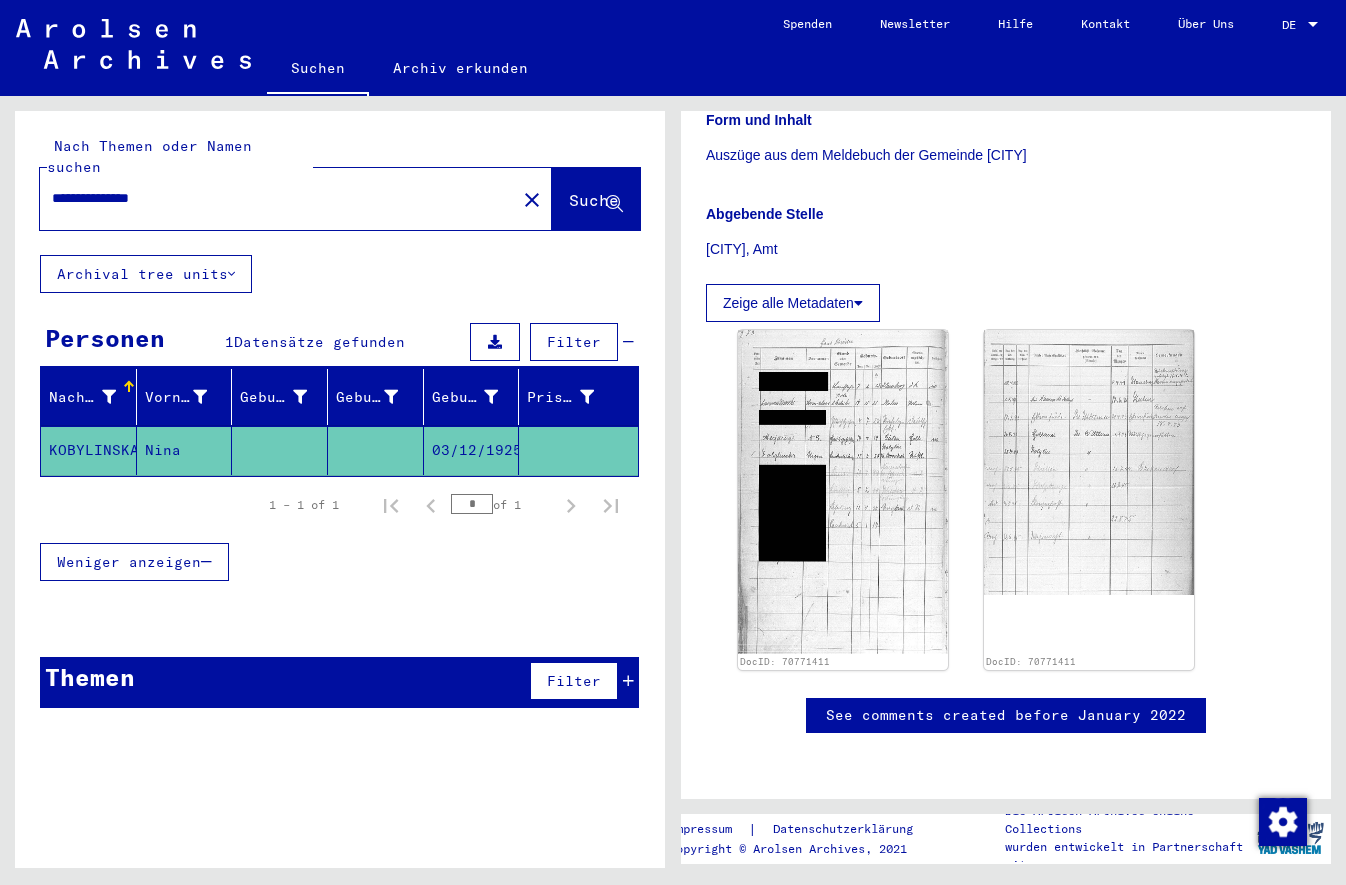 click on "**********" at bounding box center (278, 198) 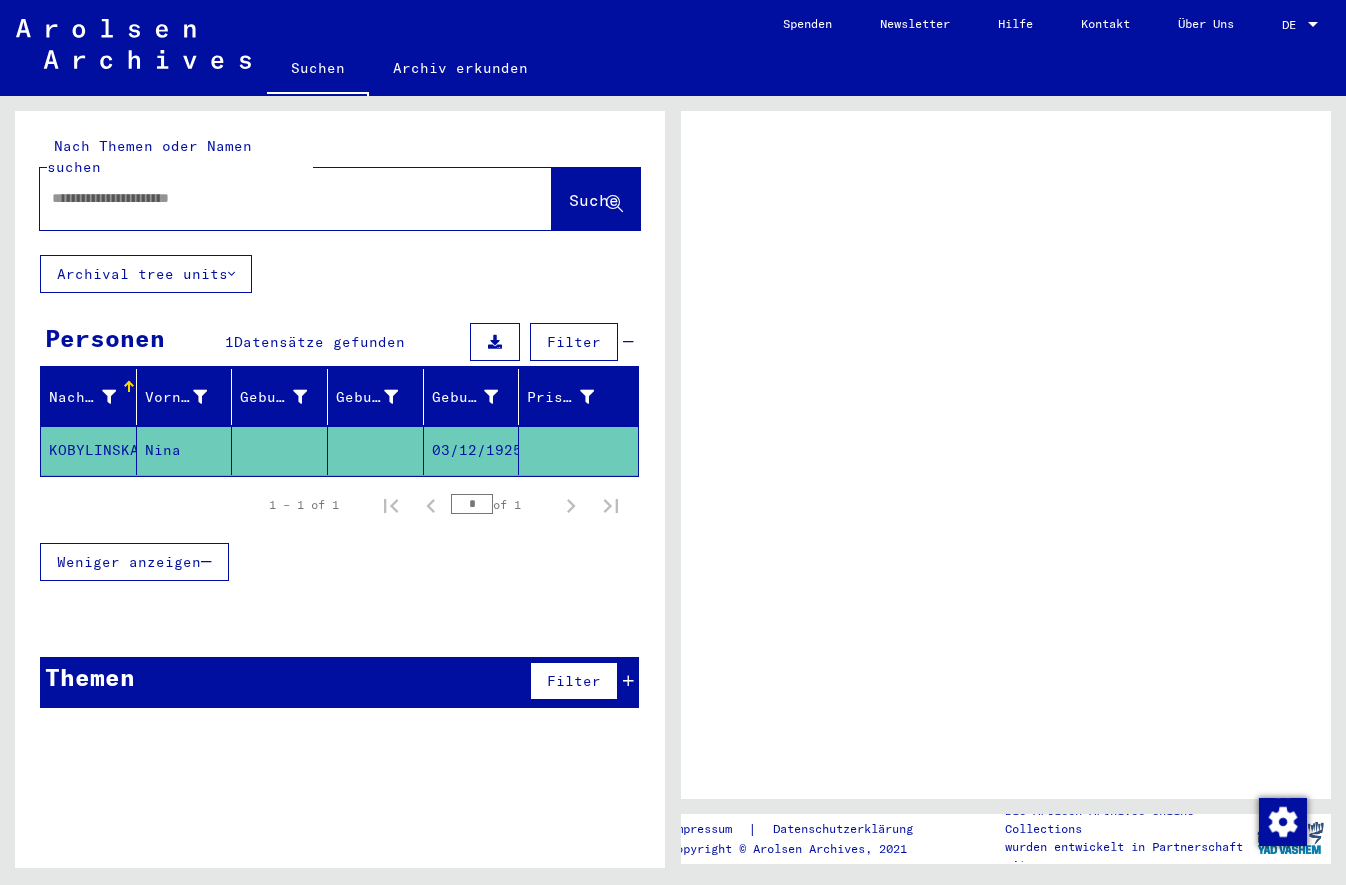 scroll, scrollTop: 0, scrollLeft: 0, axis: both 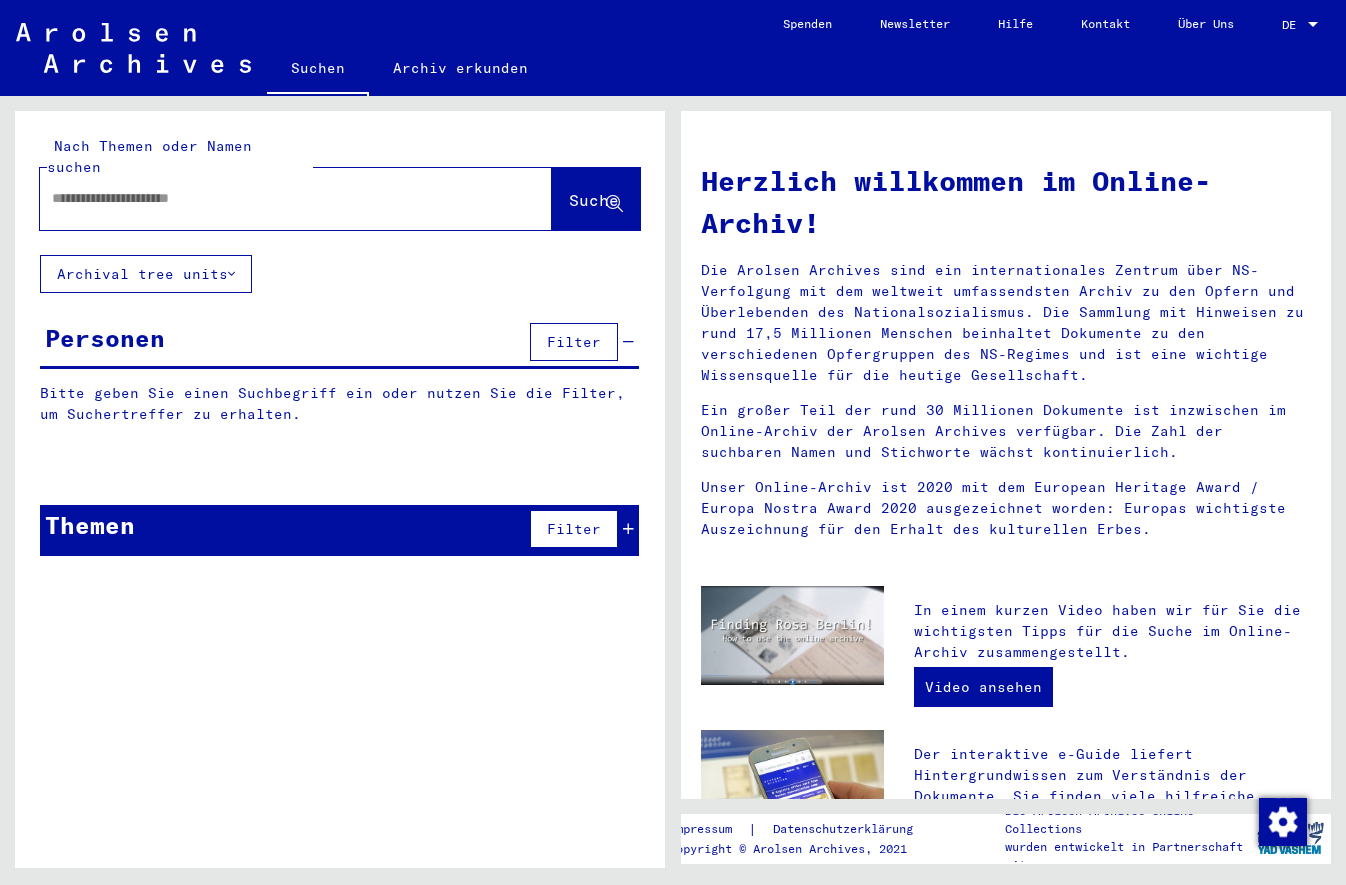 click at bounding box center (272, 198) 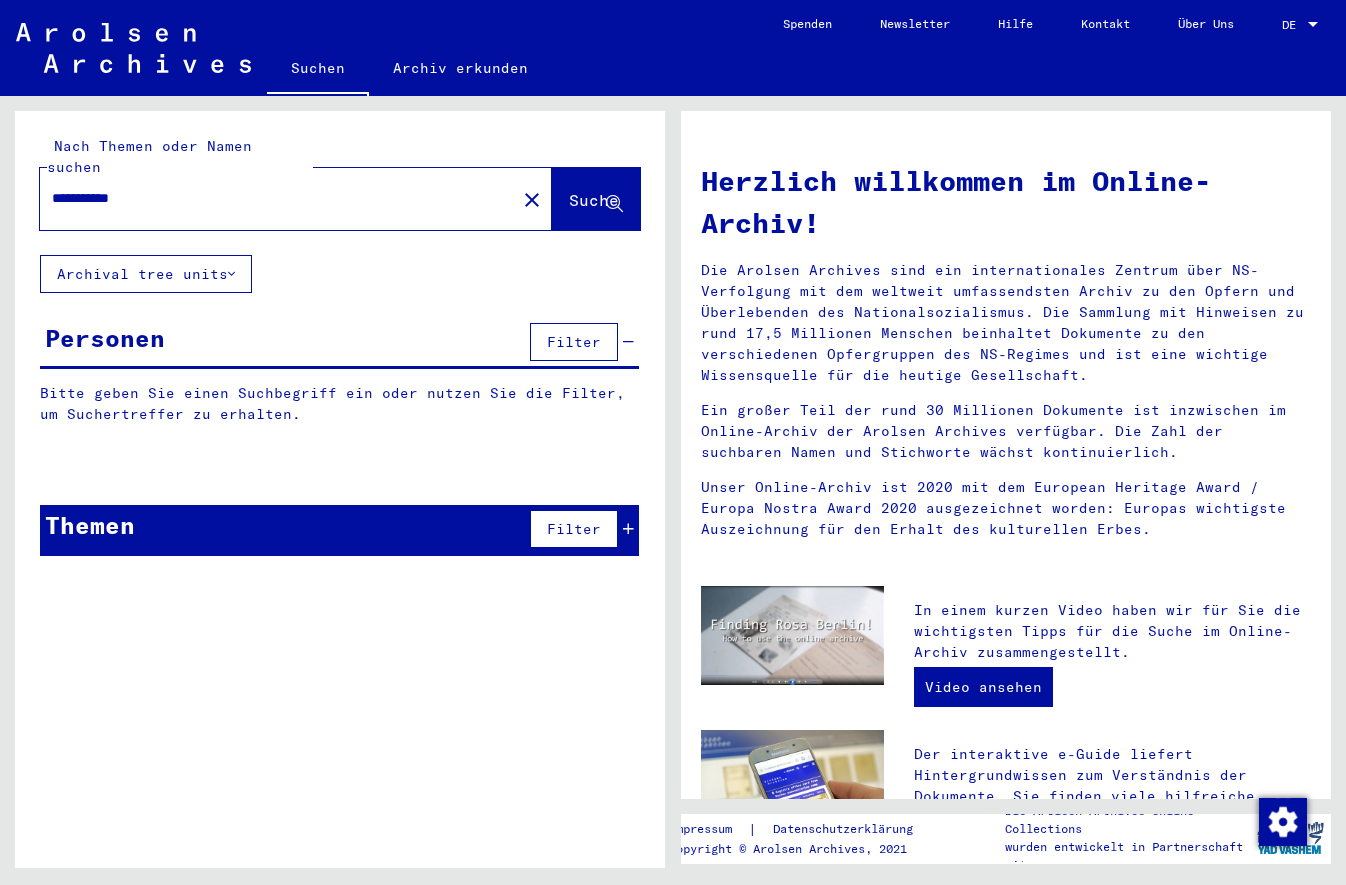 type on "**********" 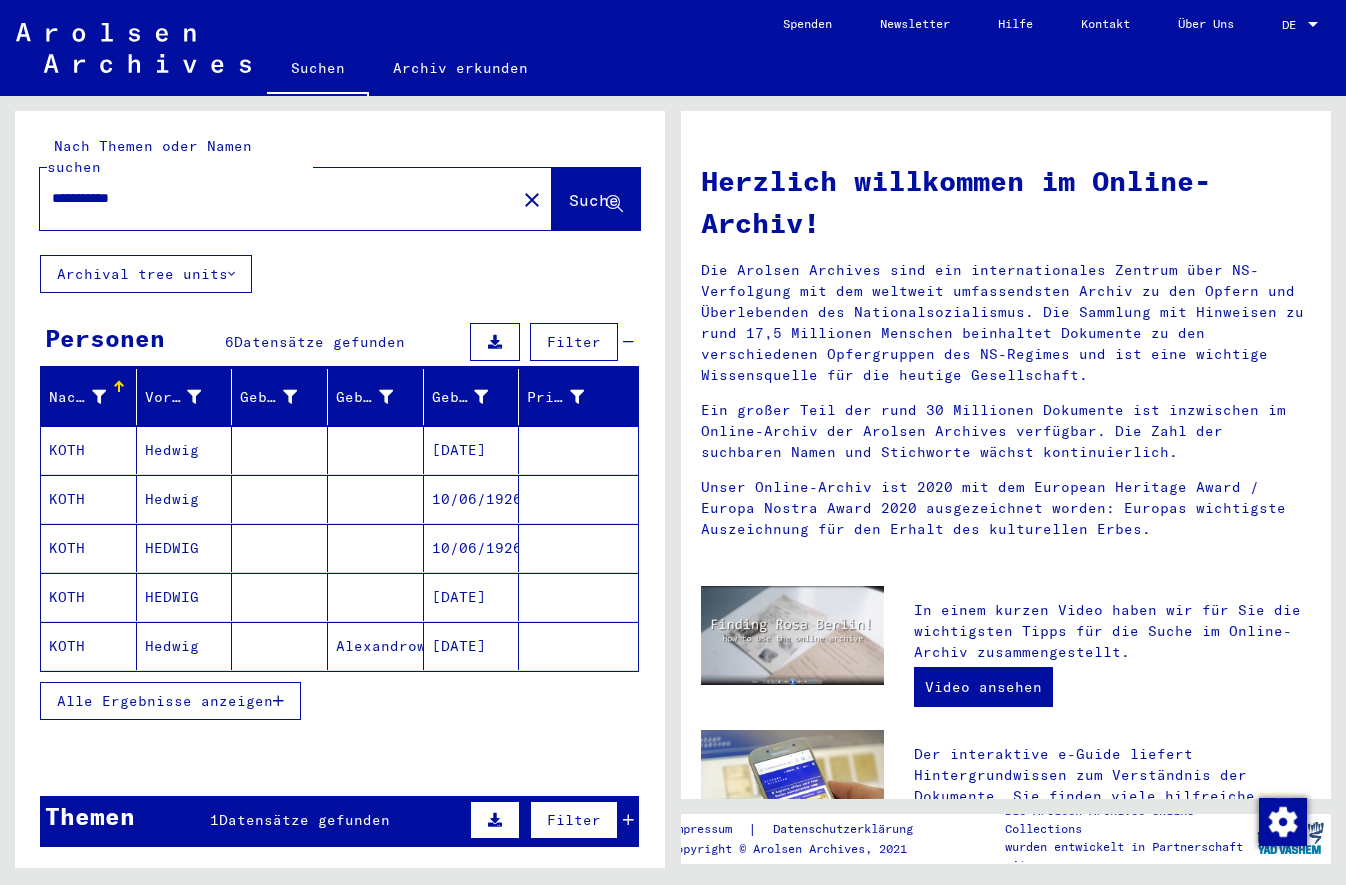 click on "KOTH" at bounding box center (89, 499) 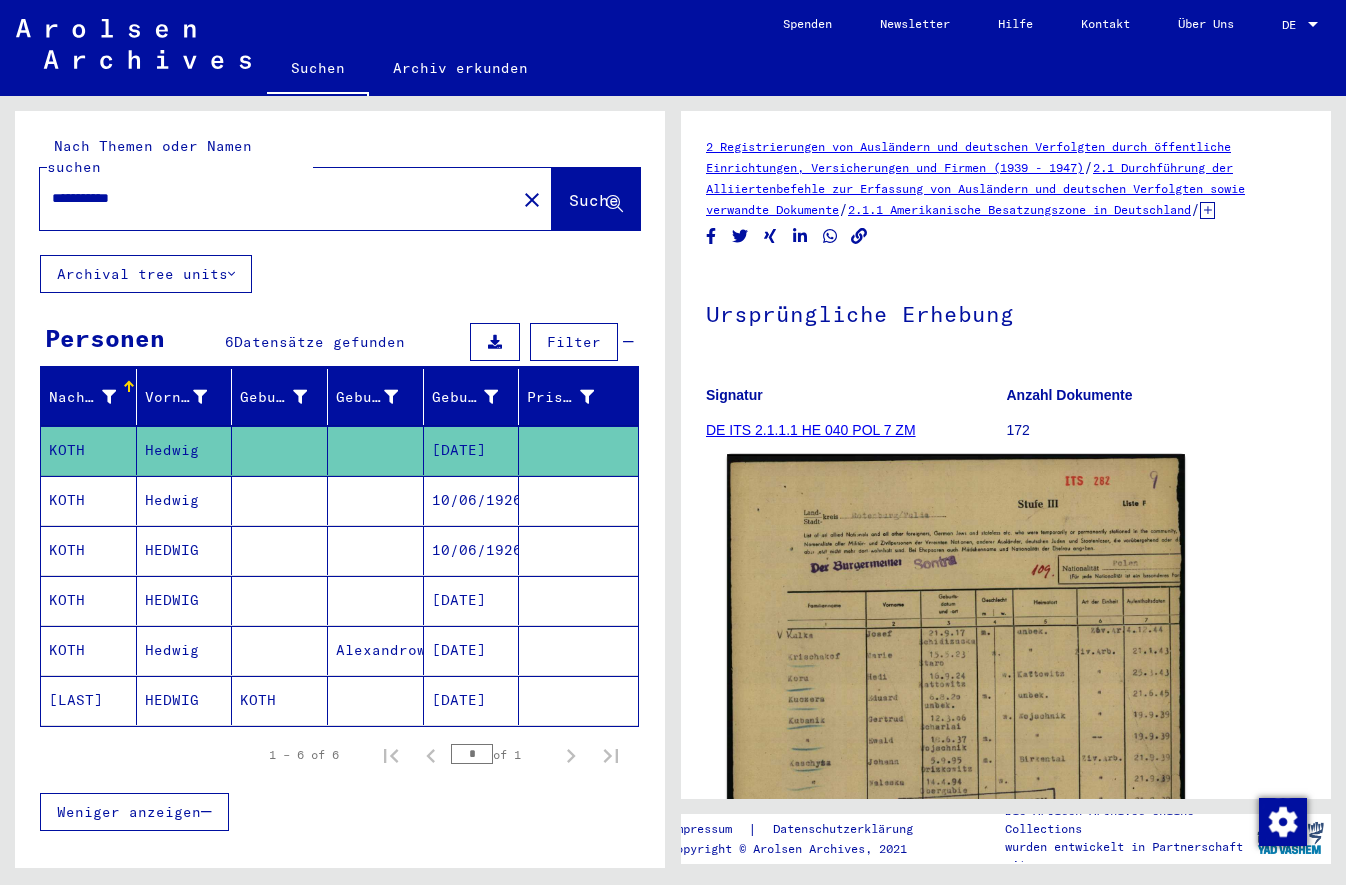 click 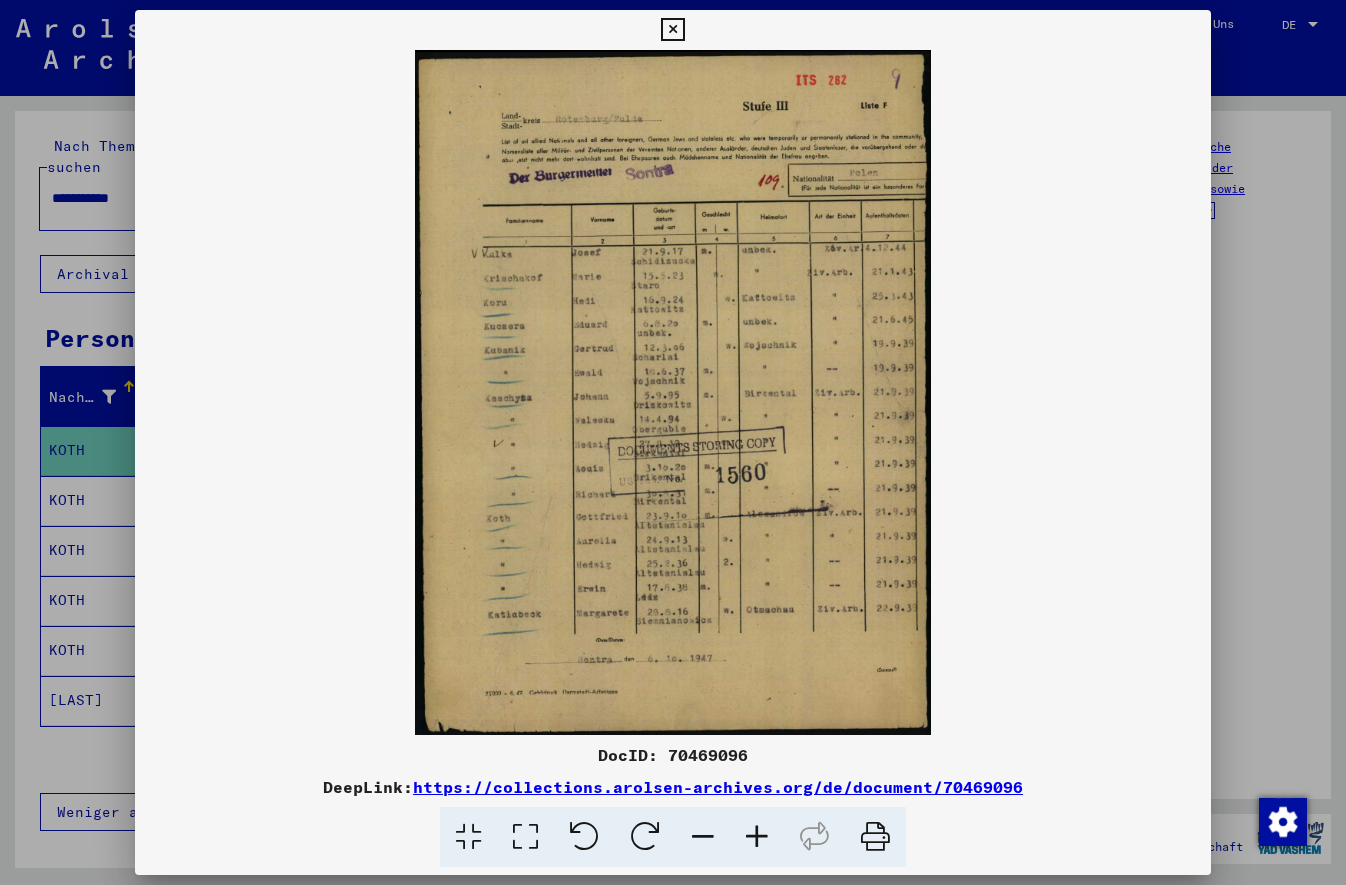 click at bounding box center (757, 837) 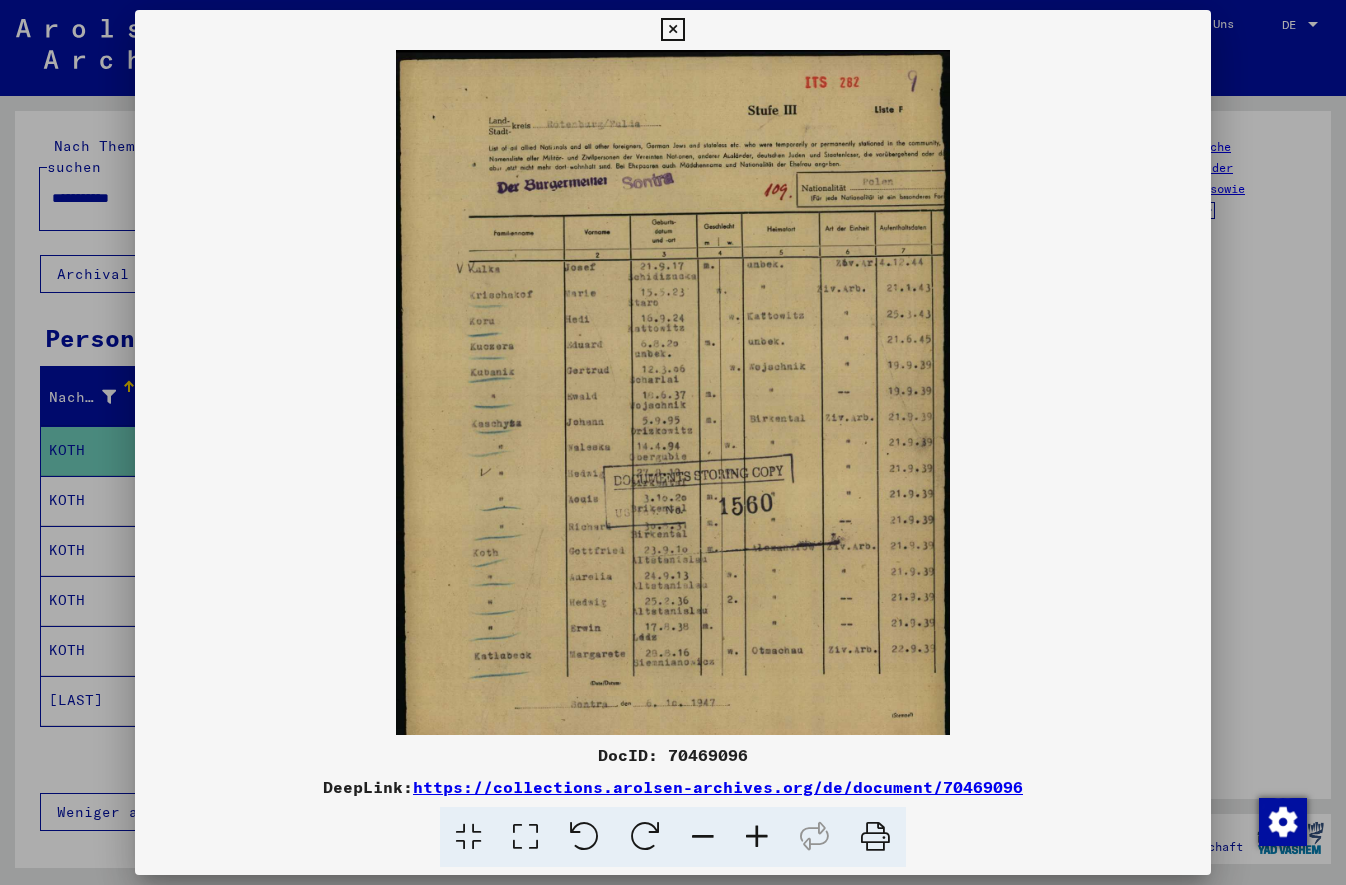 click at bounding box center (757, 837) 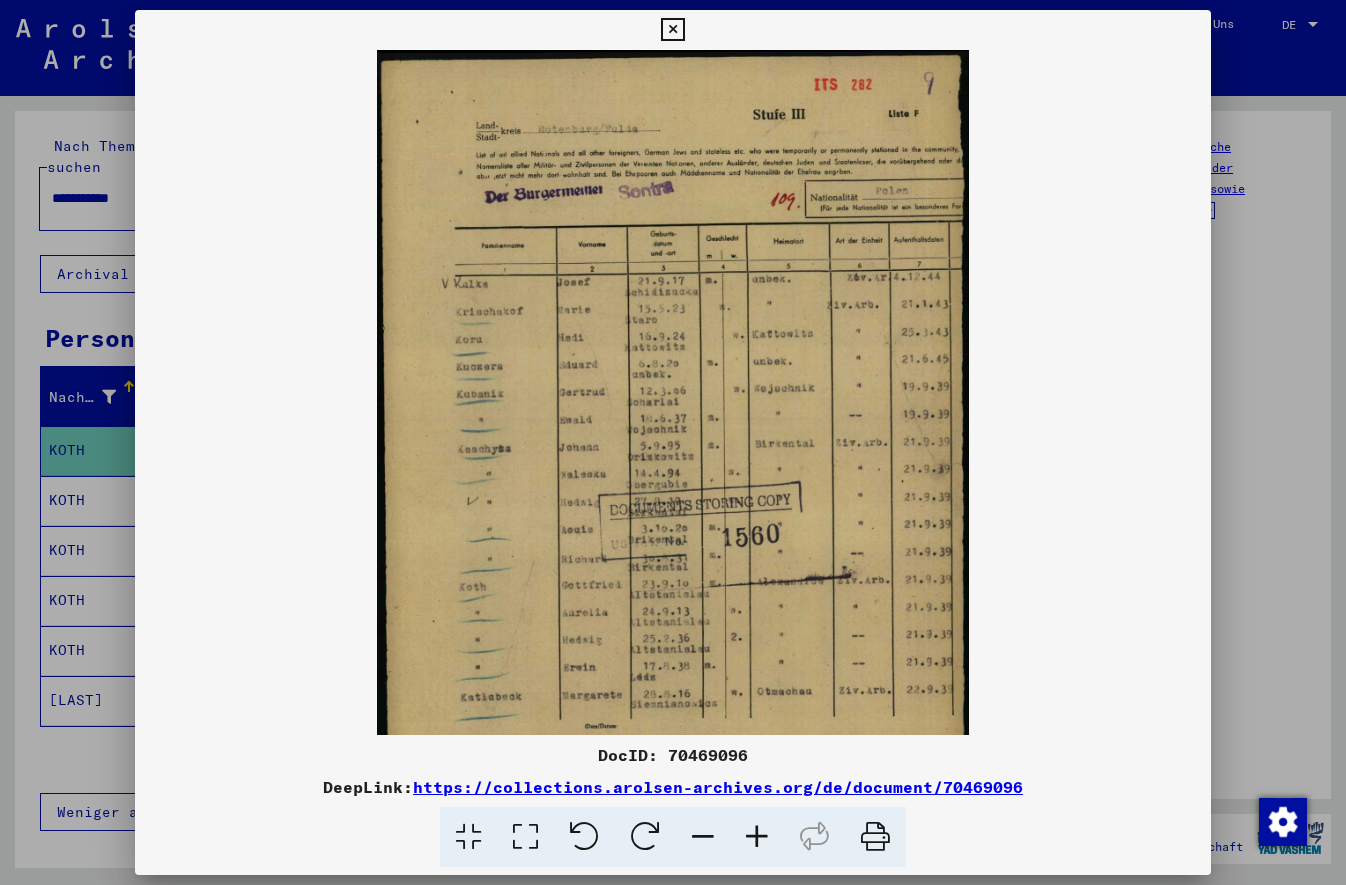 click at bounding box center (757, 837) 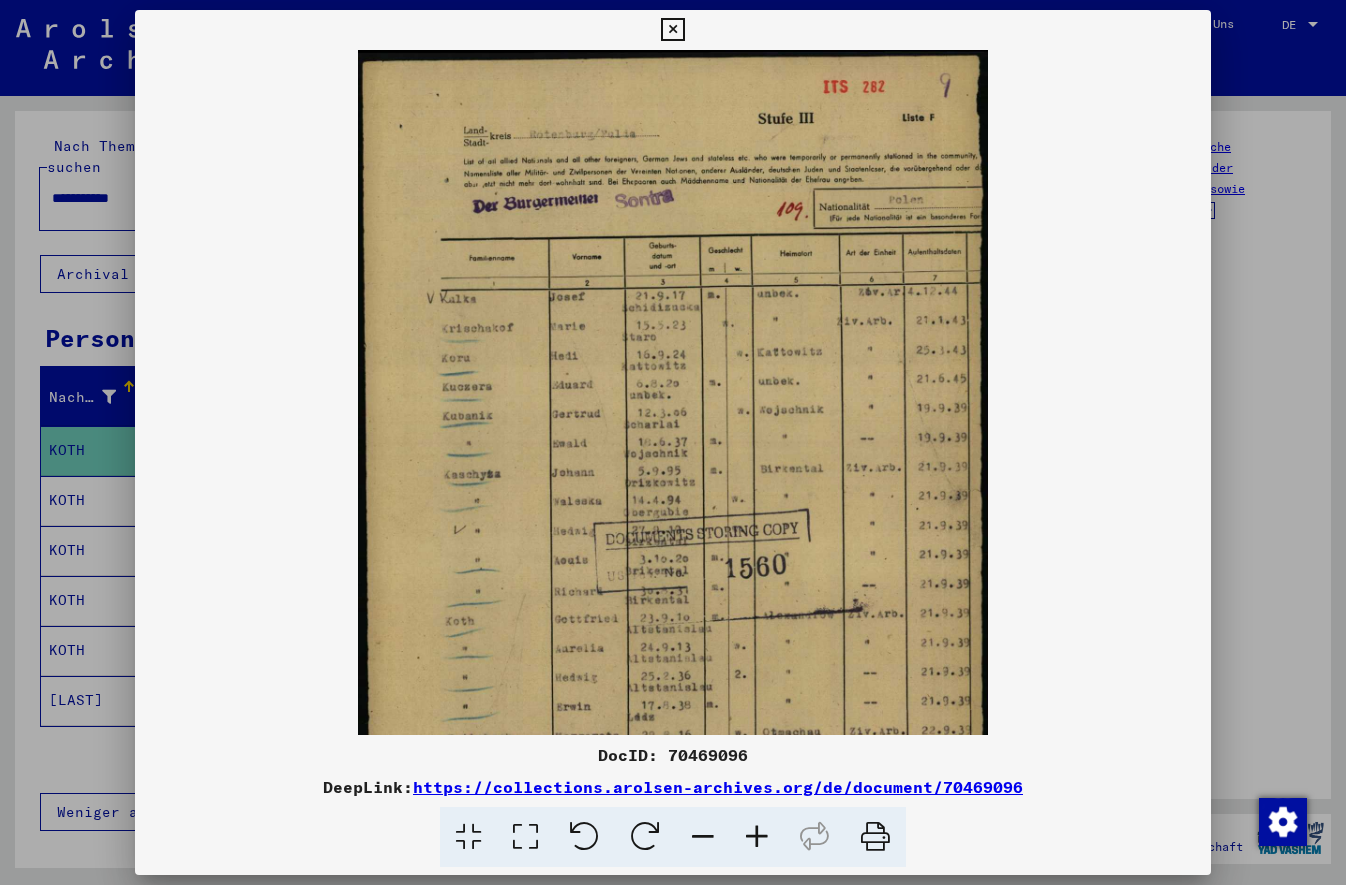 click at bounding box center [757, 837] 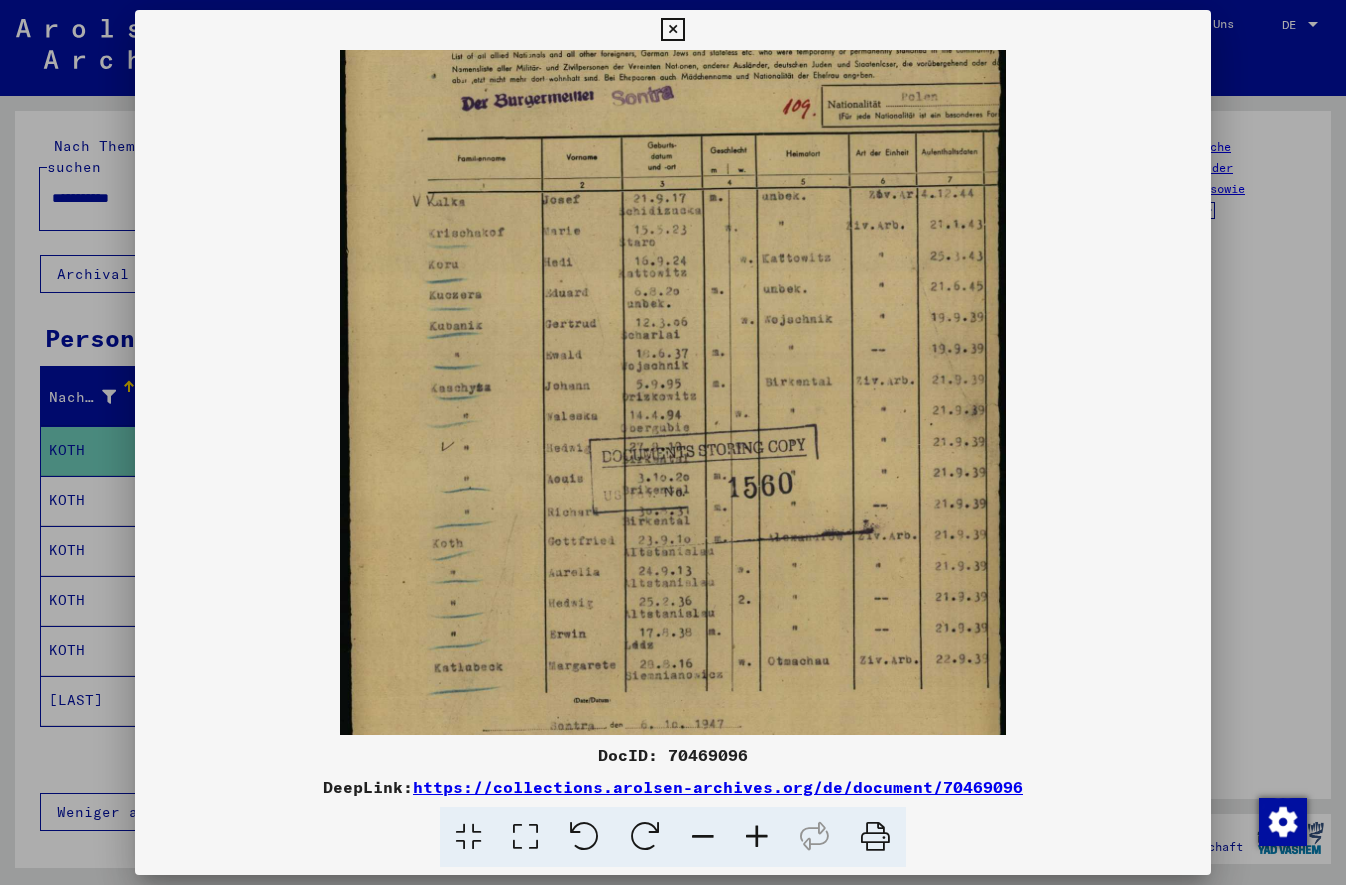 scroll, scrollTop: 124, scrollLeft: 0, axis: vertical 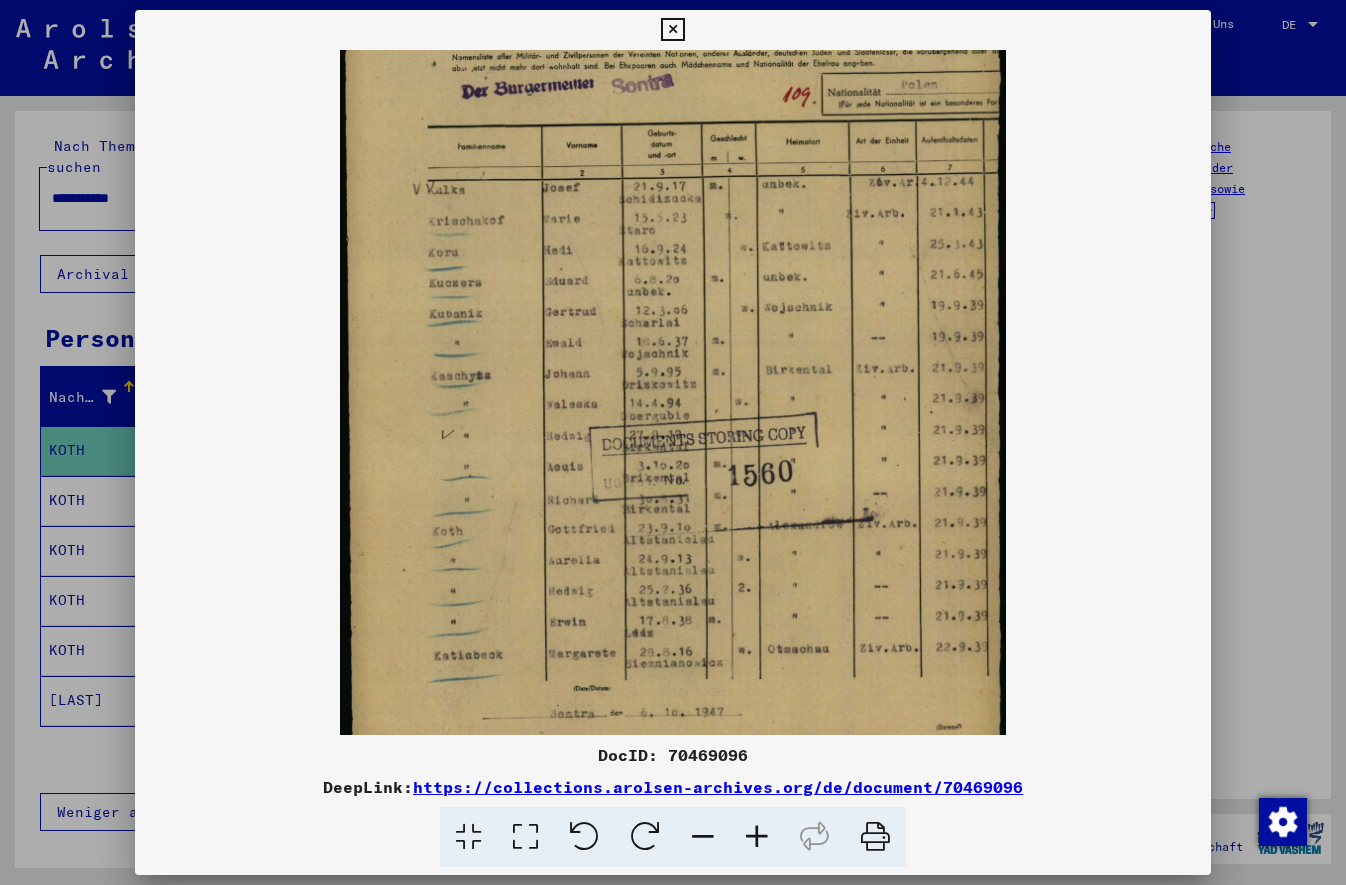 drag, startPoint x: 717, startPoint y: 641, endPoint x: 681, endPoint y: 517, distance: 129.1201 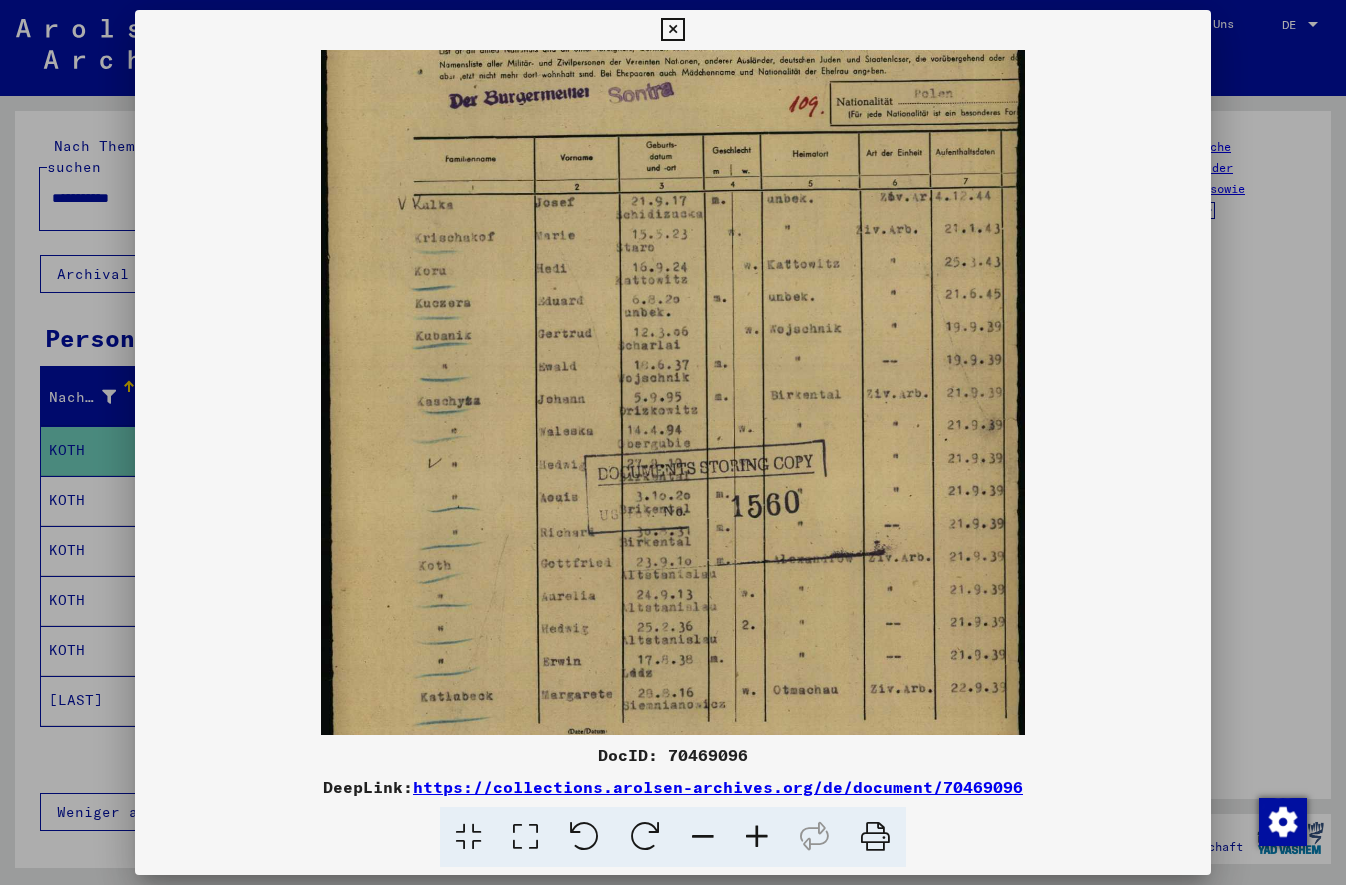 click at bounding box center [757, 837] 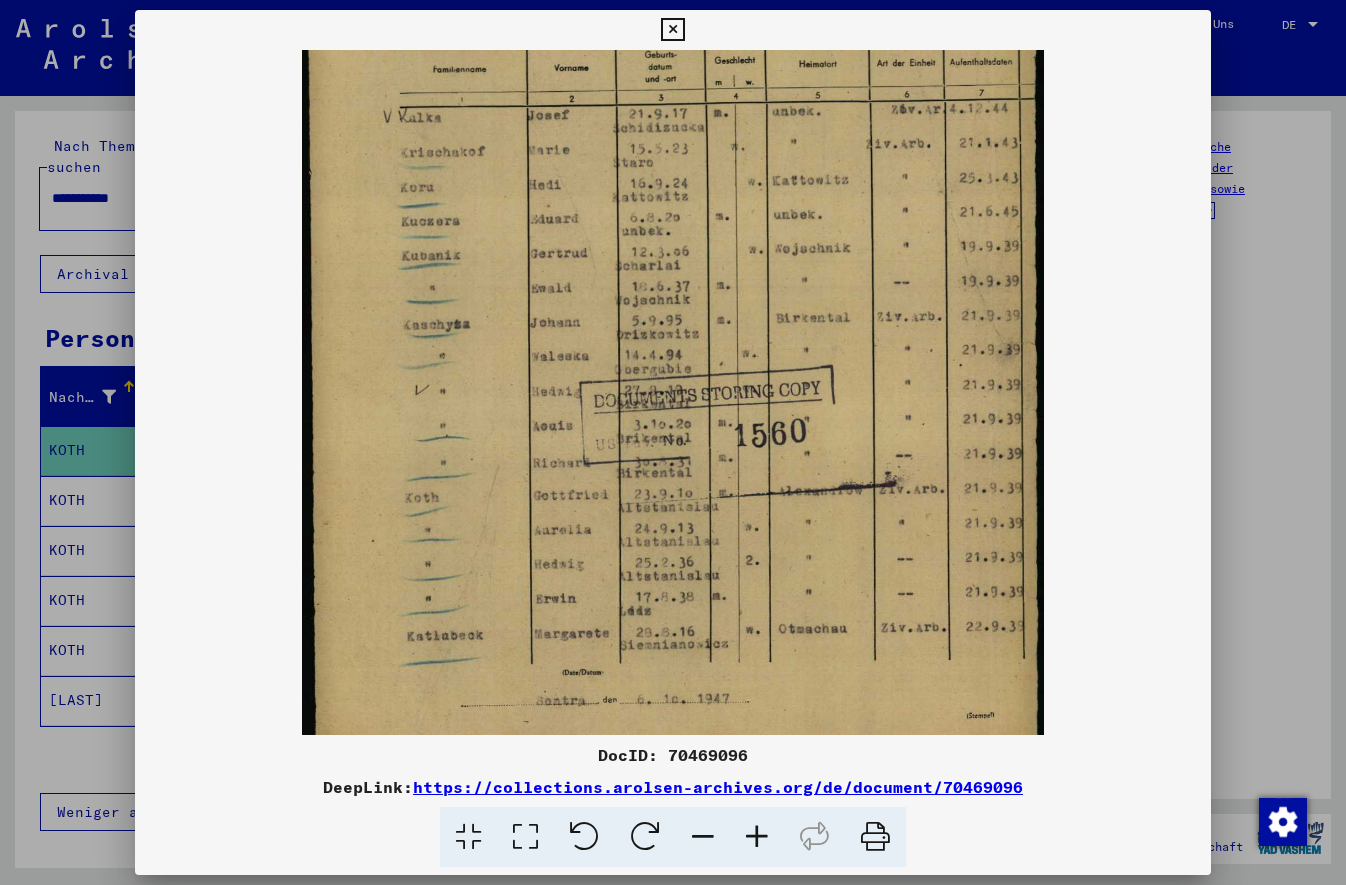 drag, startPoint x: 755, startPoint y: 675, endPoint x: 749, endPoint y: 568, distance: 107.16809 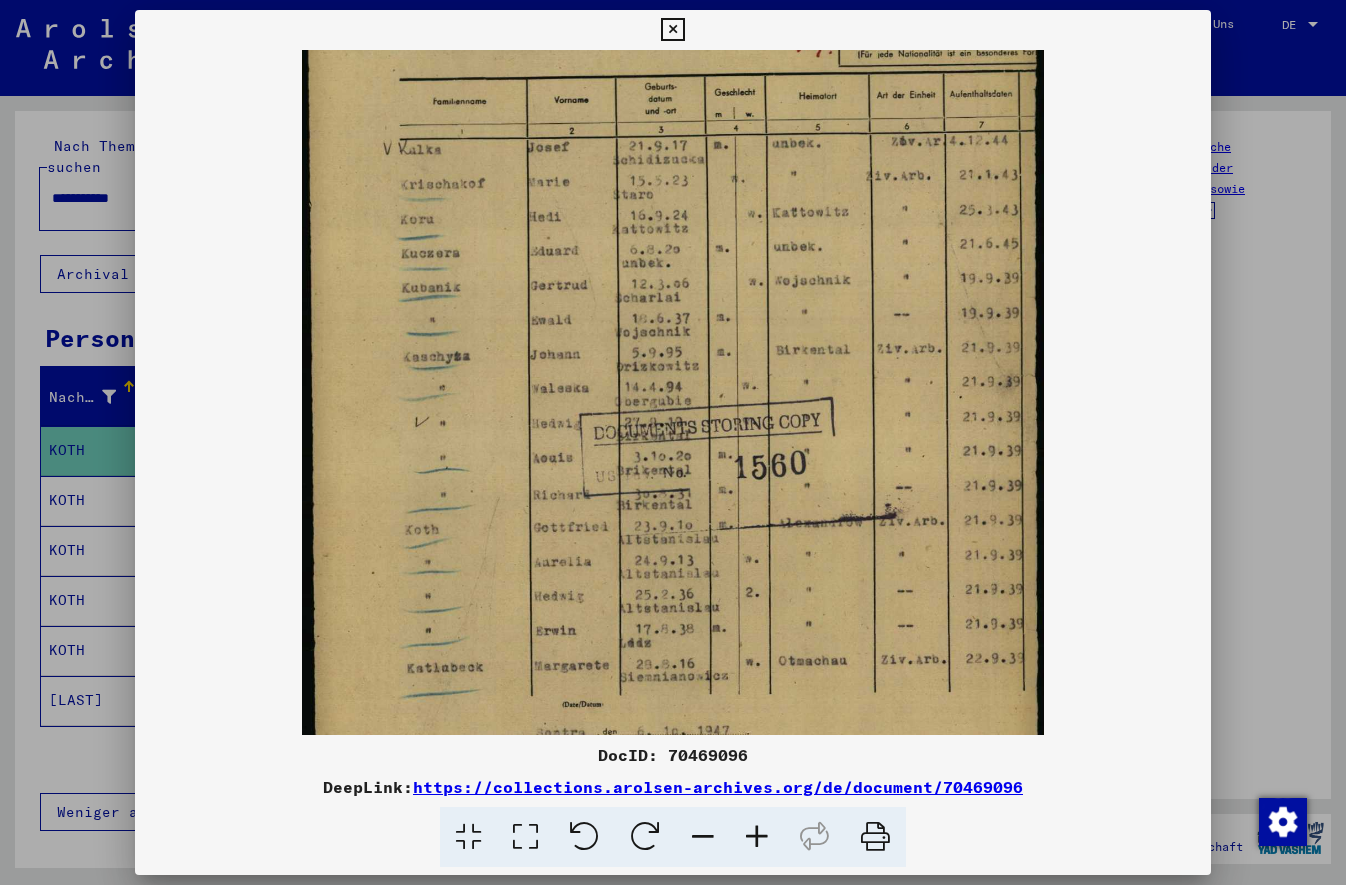 scroll, scrollTop: 191, scrollLeft: 0, axis: vertical 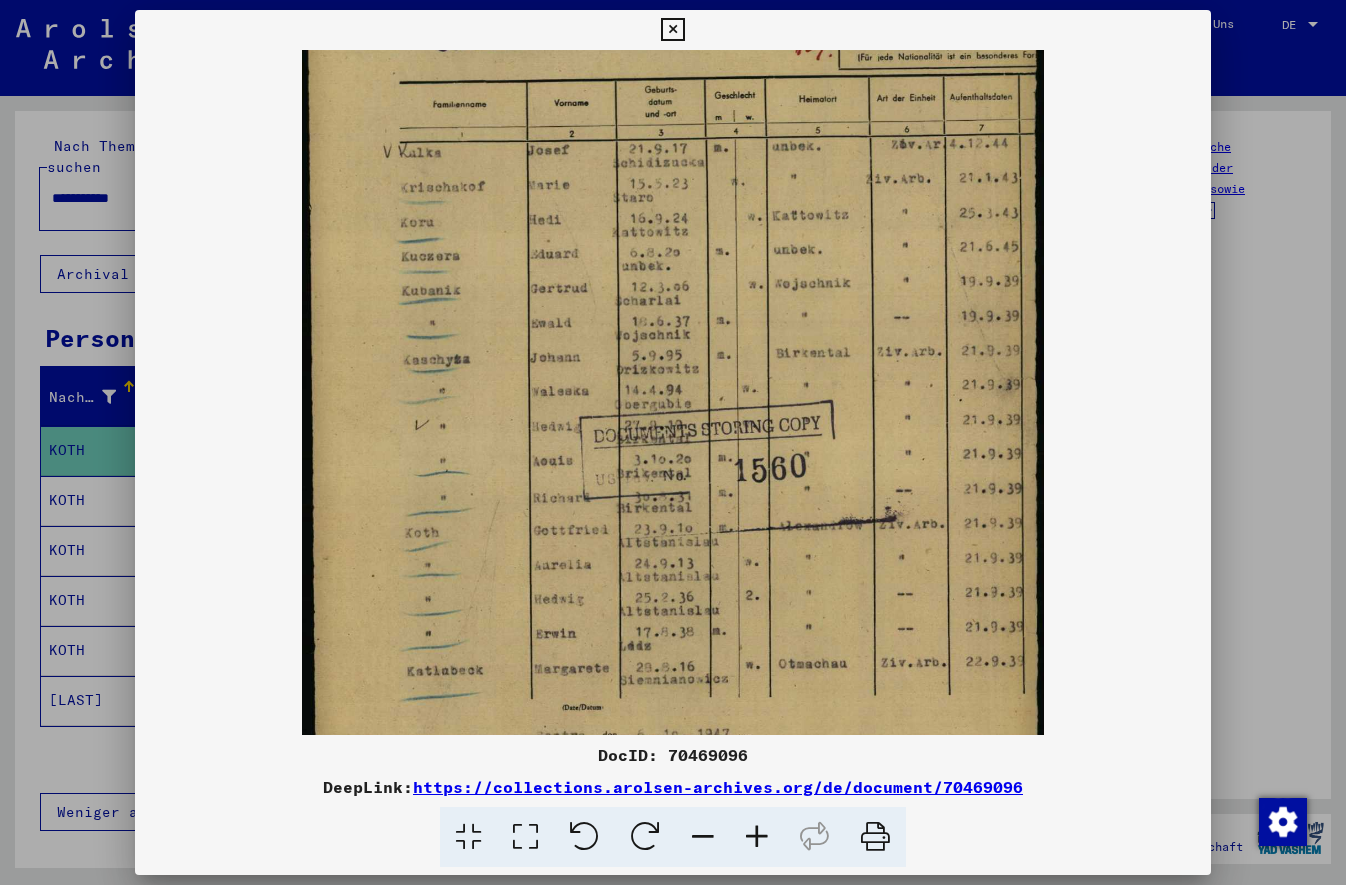 drag, startPoint x: 866, startPoint y: 502, endPoint x: 308, endPoint y: 542, distance: 559.4319 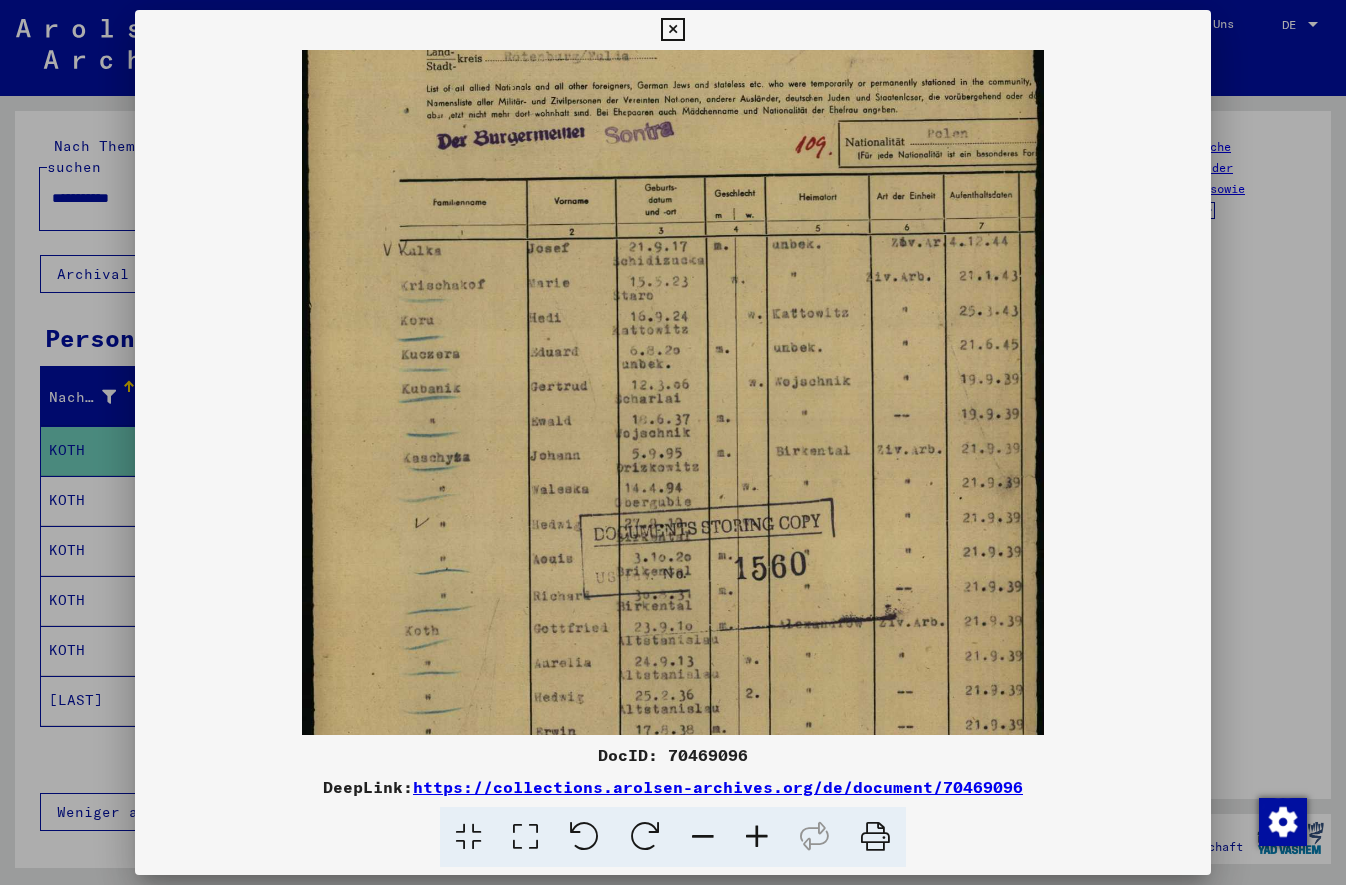 scroll, scrollTop: 66, scrollLeft: 0, axis: vertical 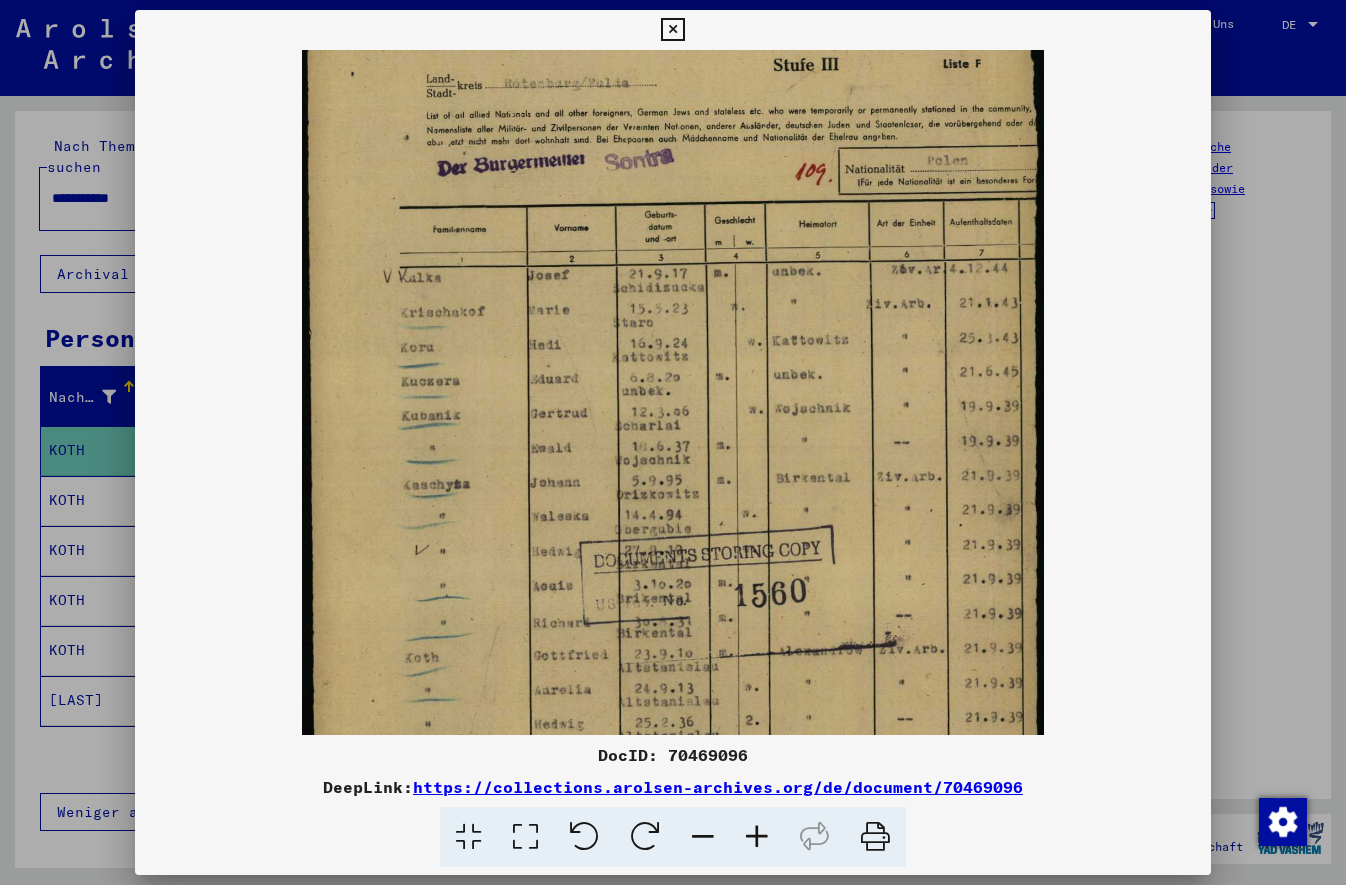 drag, startPoint x: 810, startPoint y: 637, endPoint x: 536, endPoint y: 762, distance: 301.16608 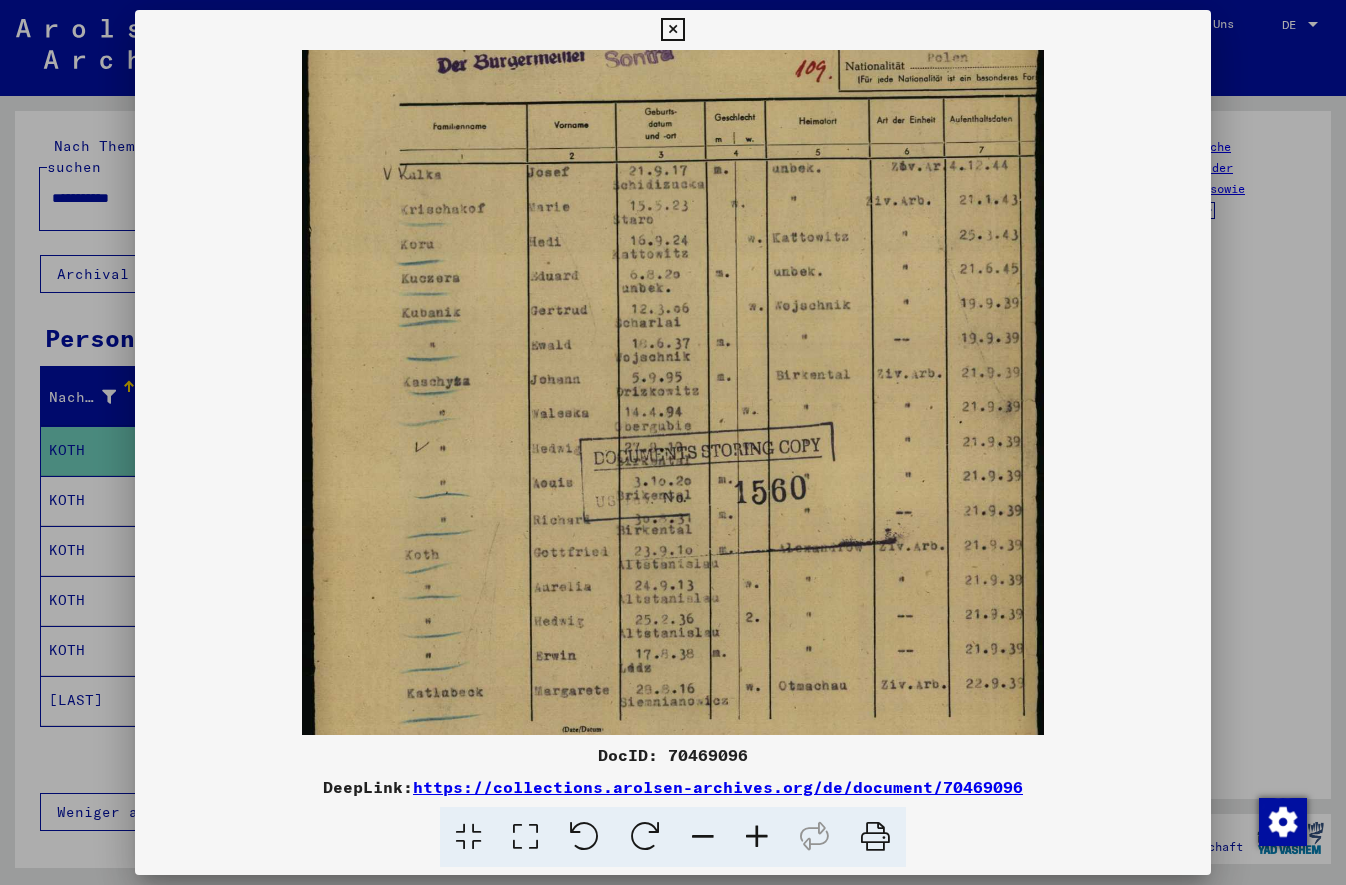 scroll, scrollTop: 200, scrollLeft: 0, axis: vertical 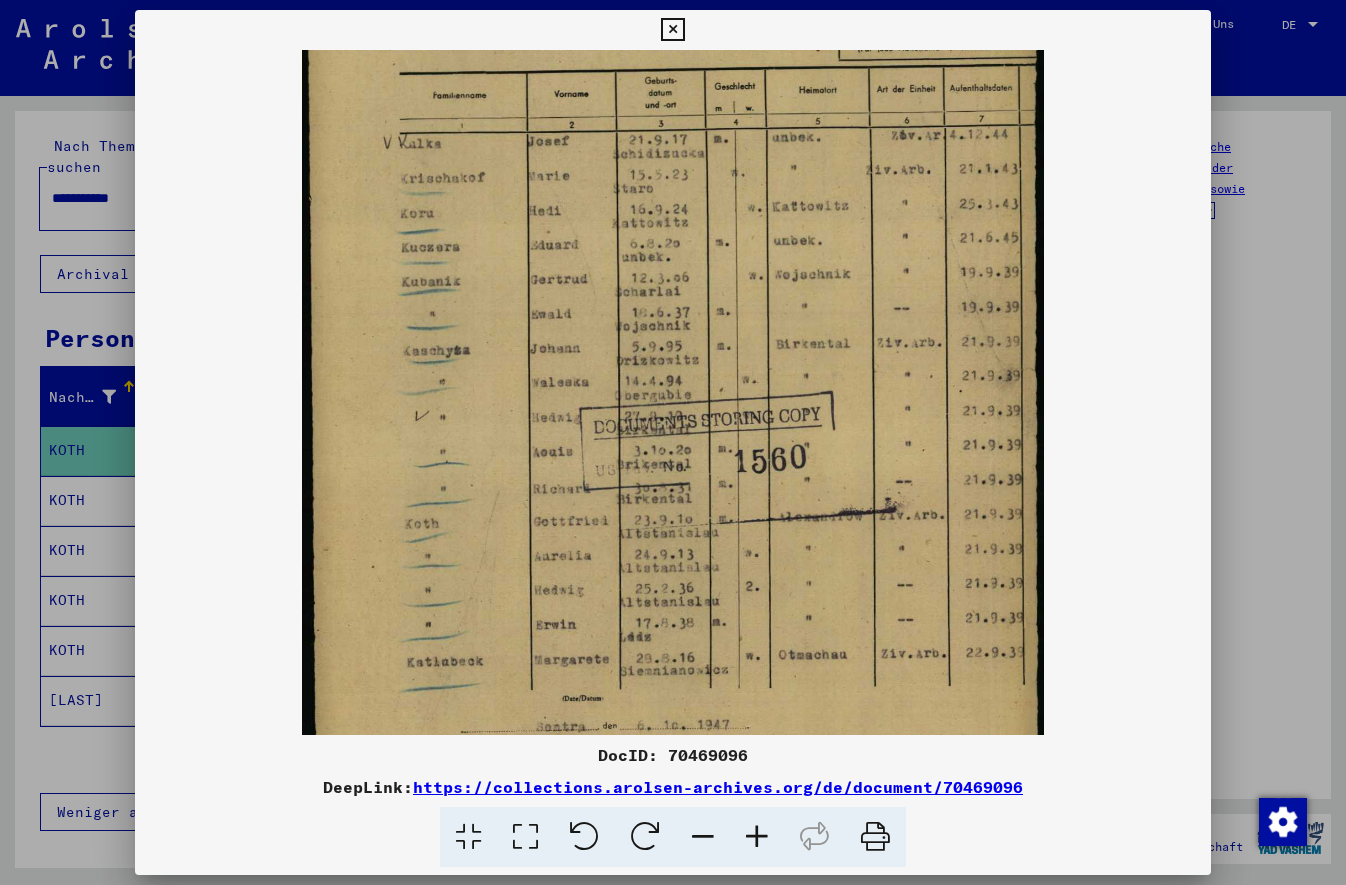 drag, startPoint x: 693, startPoint y: 617, endPoint x: 668, endPoint y: 483, distance: 136.31215 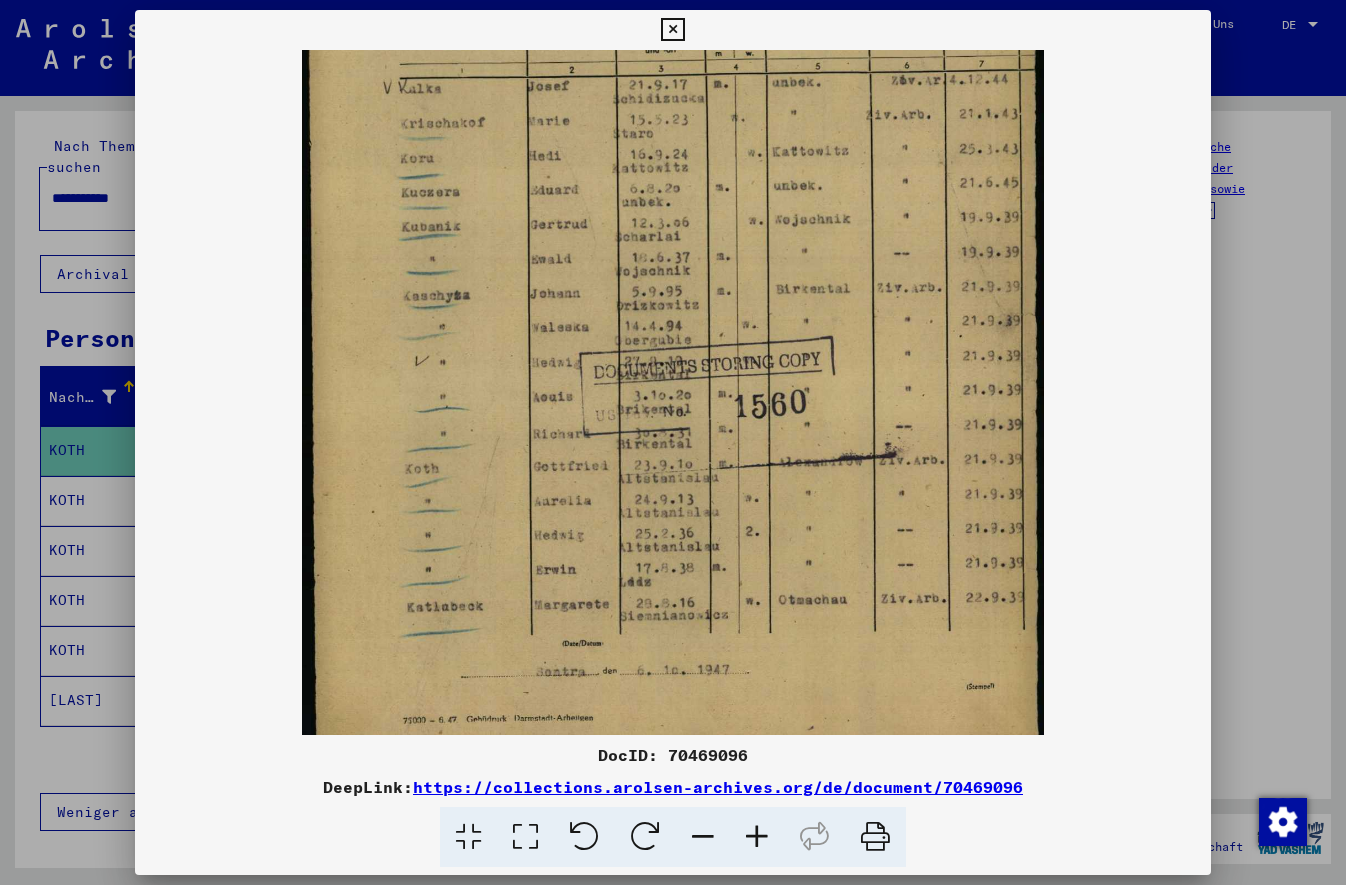 scroll, scrollTop: 279, scrollLeft: 0, axis: vertical 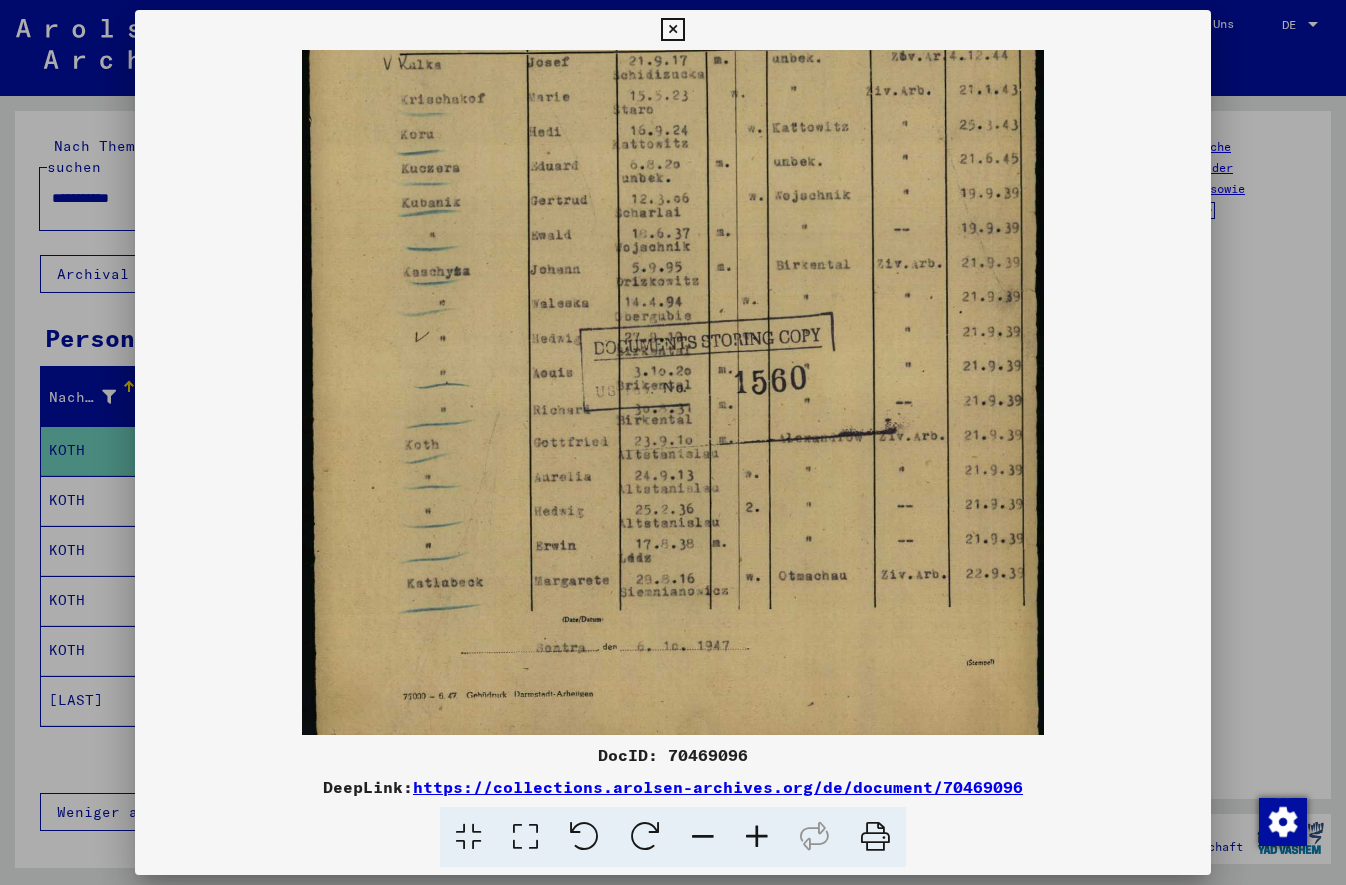 drag, startPoint x: 672, startPoint y: 479, endPoint x: 666, endPoint y: 435, distance: 44.407207 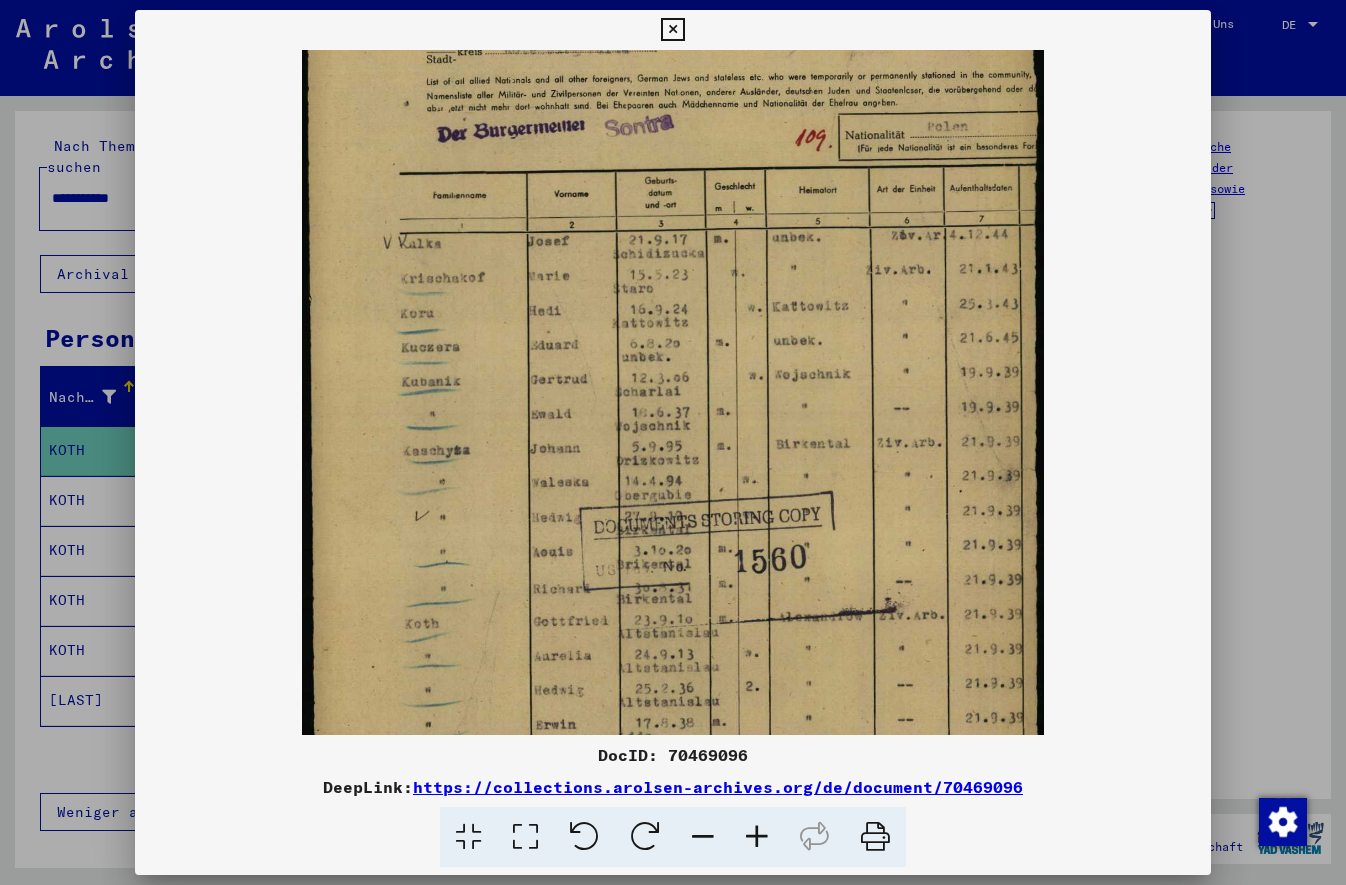 scroll, scrollTop: 0, scrollLeft: 0, axis: both 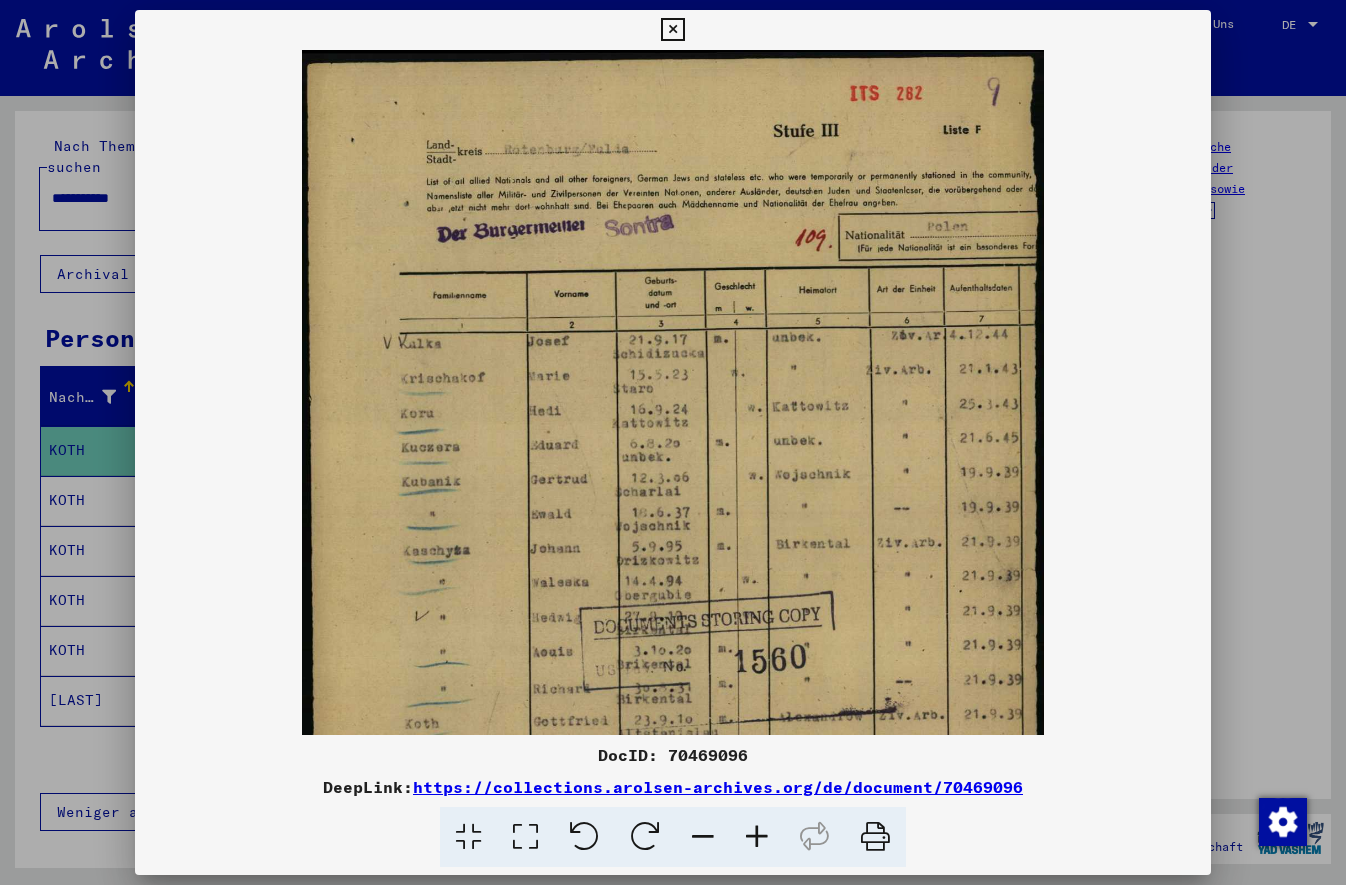 drag, startPoint x: 935, startPoint y: 336, endPoint x: 919, endPoint y: 773, distance: 437.29282 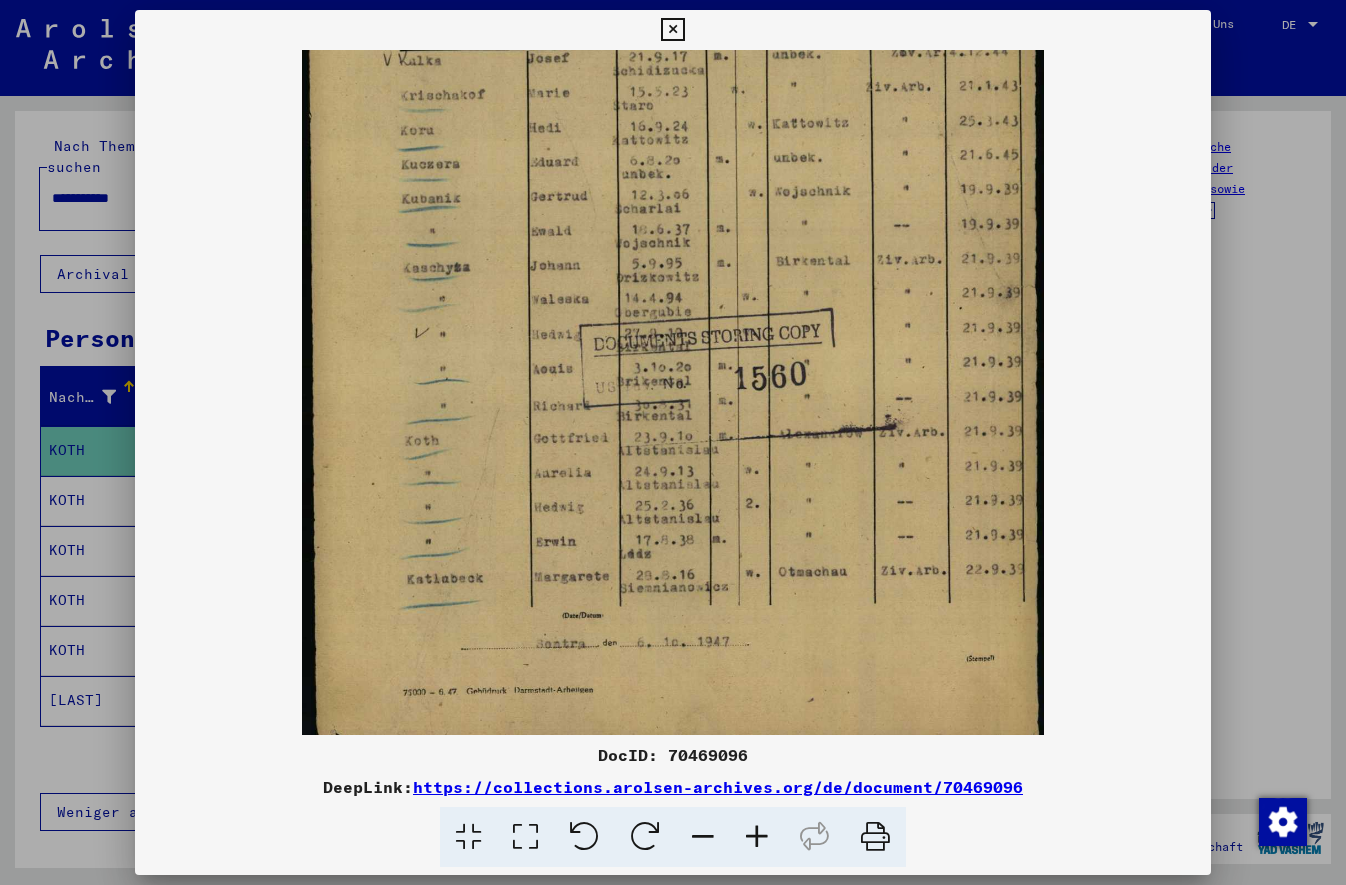 scroll, scrollTop: 300, scrollLeft: 0, axis: vertical 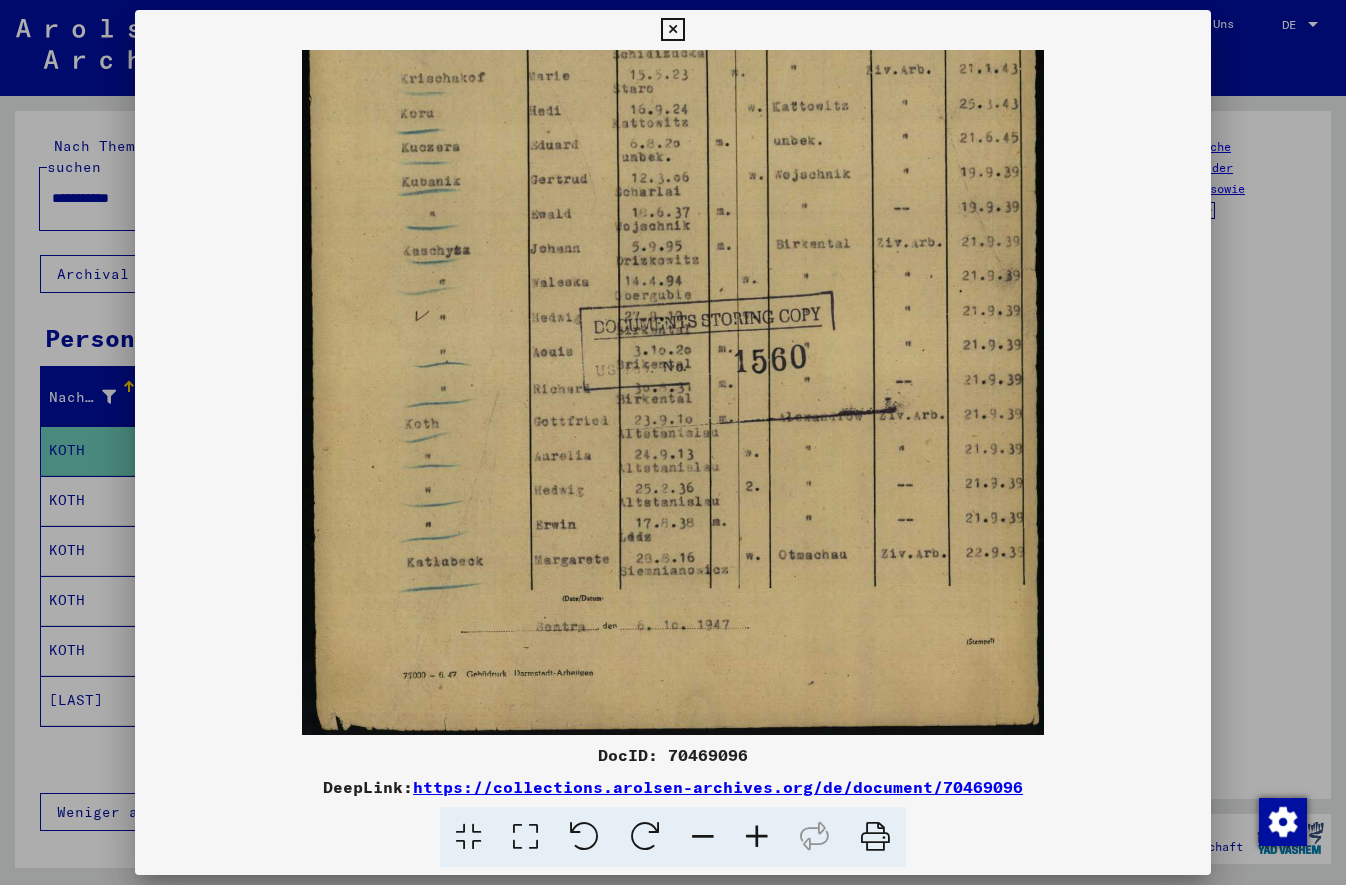 drag, startPoint x: 959, startPoint y: 586, endPoint x: 940, endPoint y: 284, distance: 302.5971 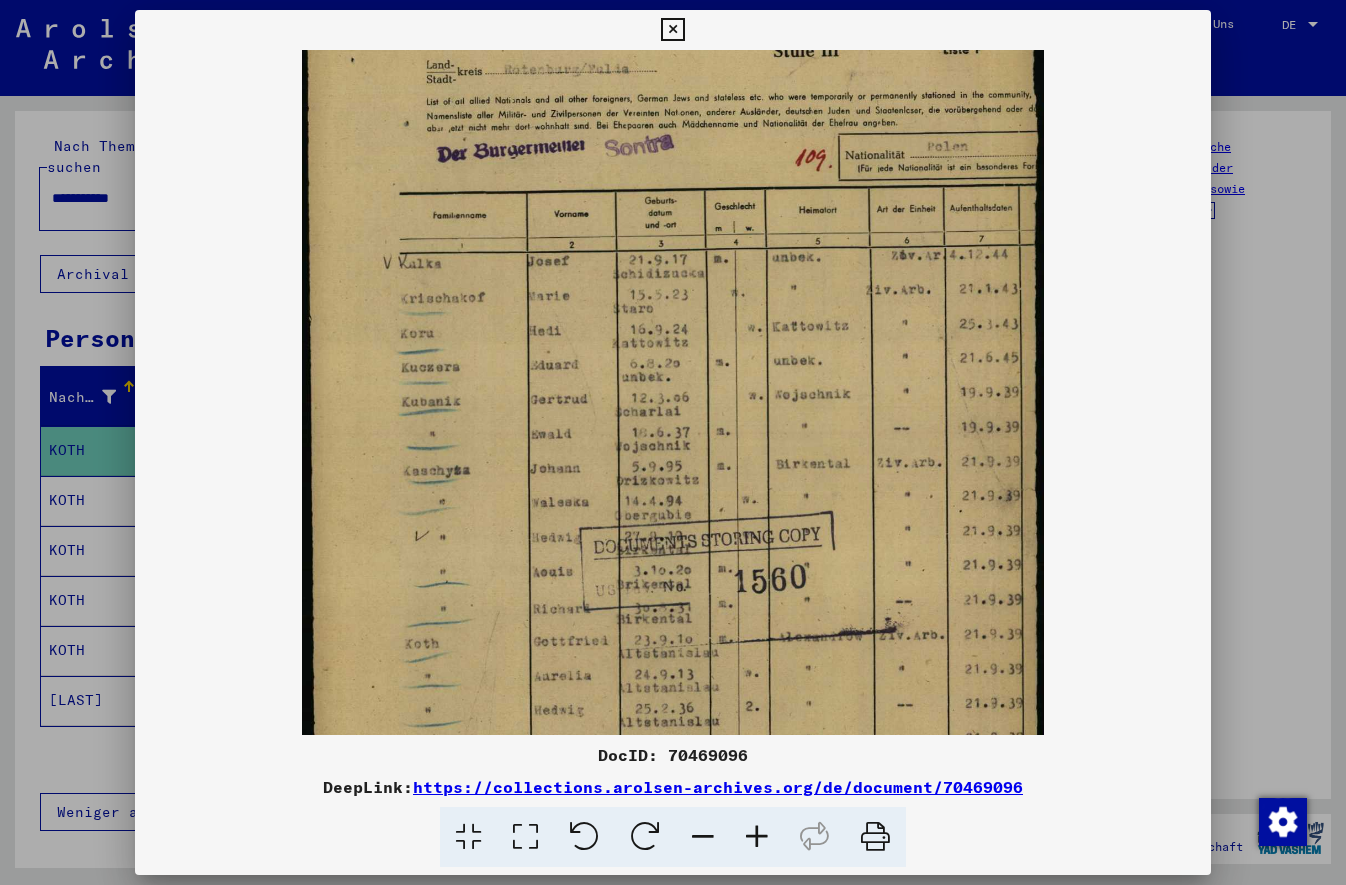 scroll, scrollTop: 0, scrollLeft: 0, axis: both 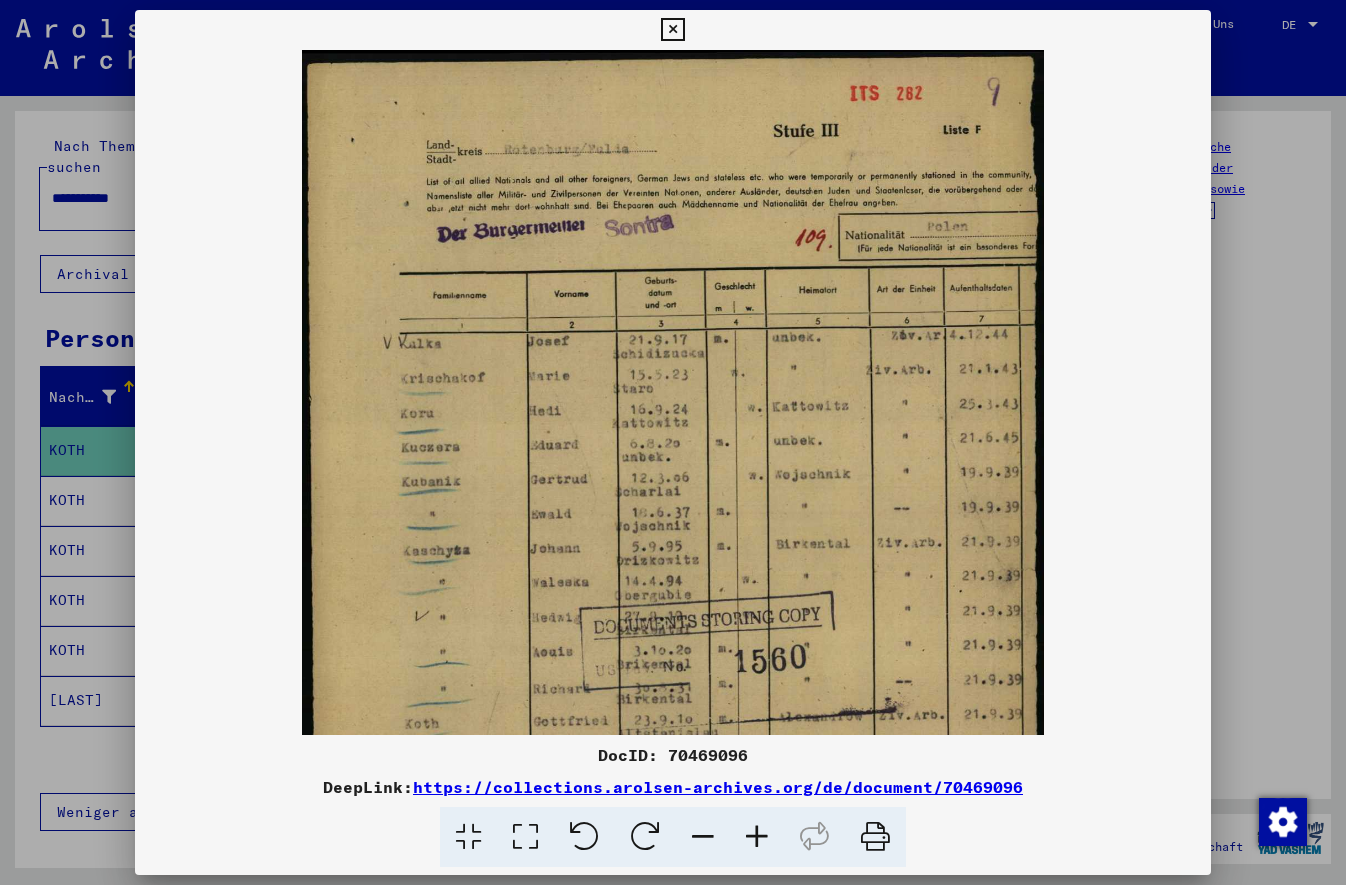 drag, startPoint x: 769, startPoint y: 156, endPoint x: 785, endPoint y: 535, distance: 379.3376 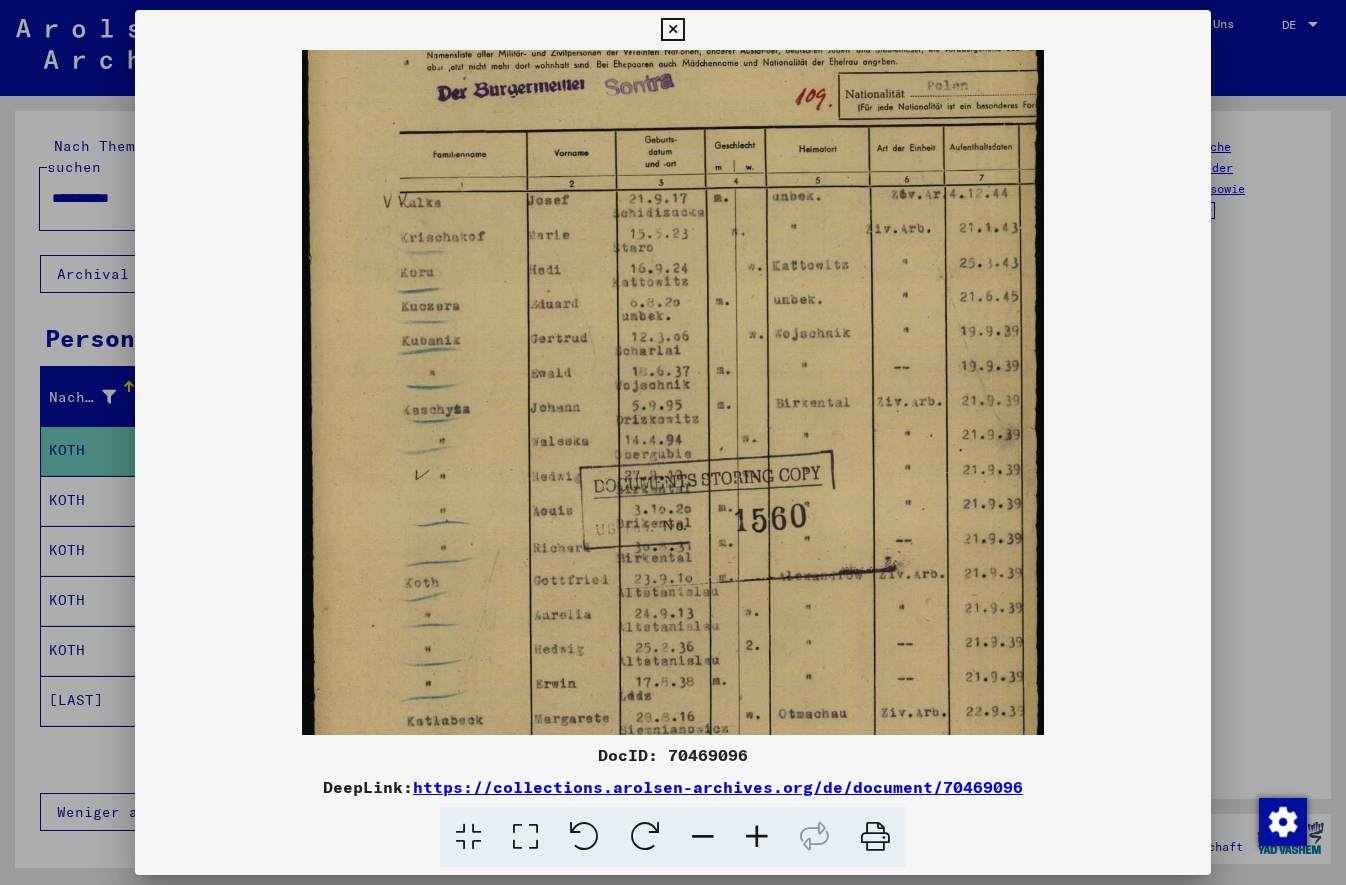 scroll, scrollTop: 300, scrollLeft: 0, axis: vertical 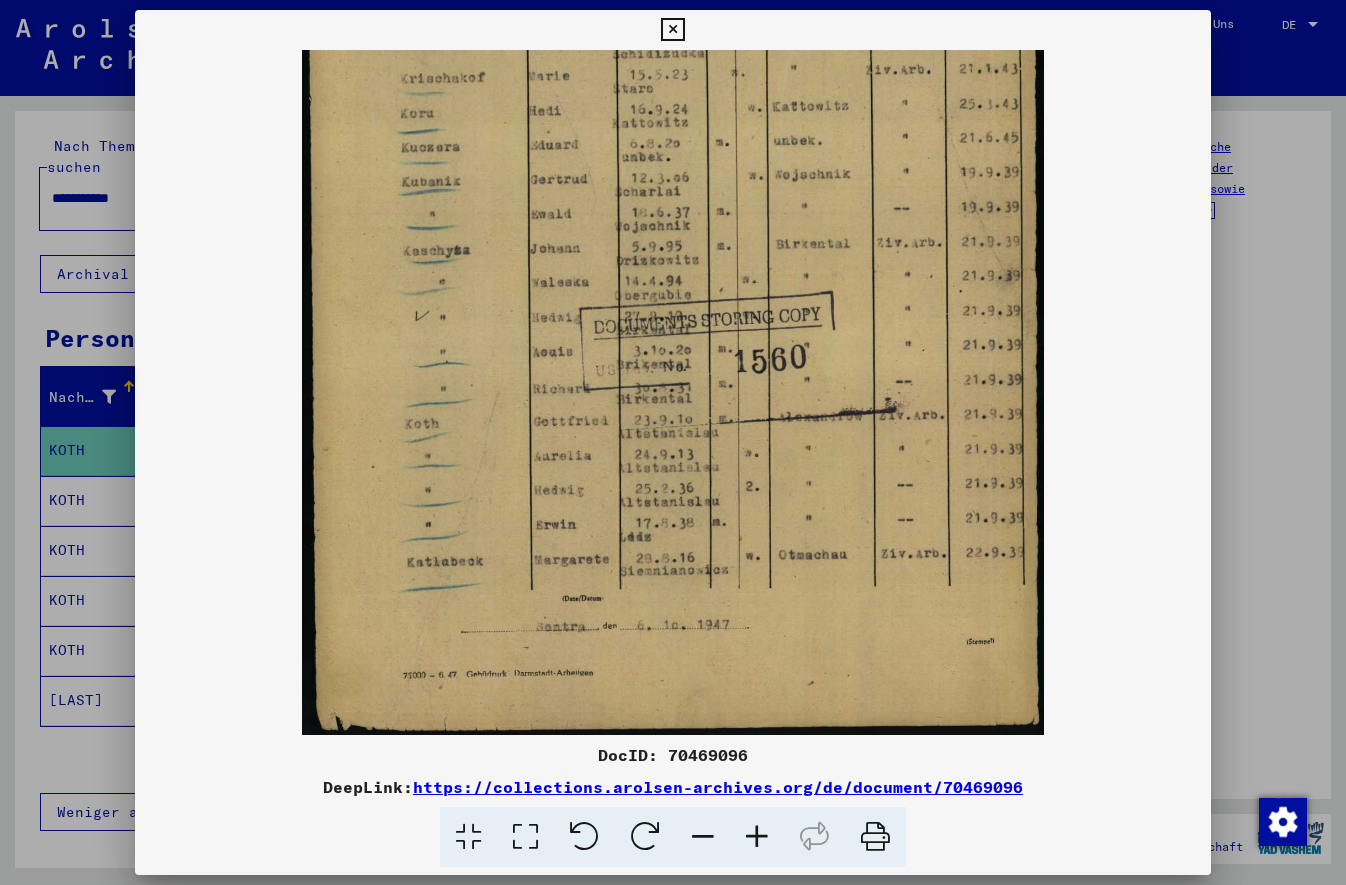 drag, startPoint x: 902, startPoint y: 640, endPoint x: 957, endPoint y: 192, distance: 451.3635 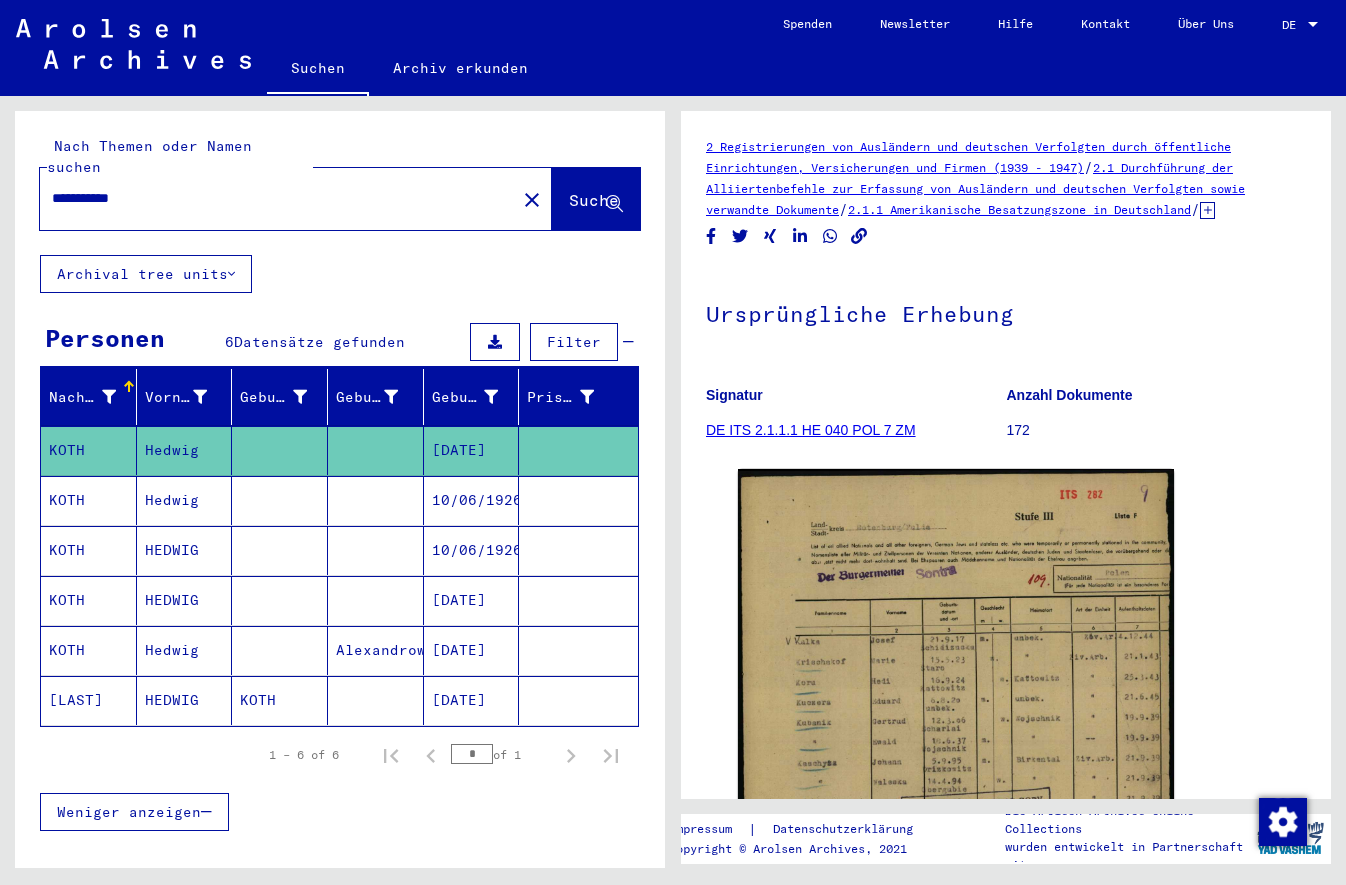 click on "KOTH" at bounding box center (89, 550) 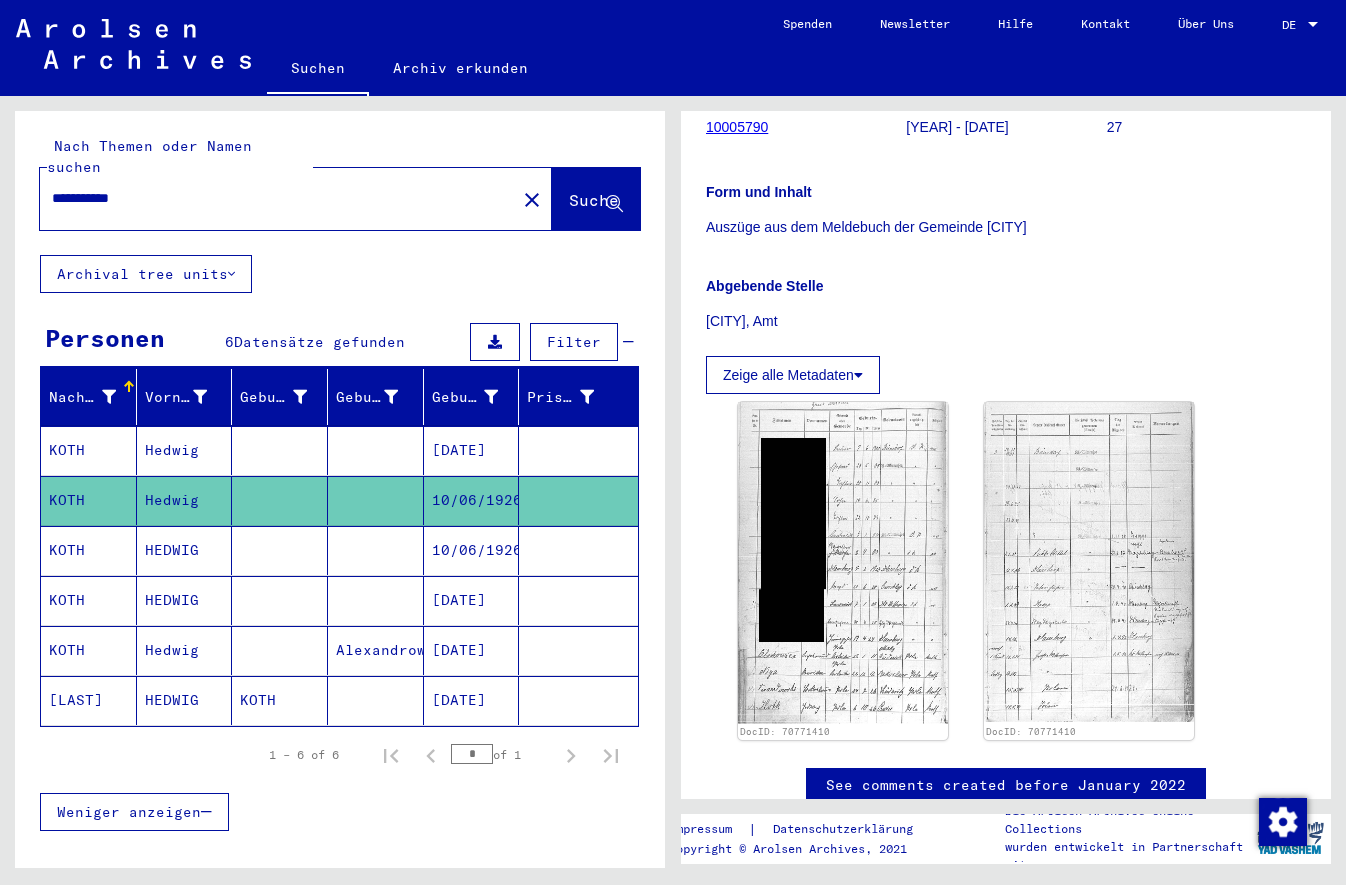 scroll, scrollTop: 389, scrollLeft: 0, axis: vertical 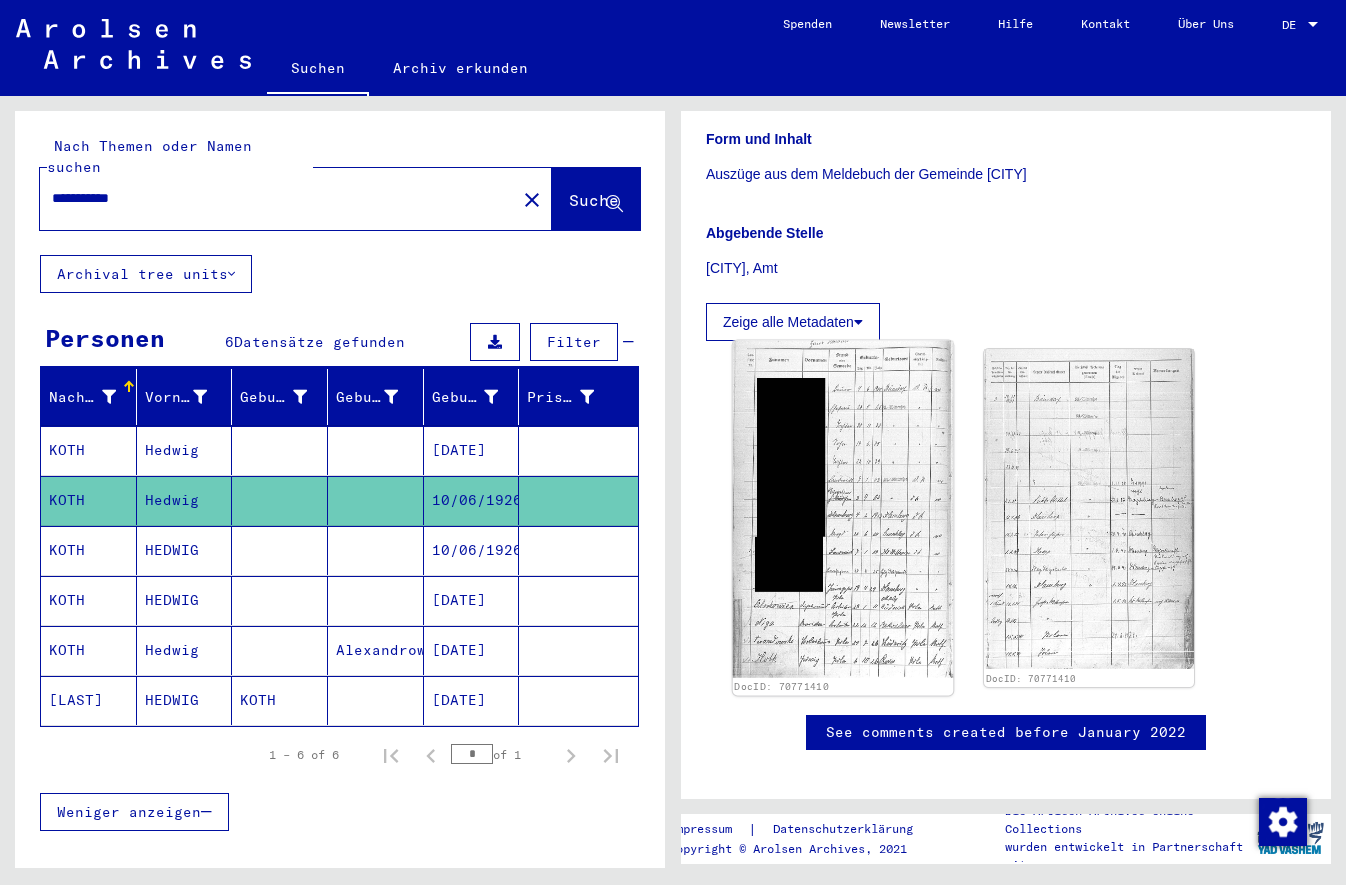 click 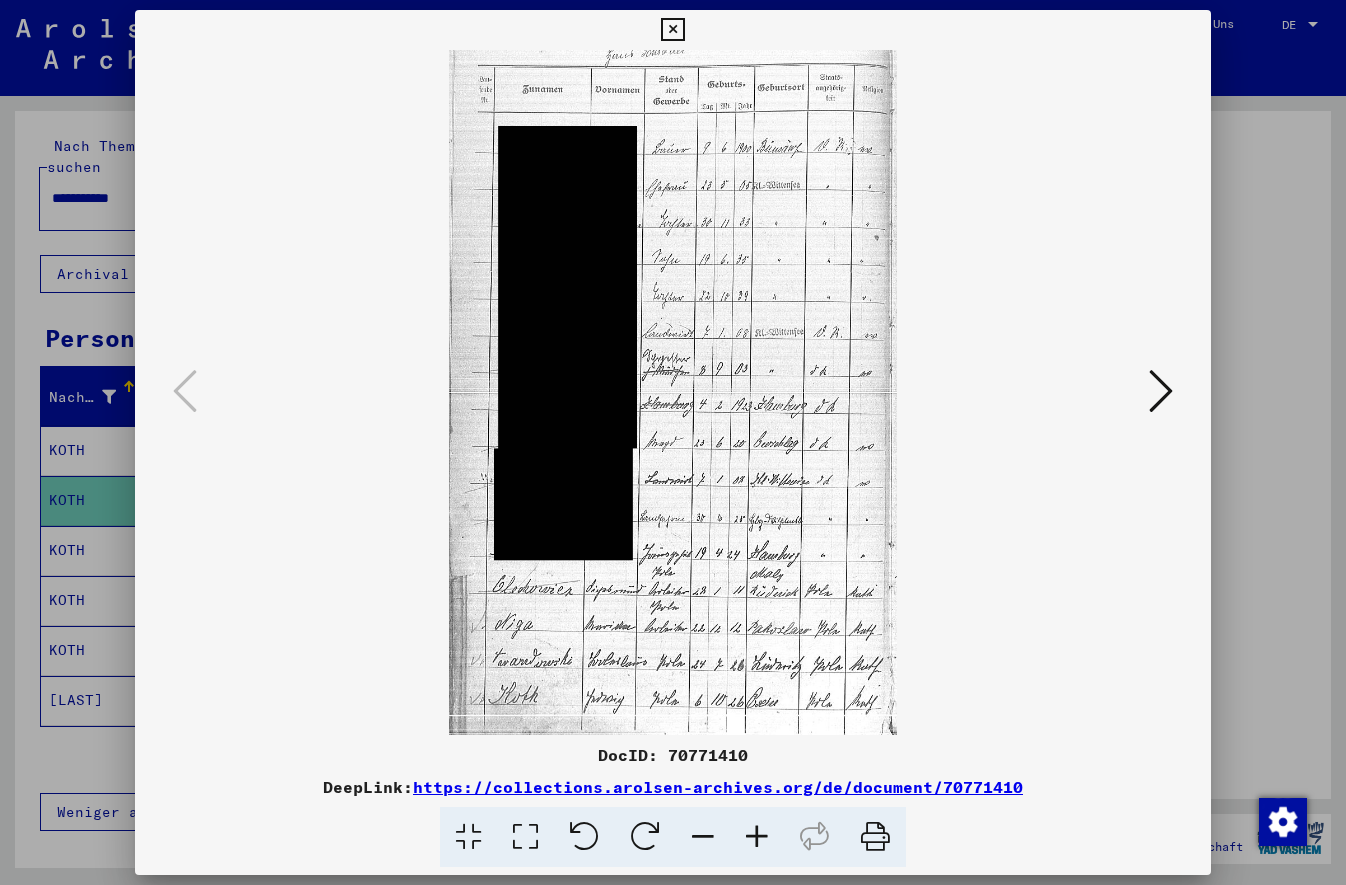 click at bounding box center [1161, 392] 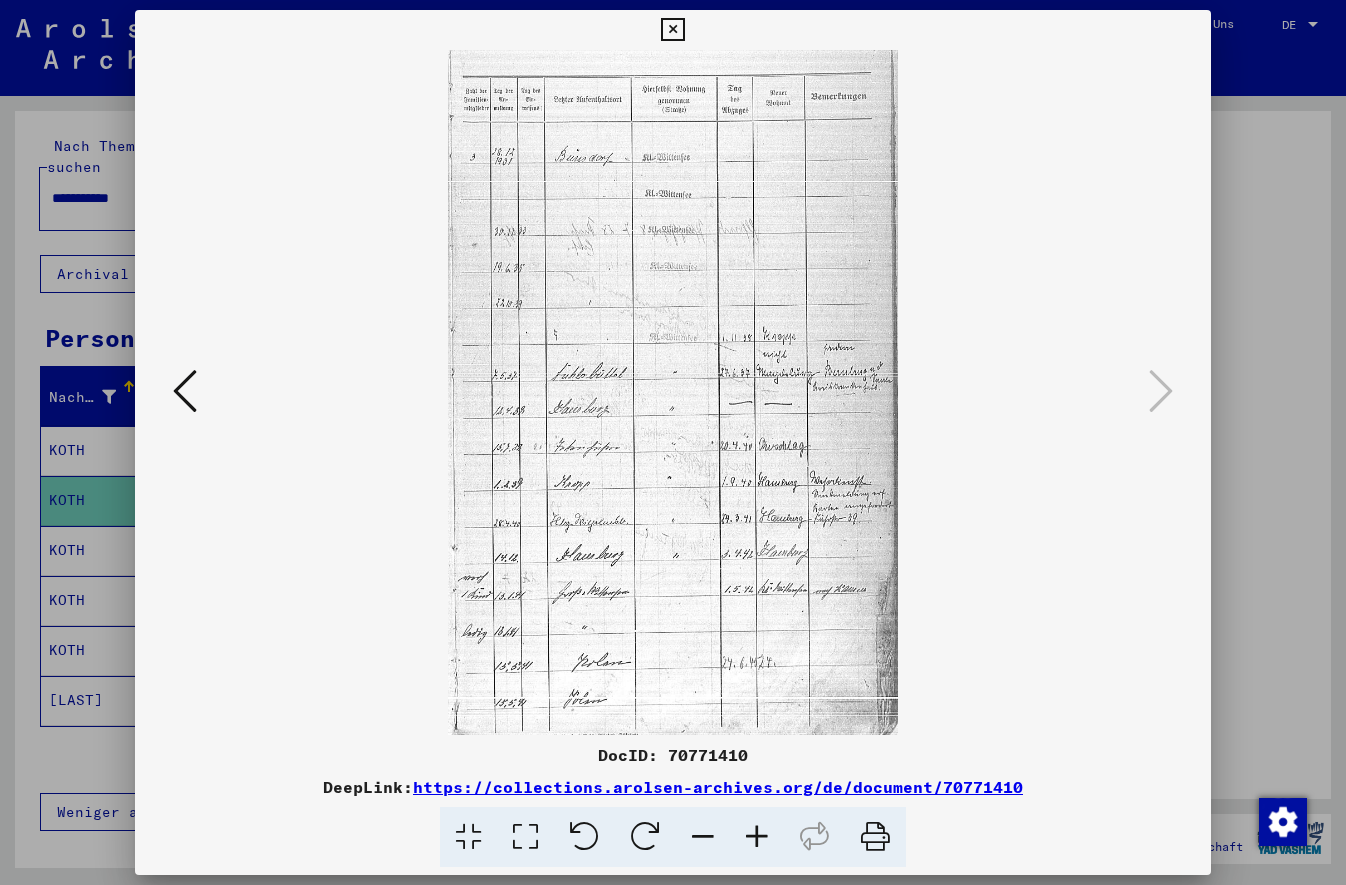 click at bounding box center (185, 392) 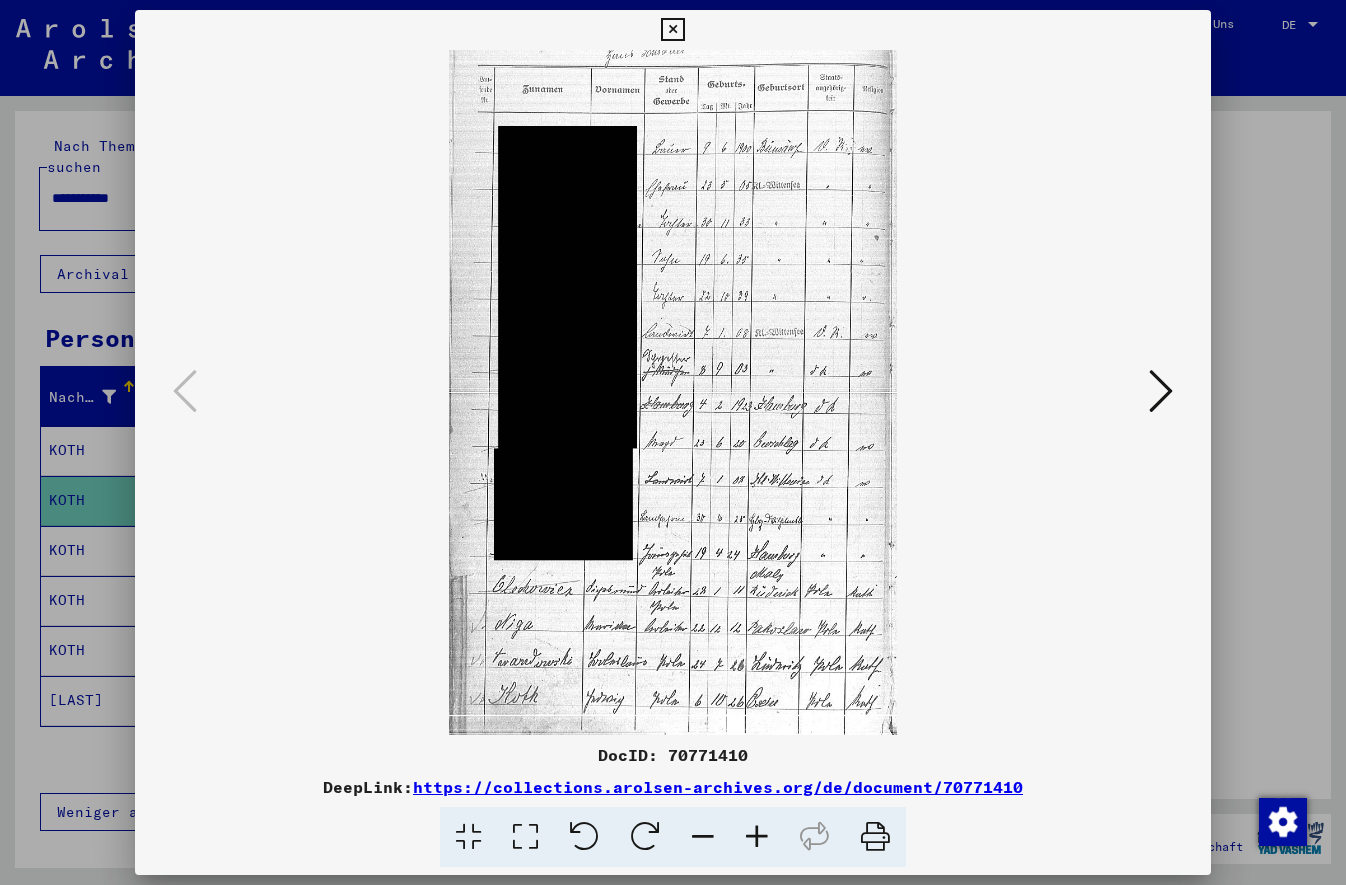click at bounding box center (757, 837) 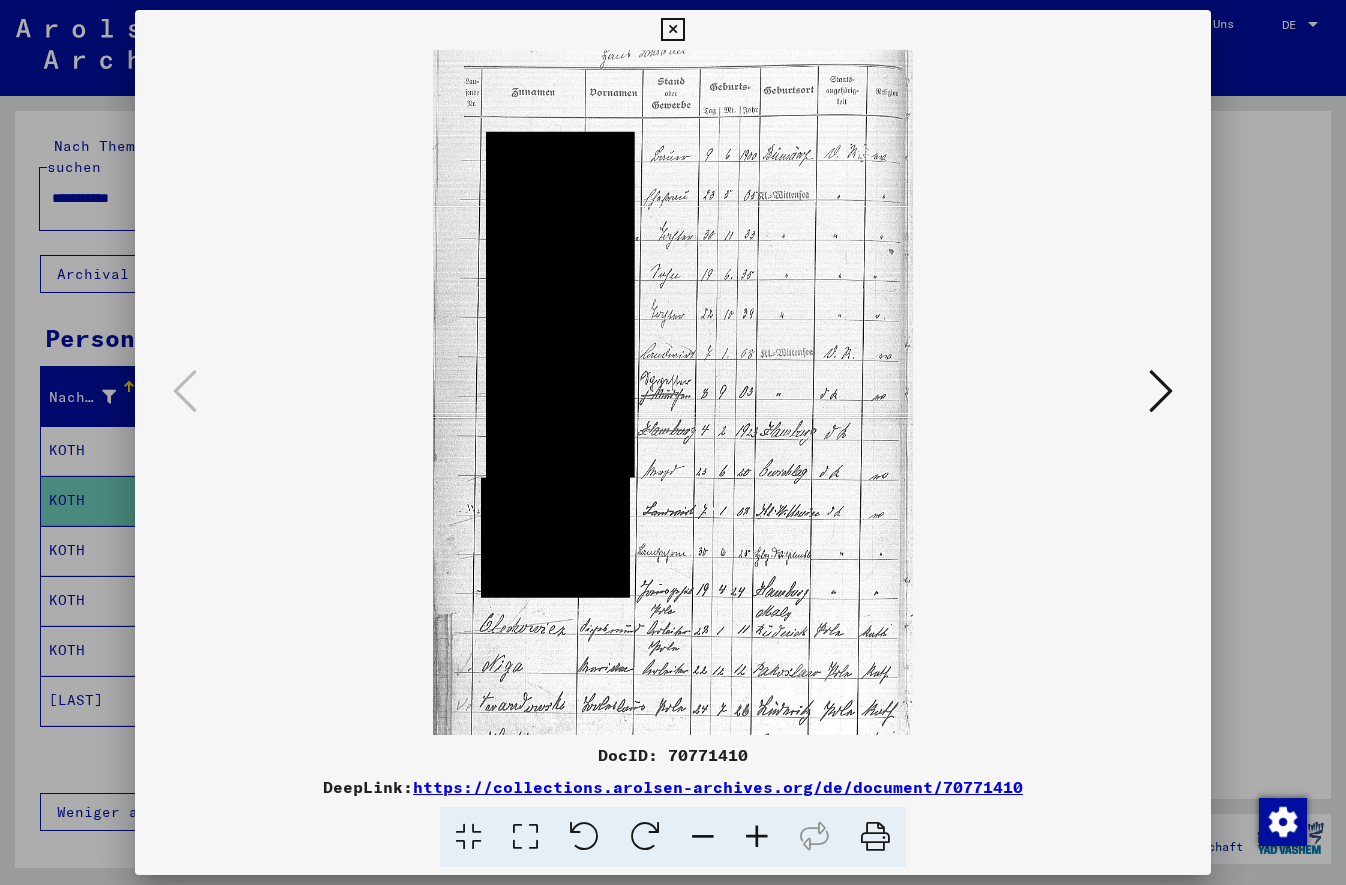 click at bounding box center (757, 837) 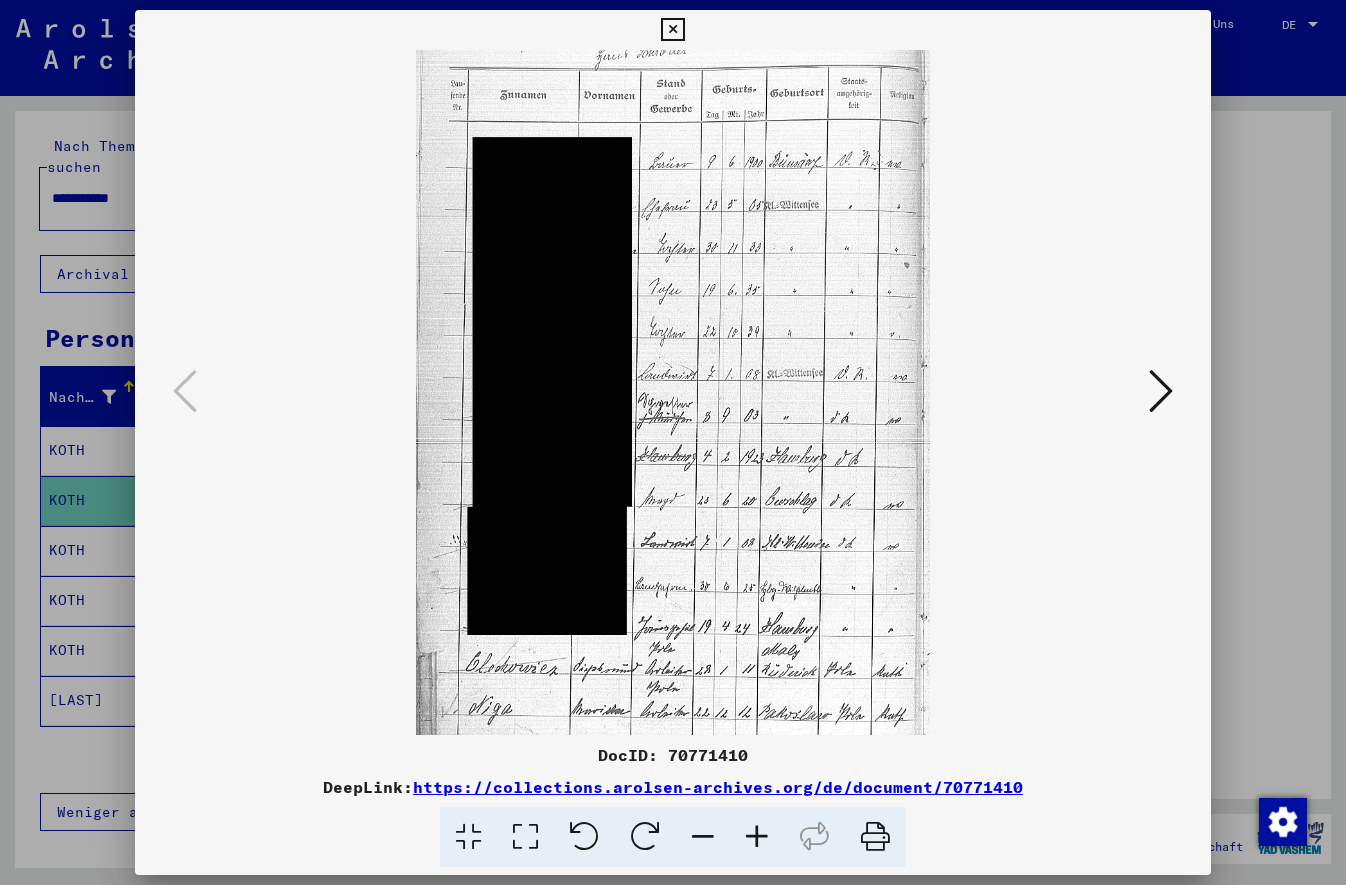 click at bounding box center [757, 837] 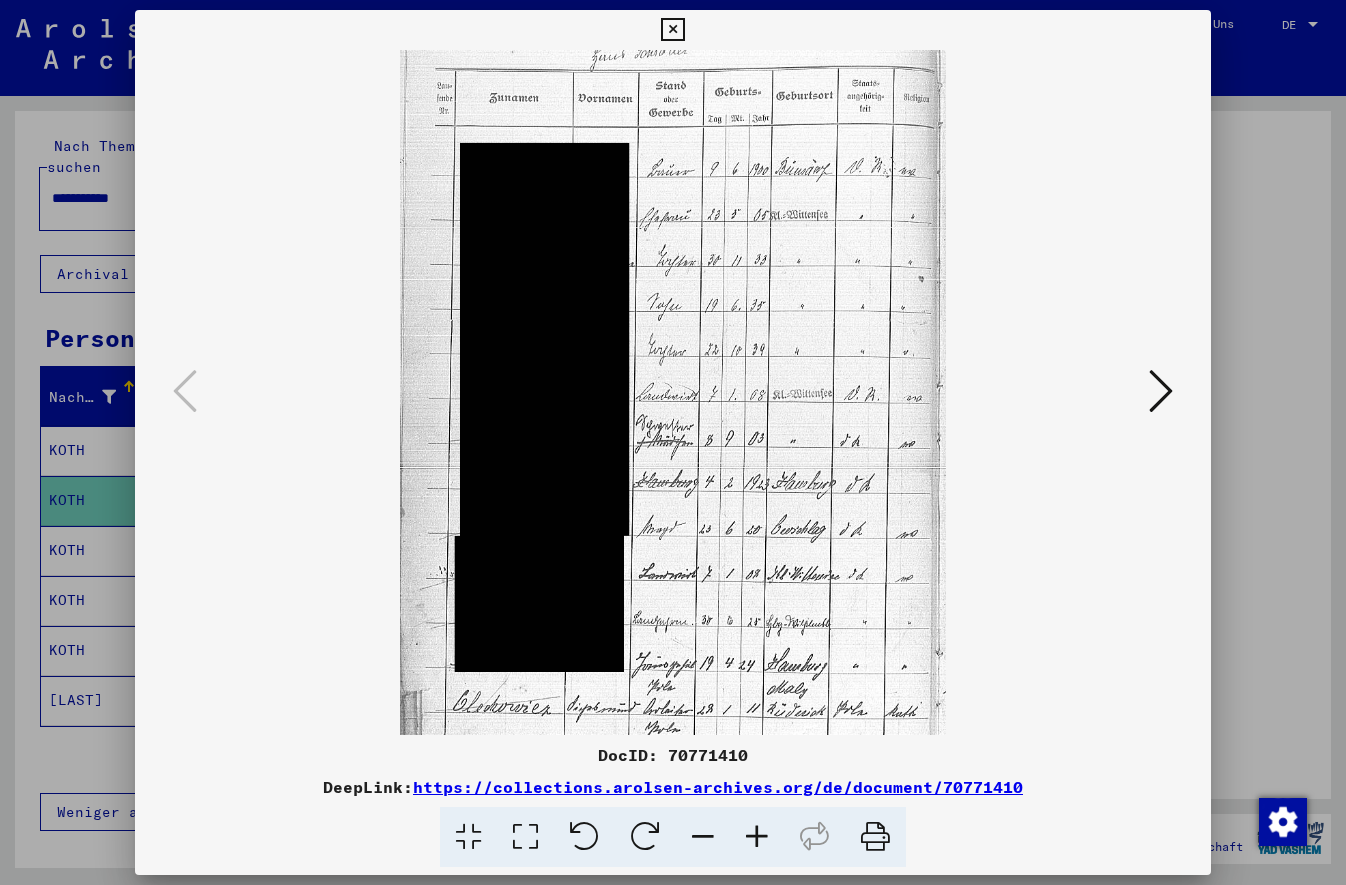 click at bounding box center [757, 837] 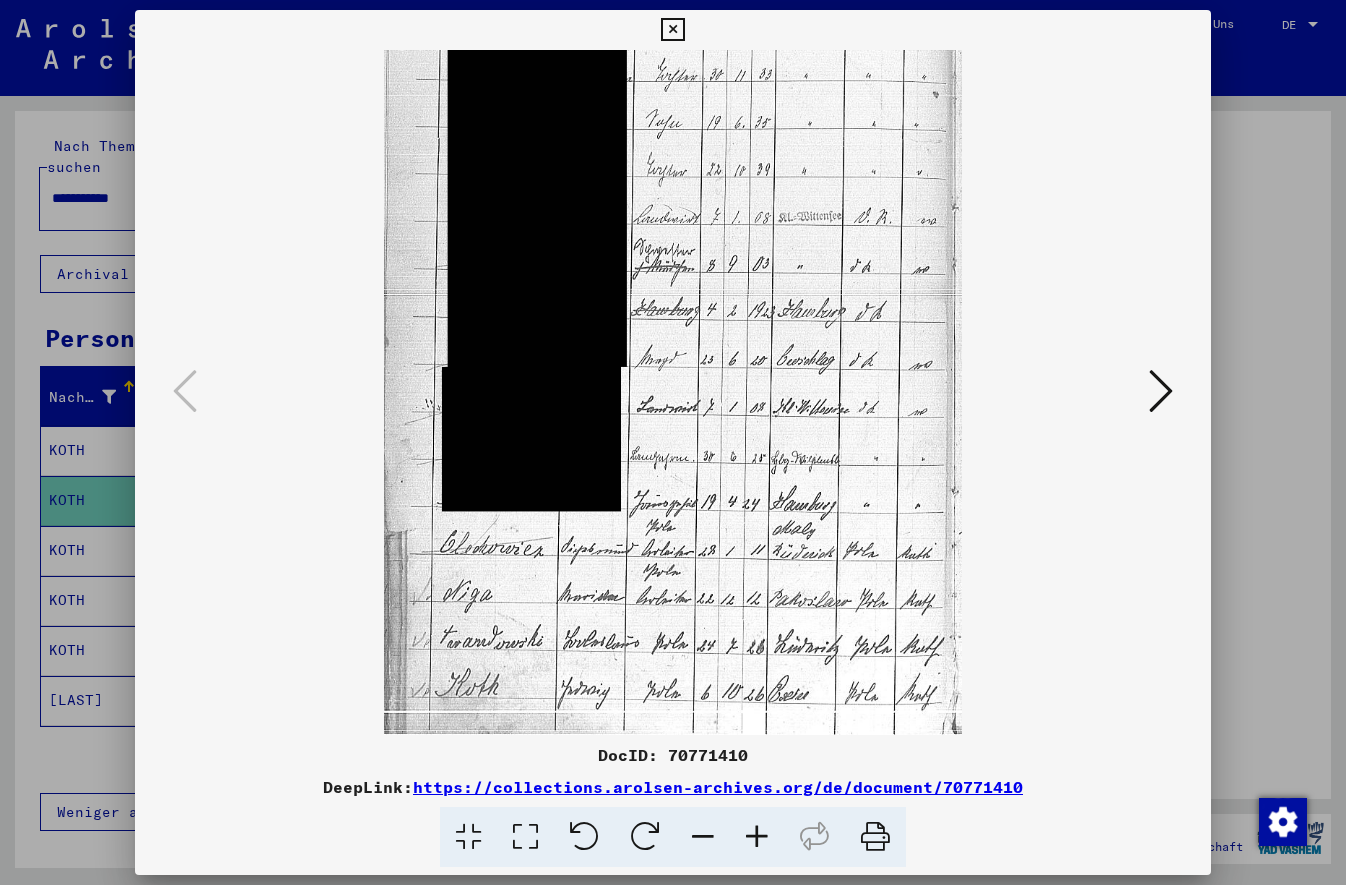 scroll, scrollTop: 200, scrollLeft: 0, axis: vertical 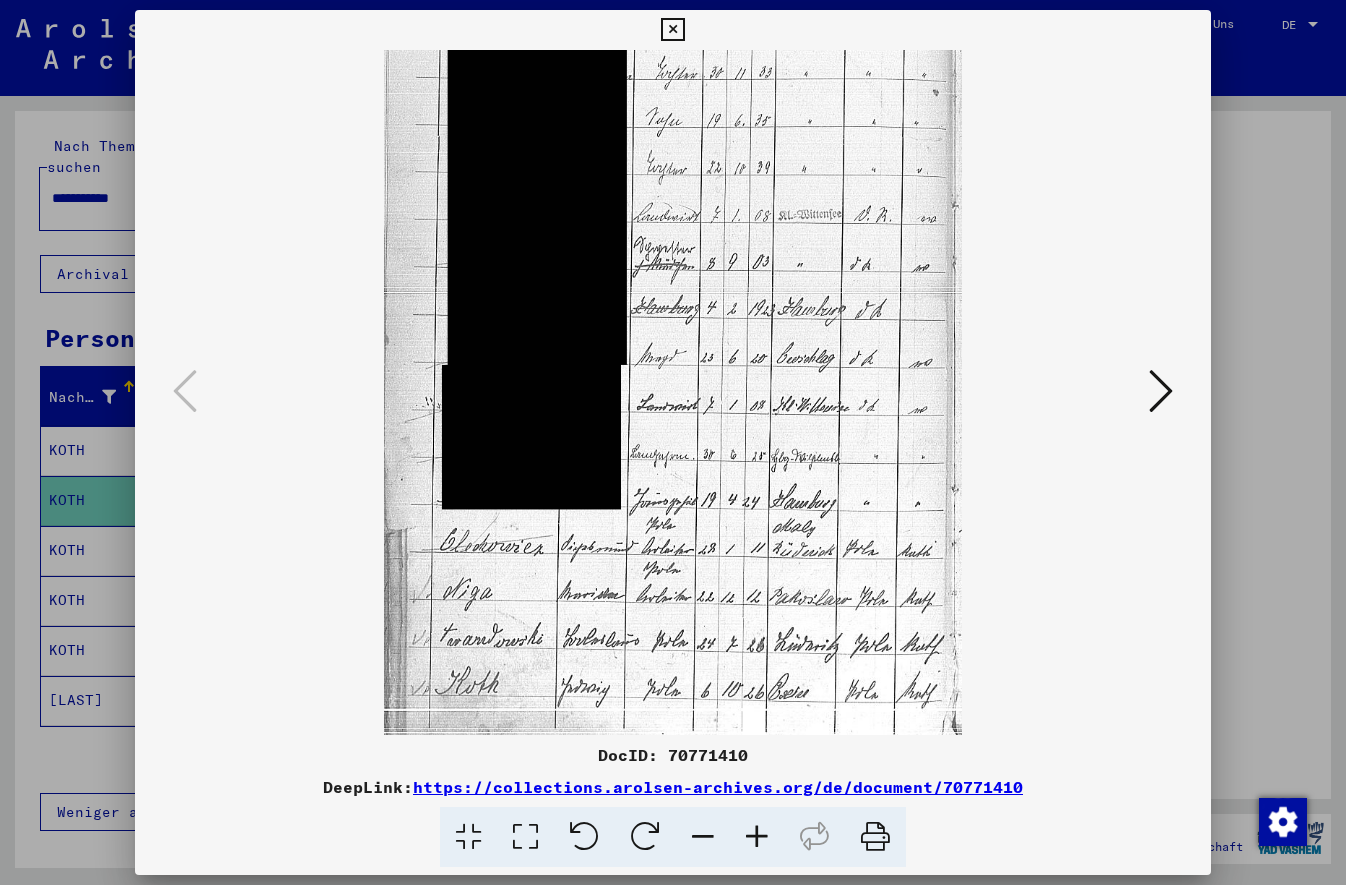 drag, startPoint x: 725, startPoint y: 567, endPoint x: 730, endPoint y: 410, distance: 157.0796 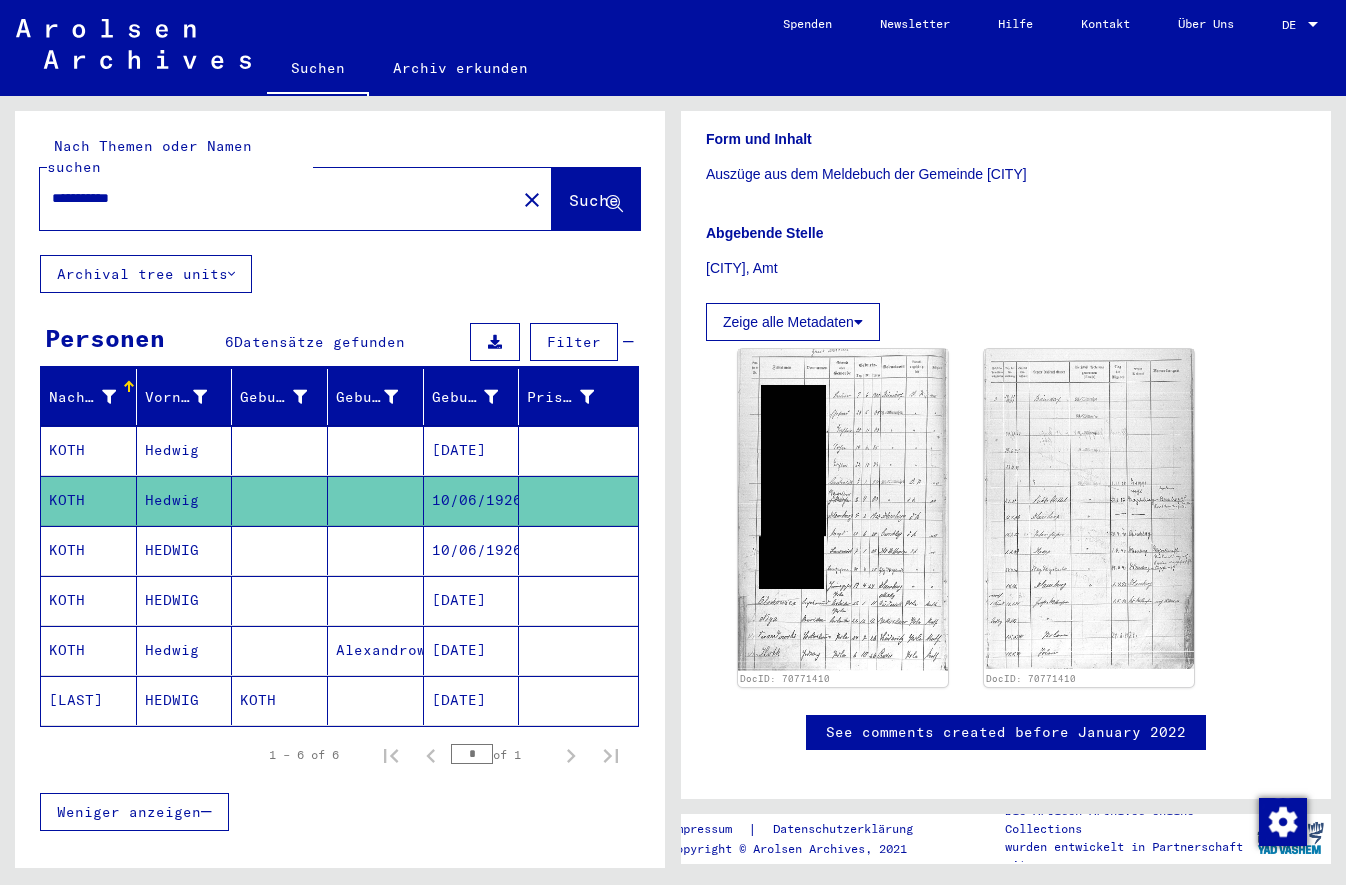 click on "HEDWIG" at bounding box center (185, 600) 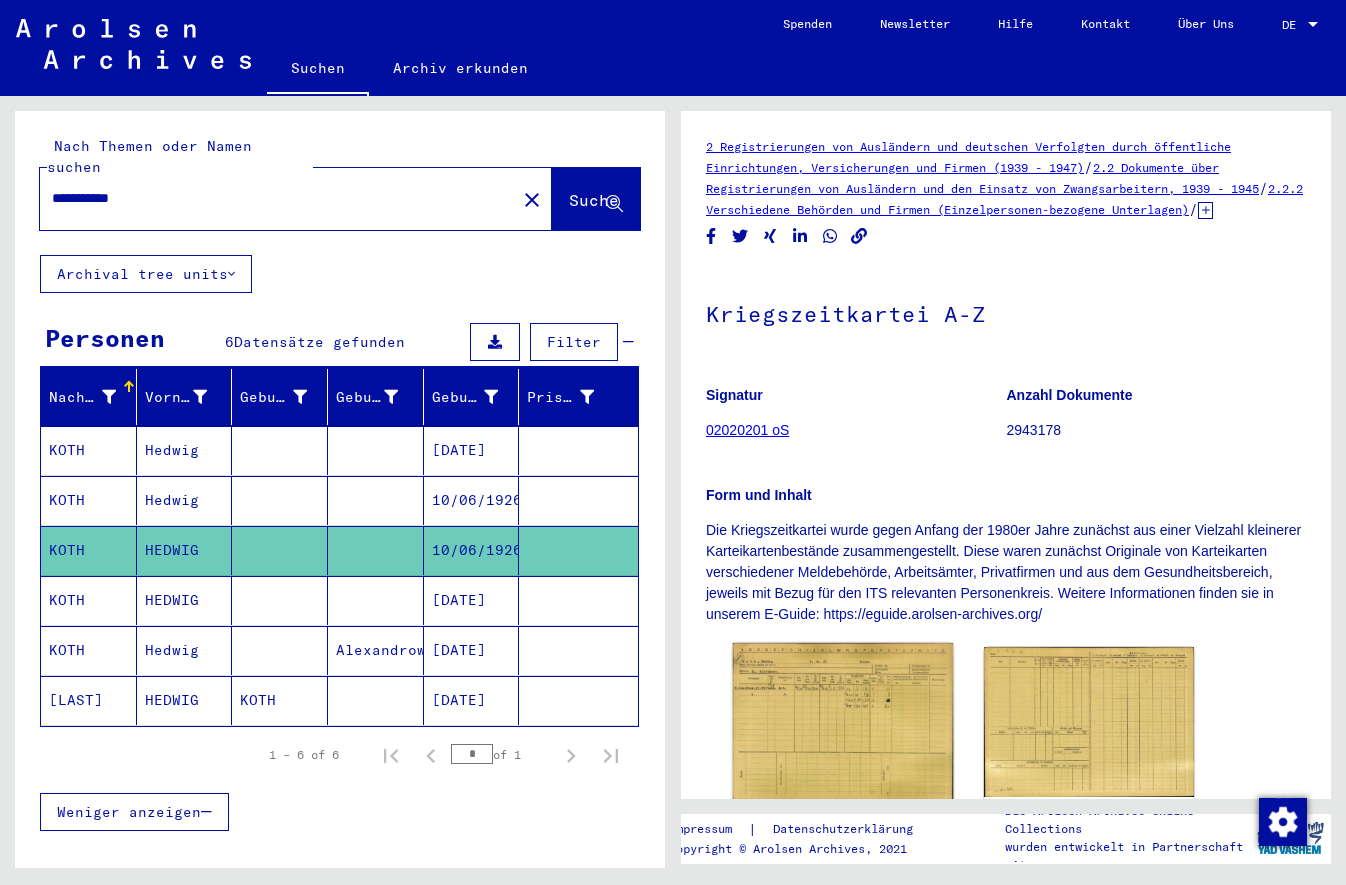 click 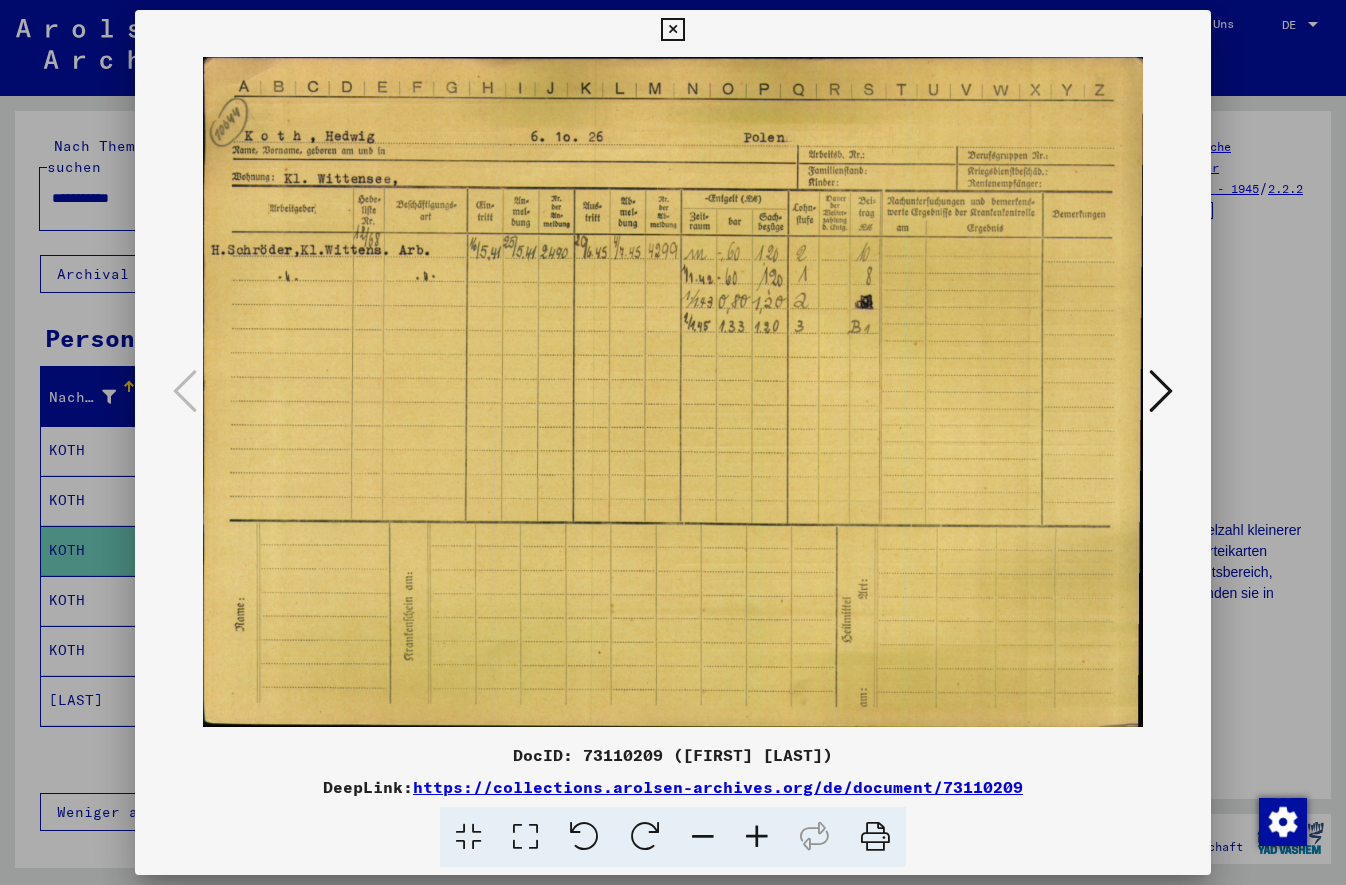 click at bounding box center (757, 837) 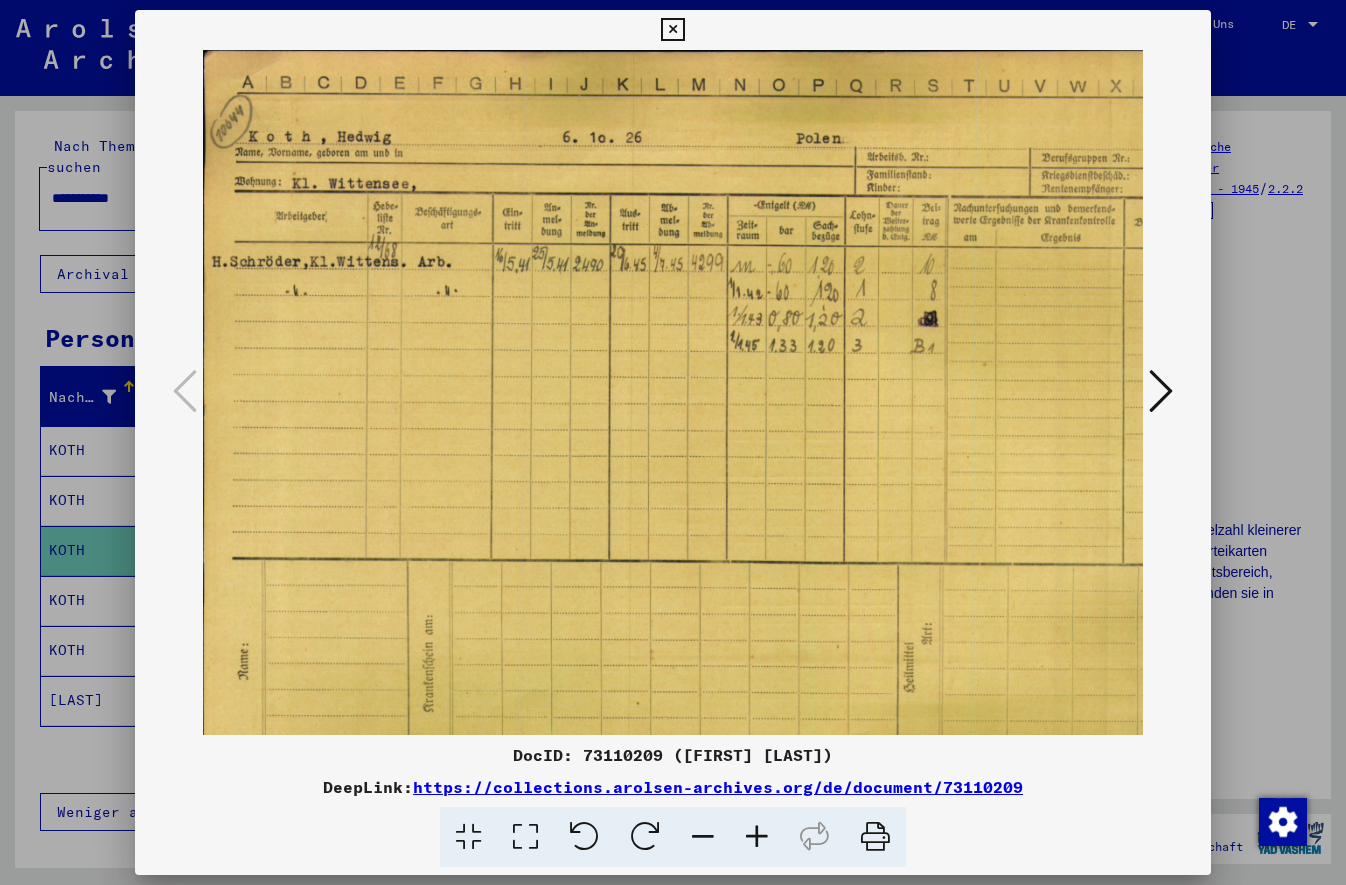 click at bounding box center [757, 837] 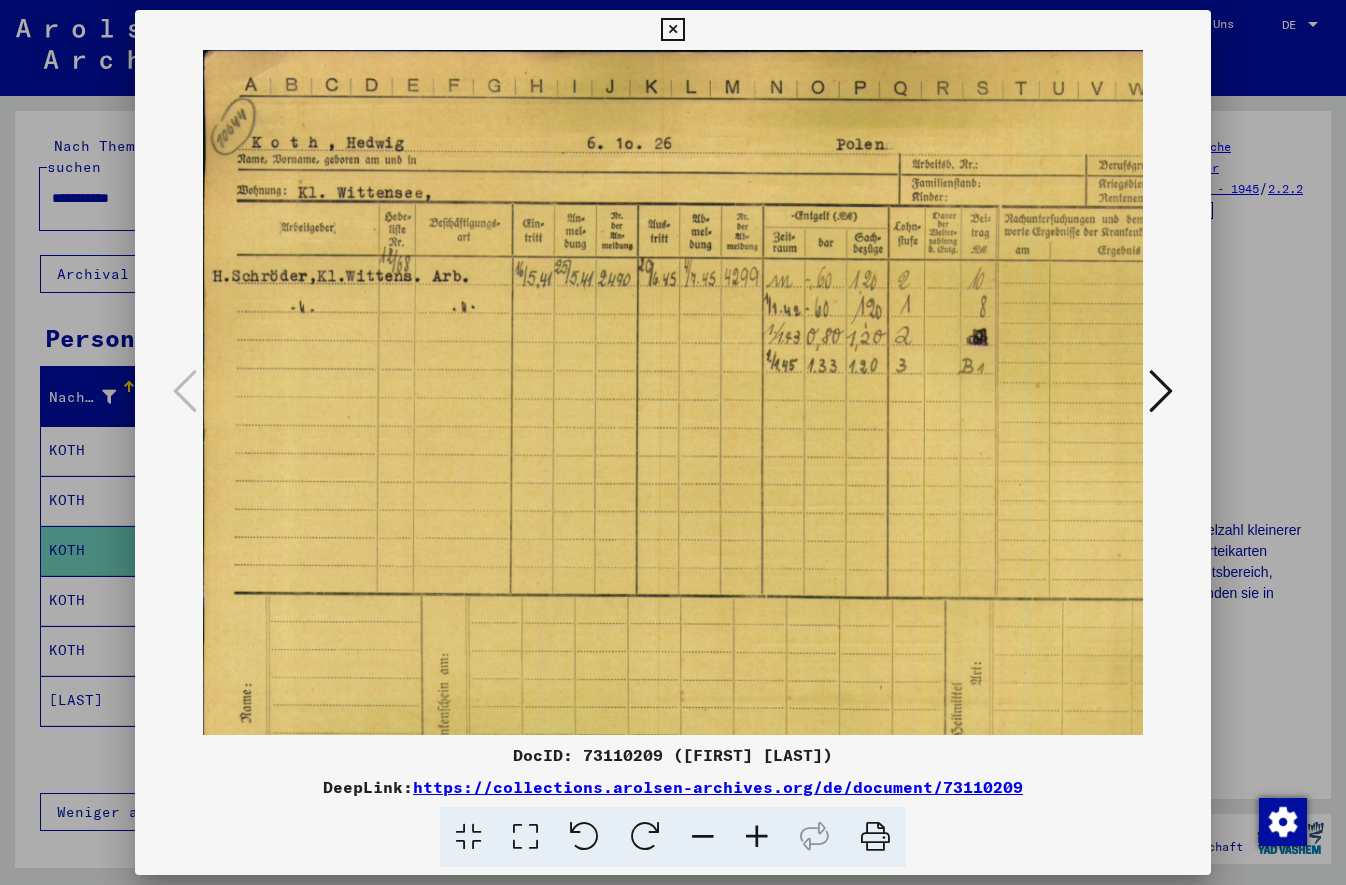 click at bounding box center (757, 837) 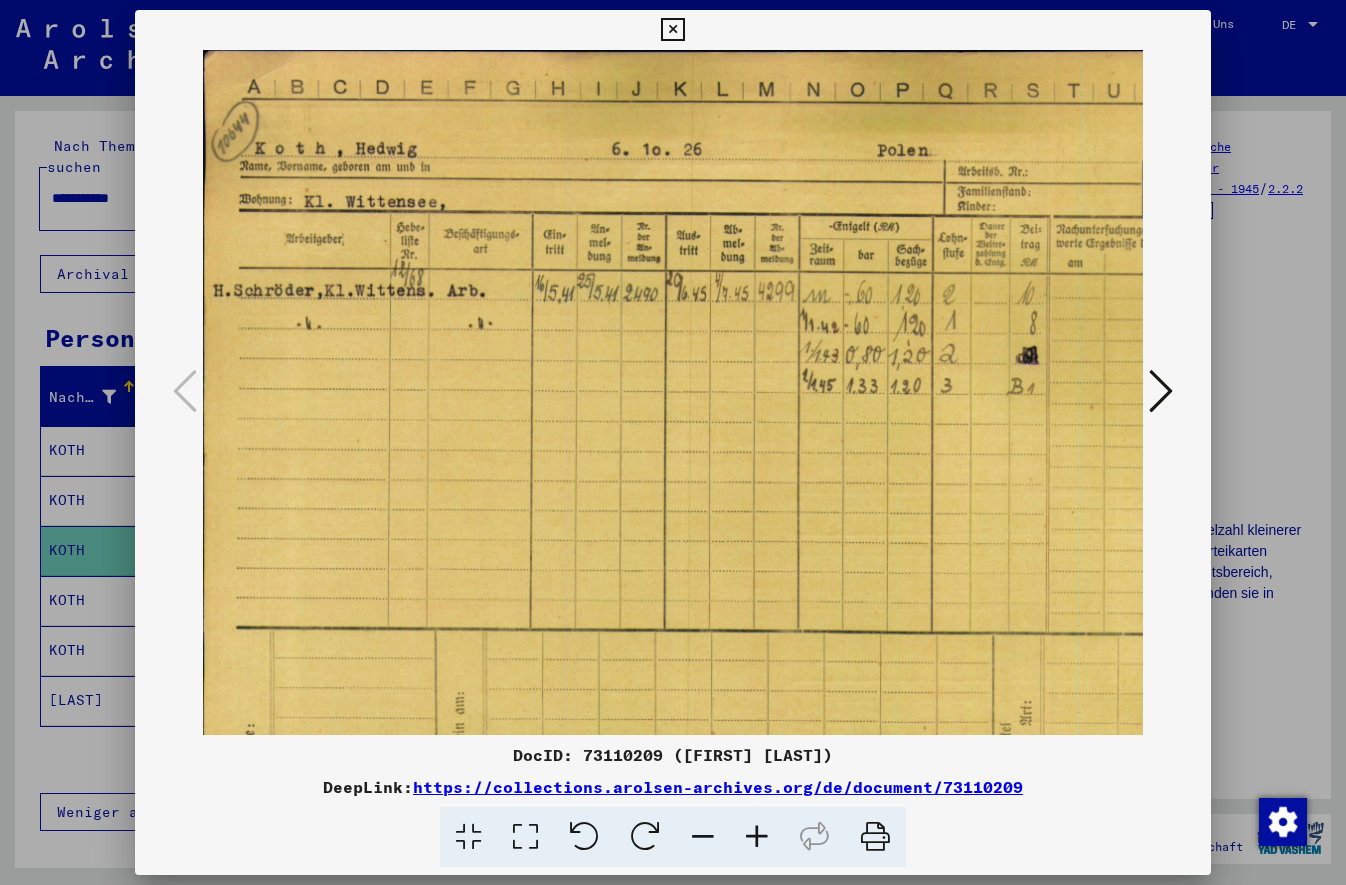 click at bounding box center (1161, 391) 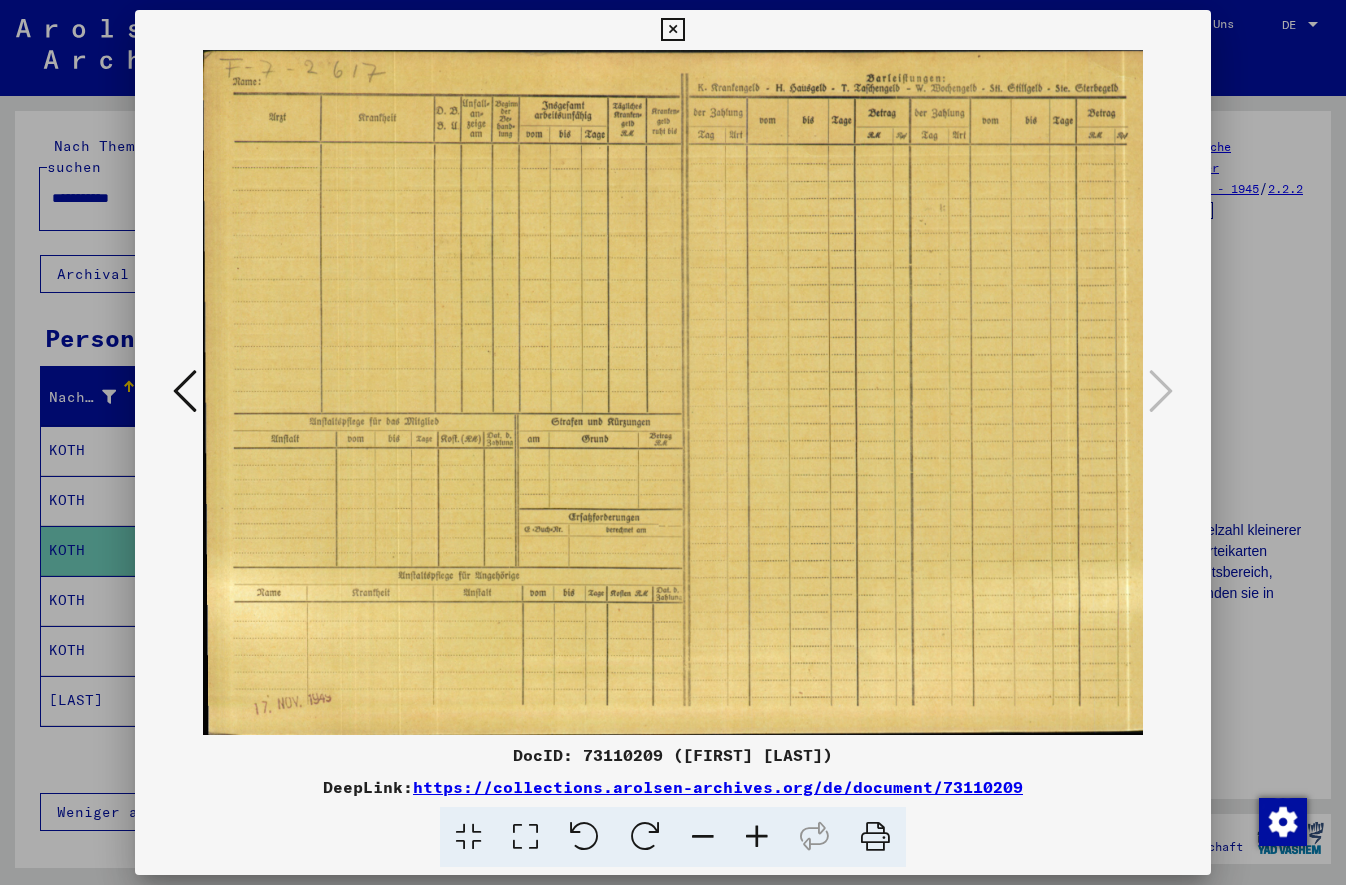 click at bounding box center (185, 391) 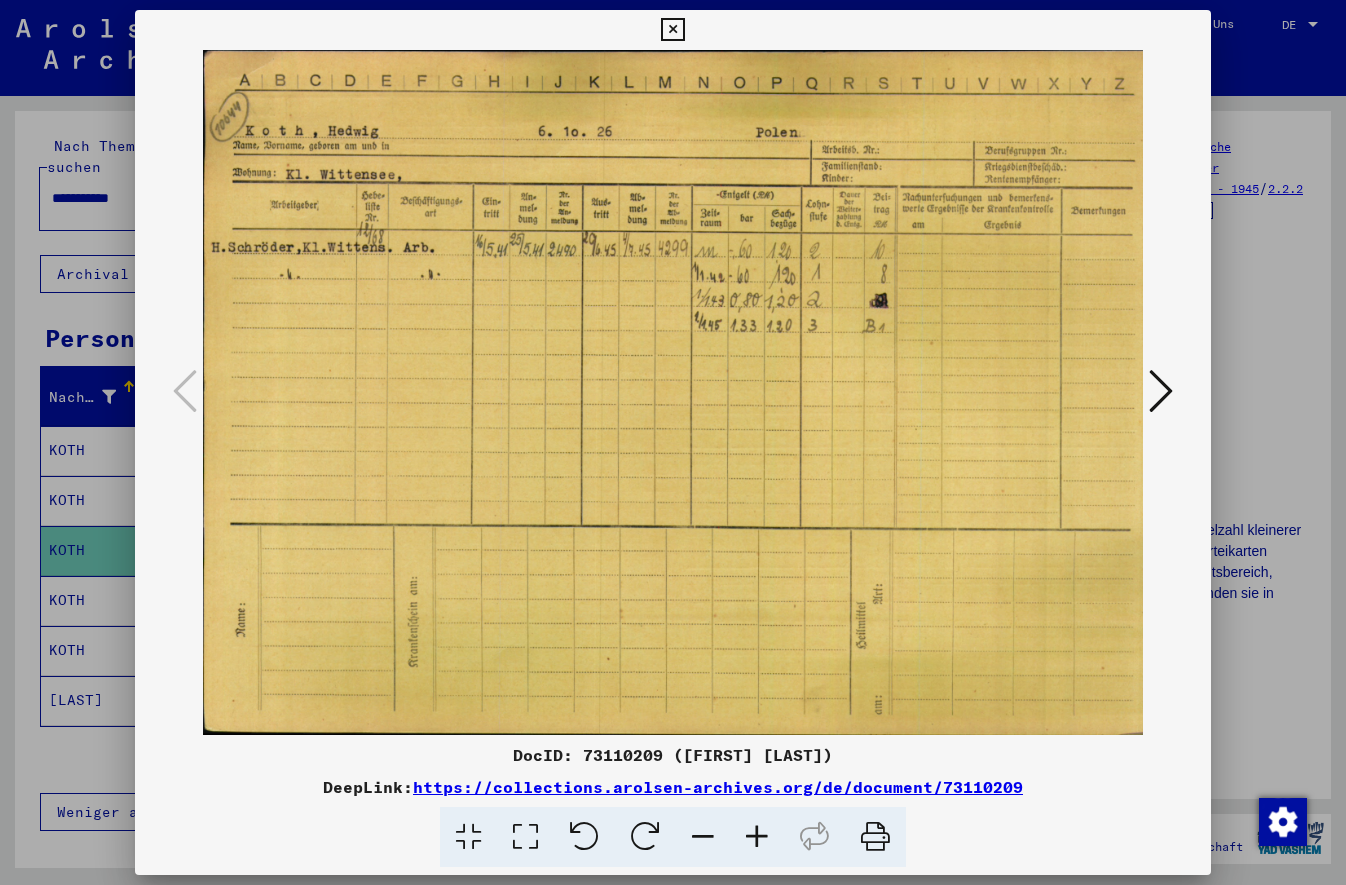 click at bounding box center (1161, 391) 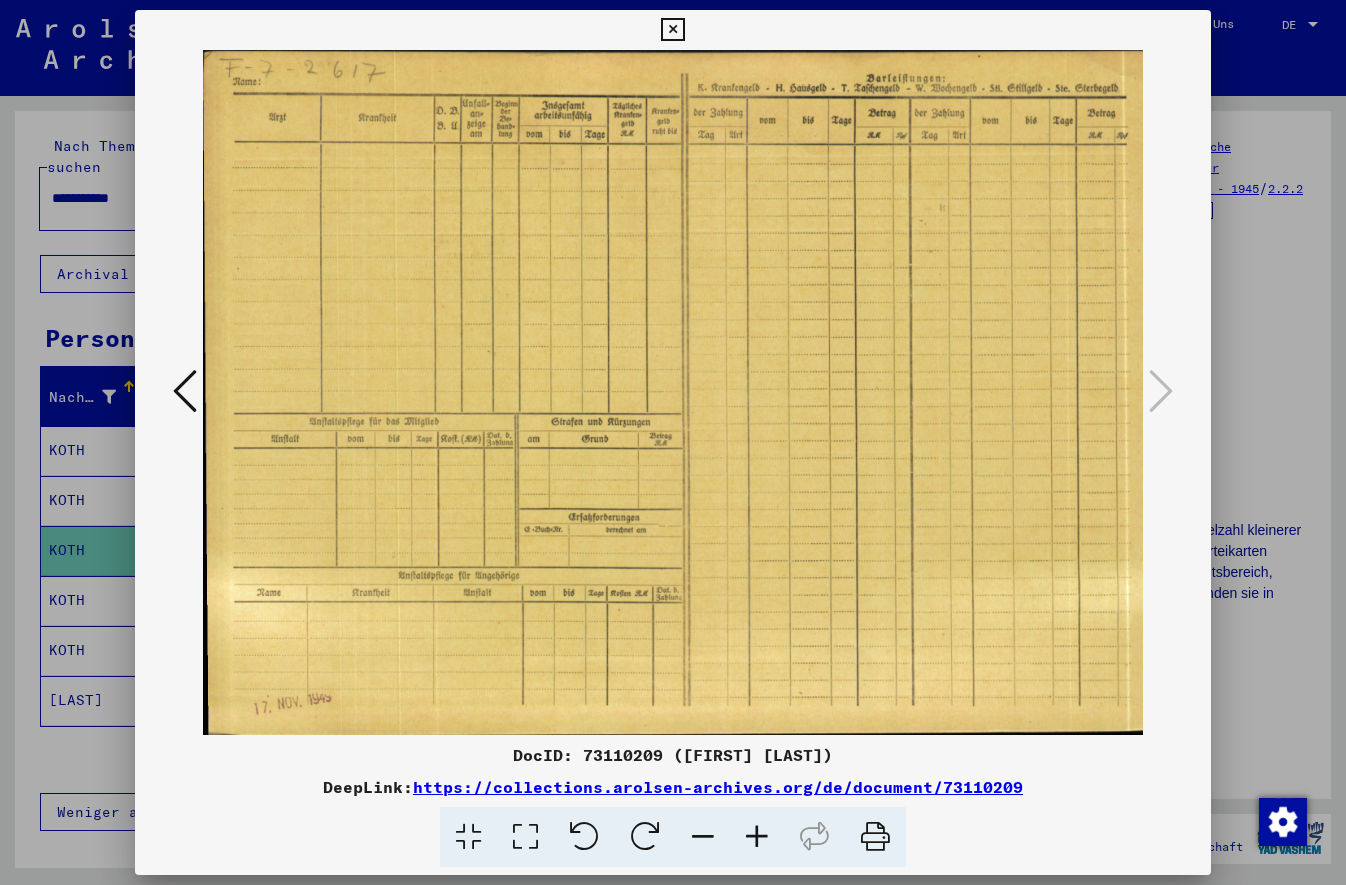 click at bounding box center (682, 392) 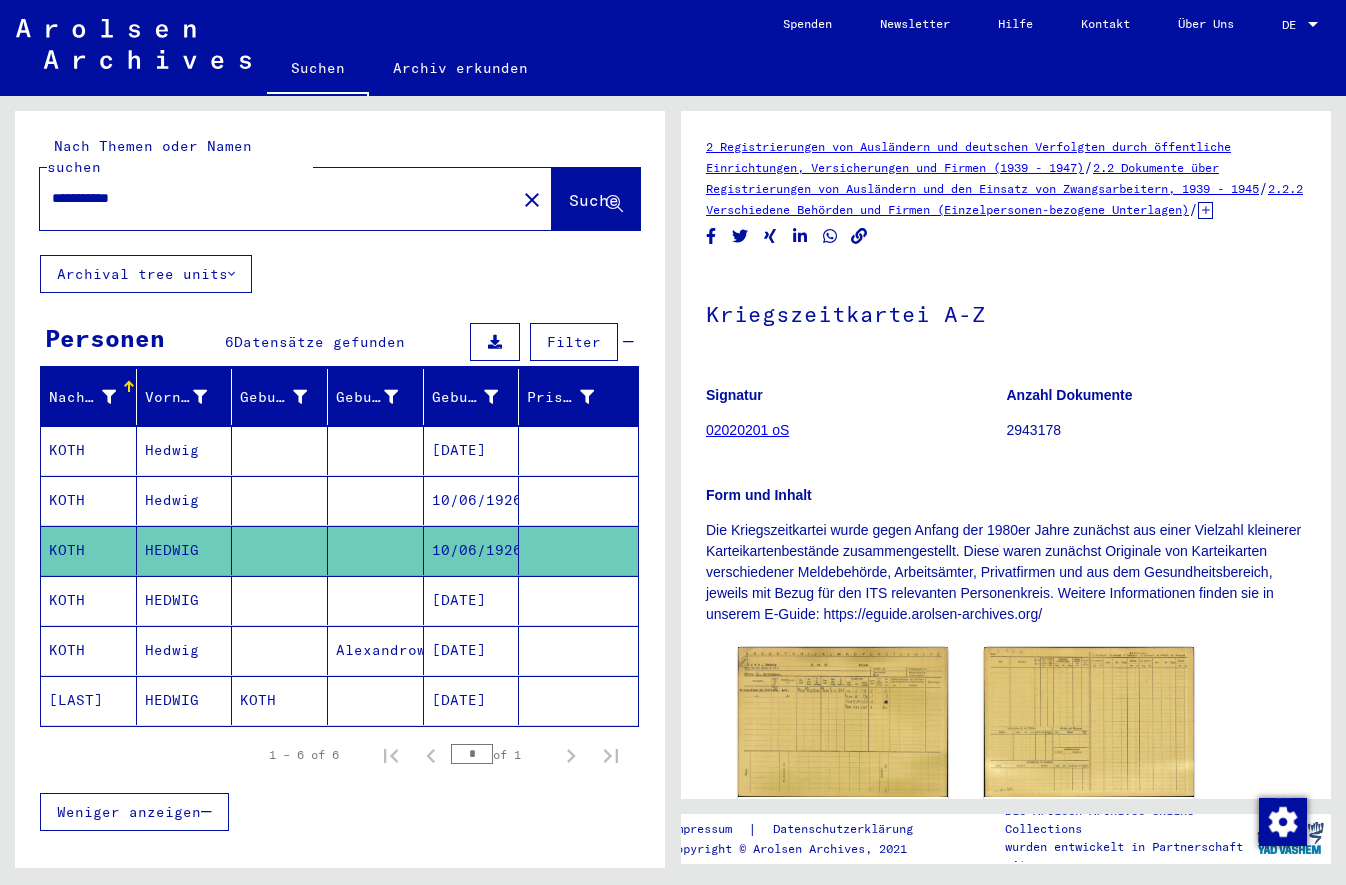 click on "KOTH" at bounding box center (89, 650) 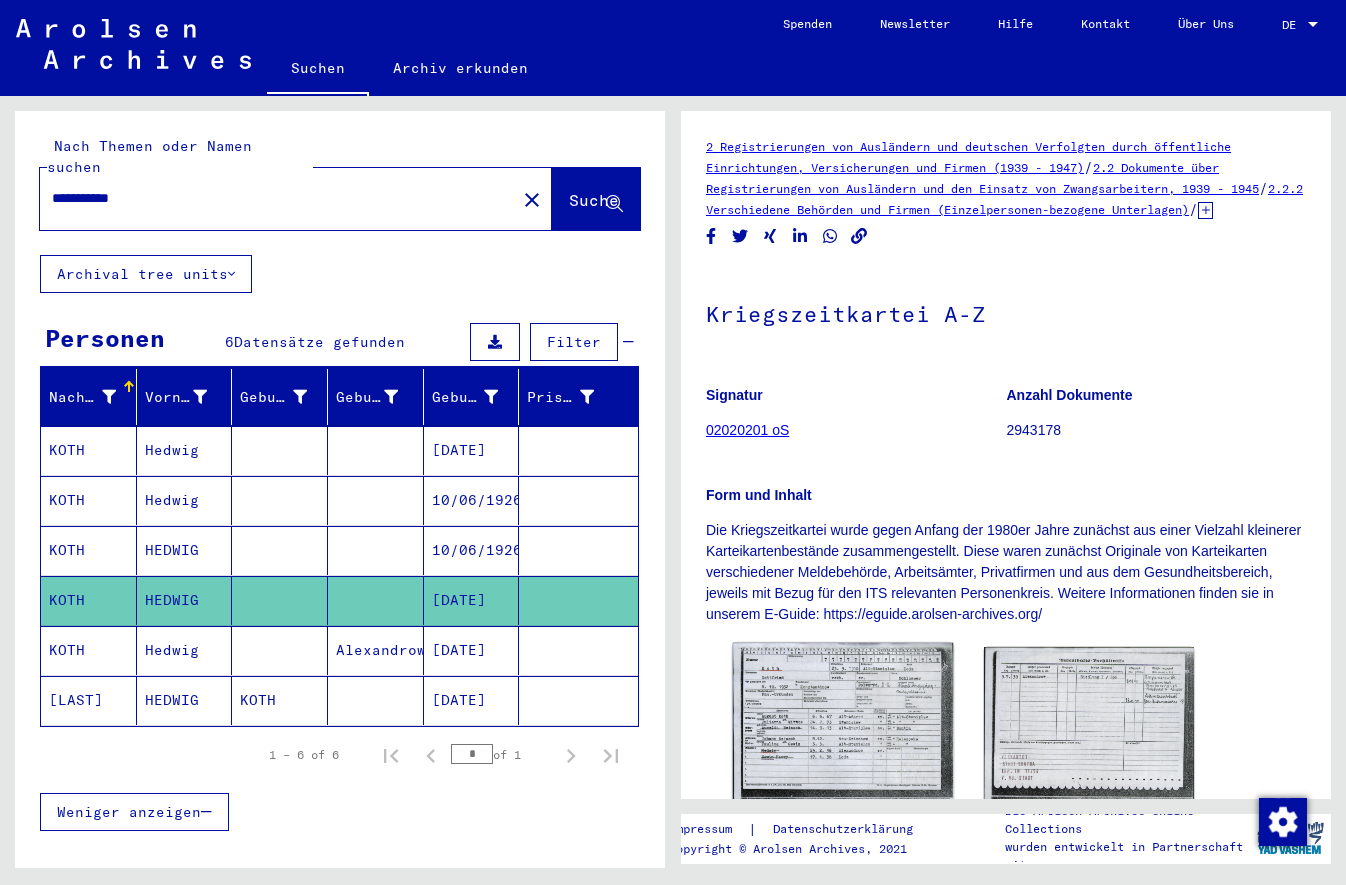 click 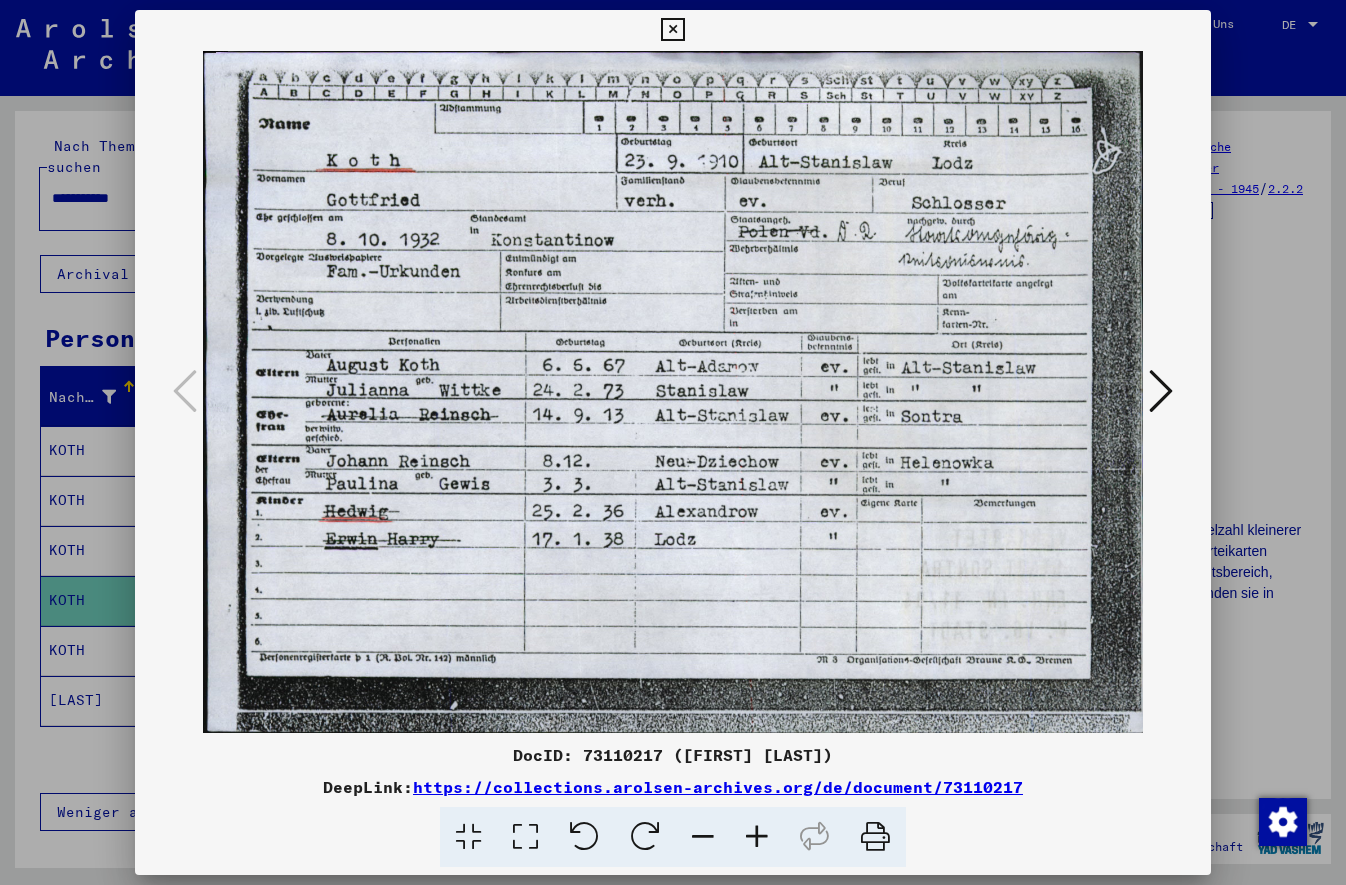 click at bounding box center [1161, 391] 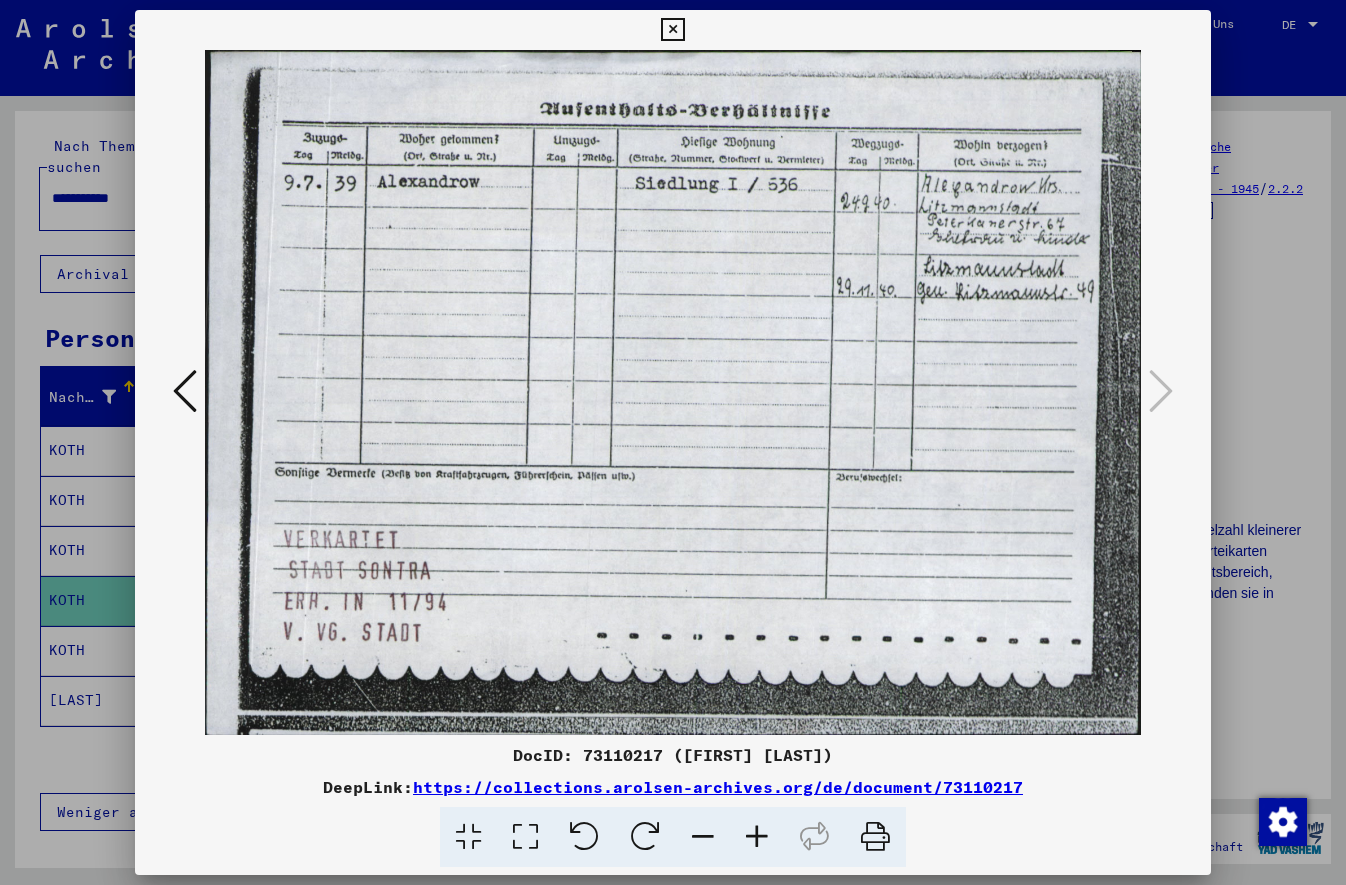 click at bounding box center [185, 391] 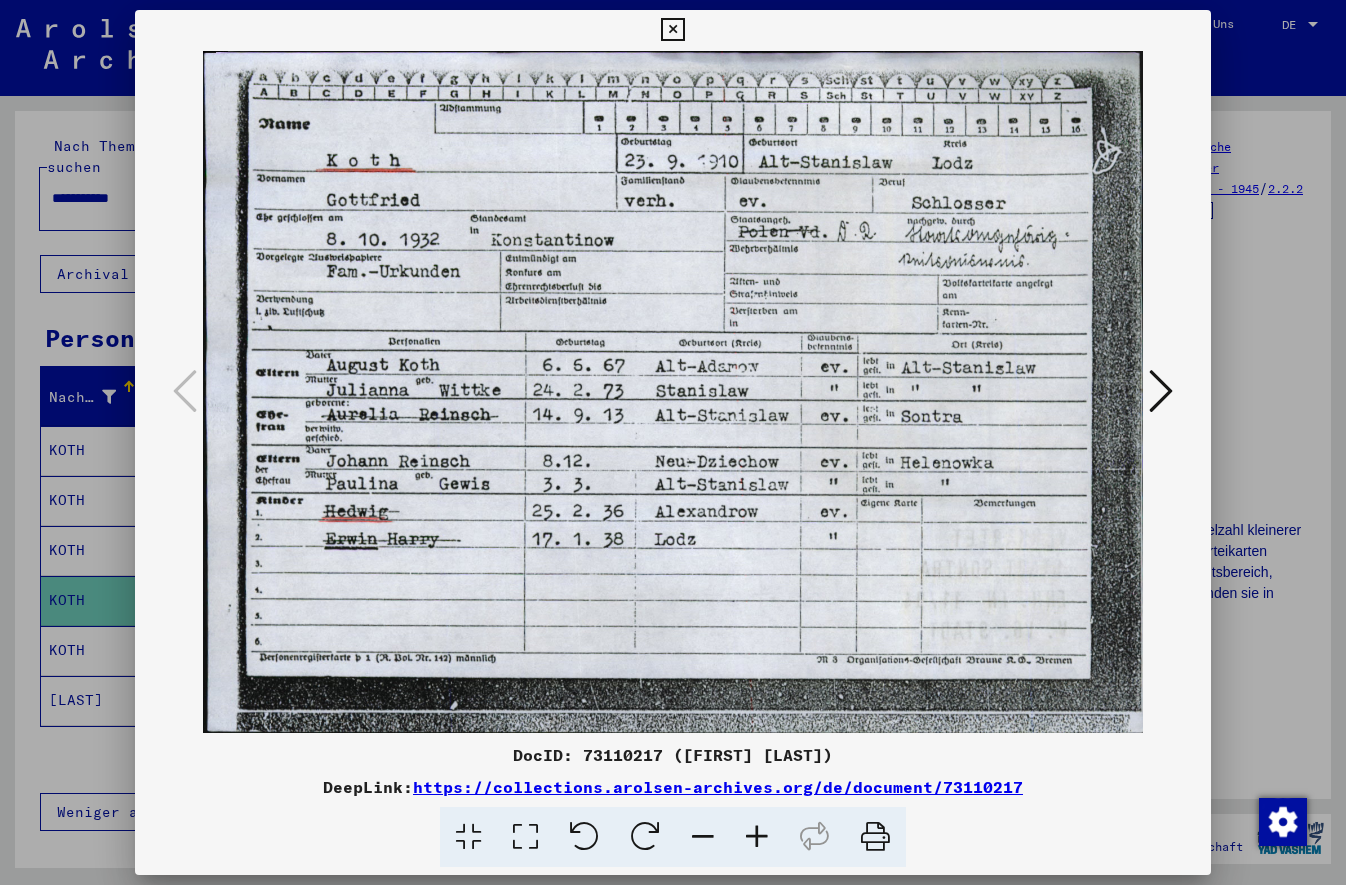 click at bounding box center [673, 392] 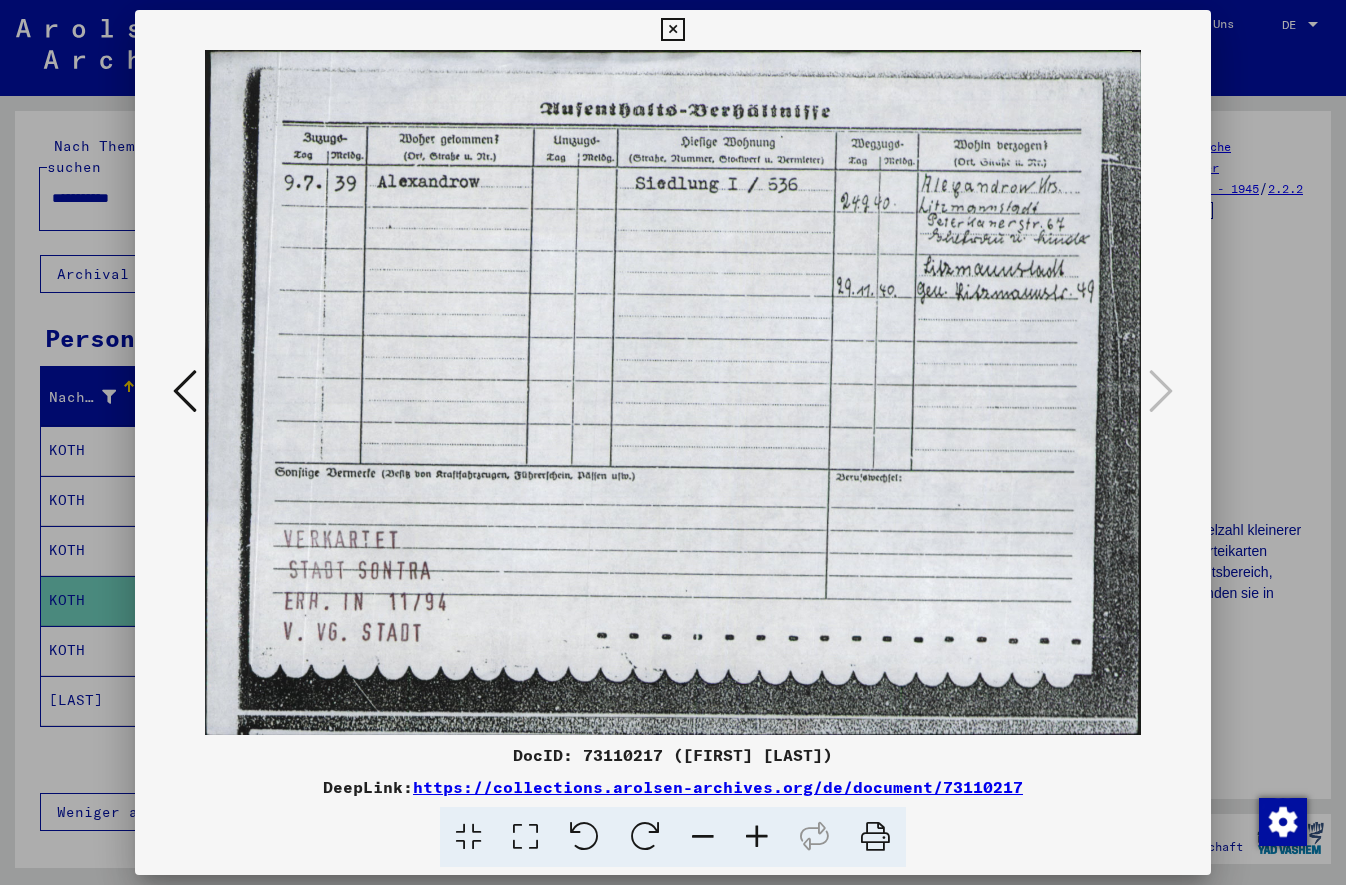 click at bounding box center [185, 391] 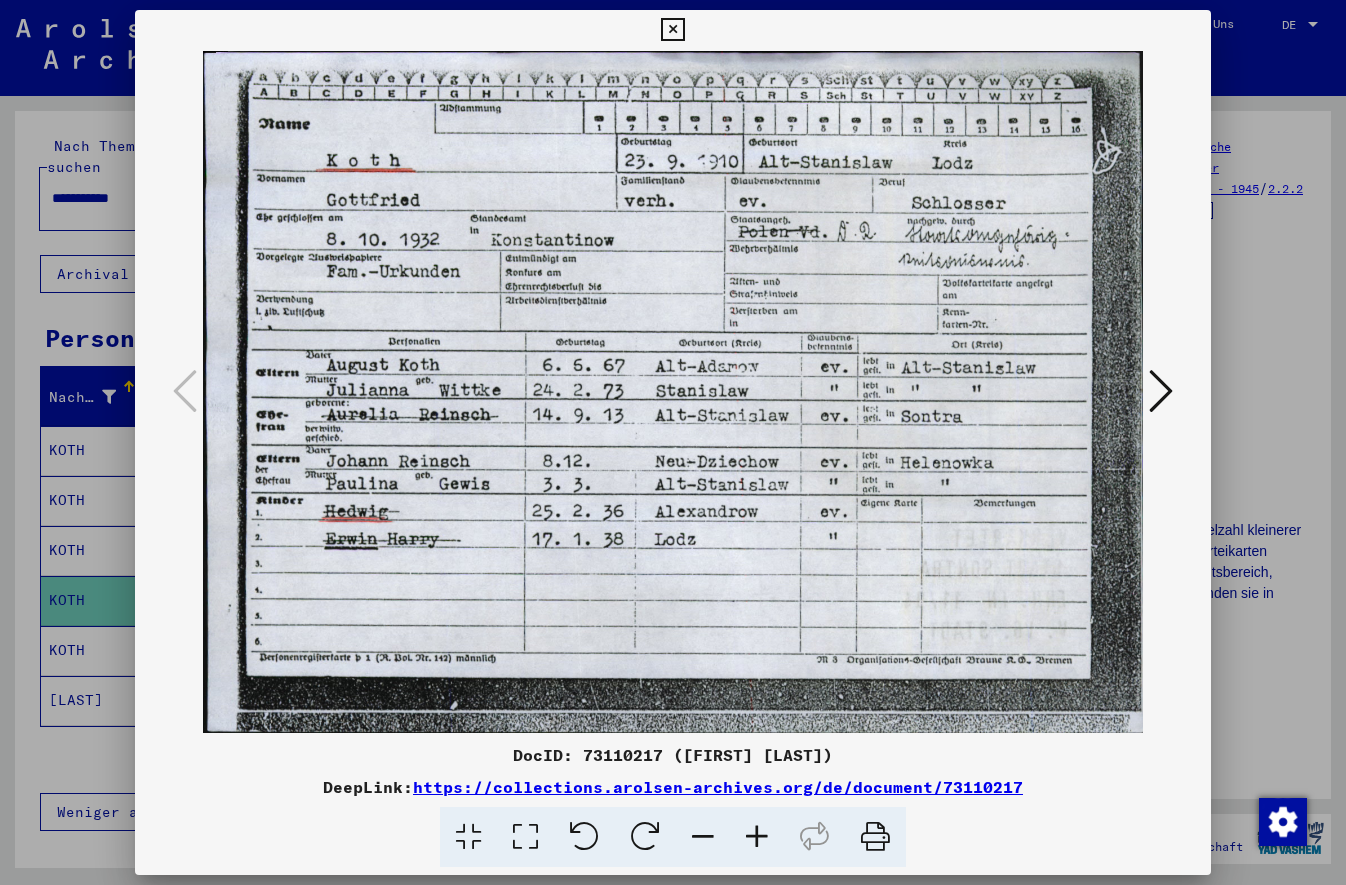 click at bounding box center [1161, 392] 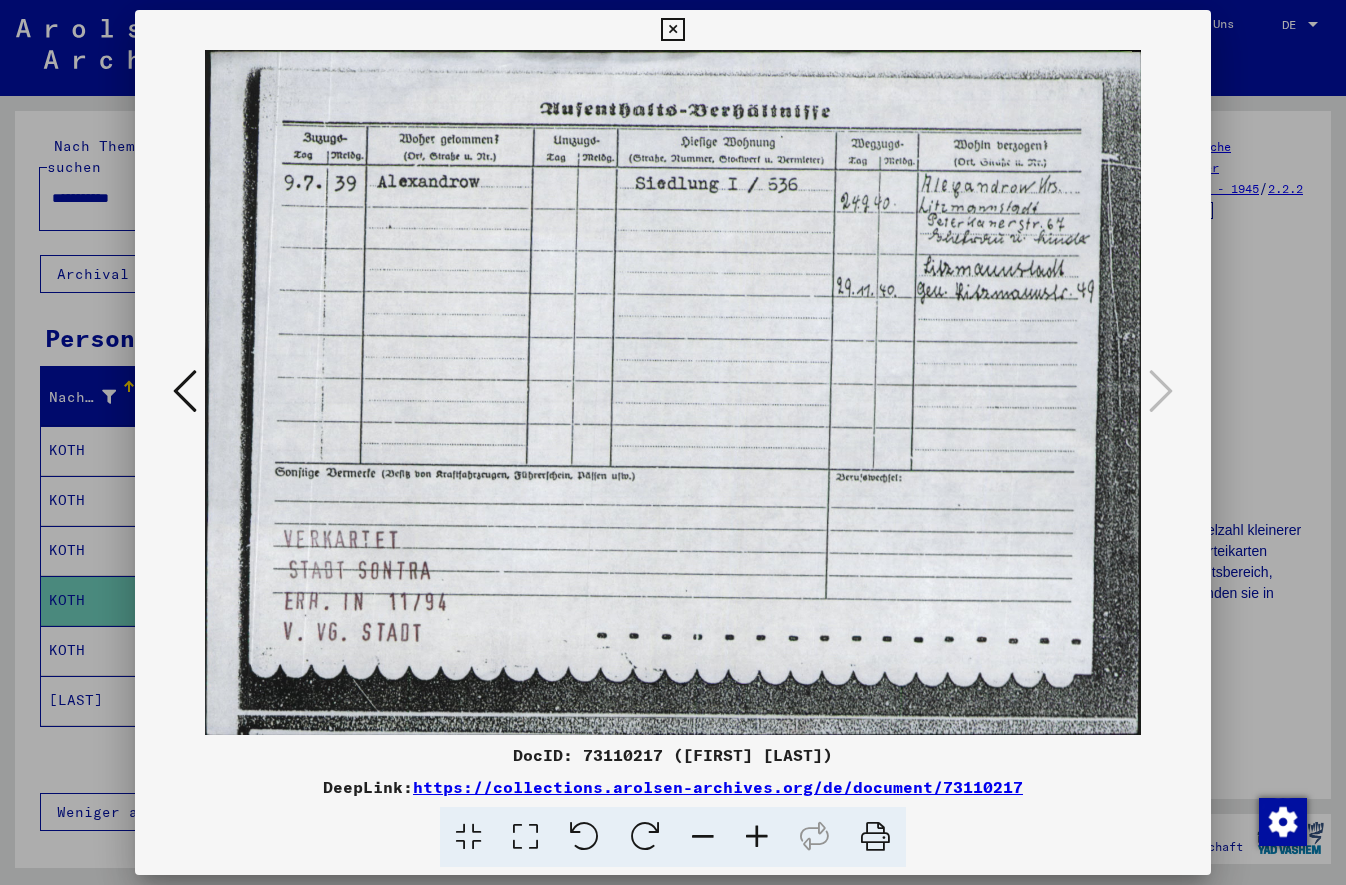click at bounding box center (673, 392) 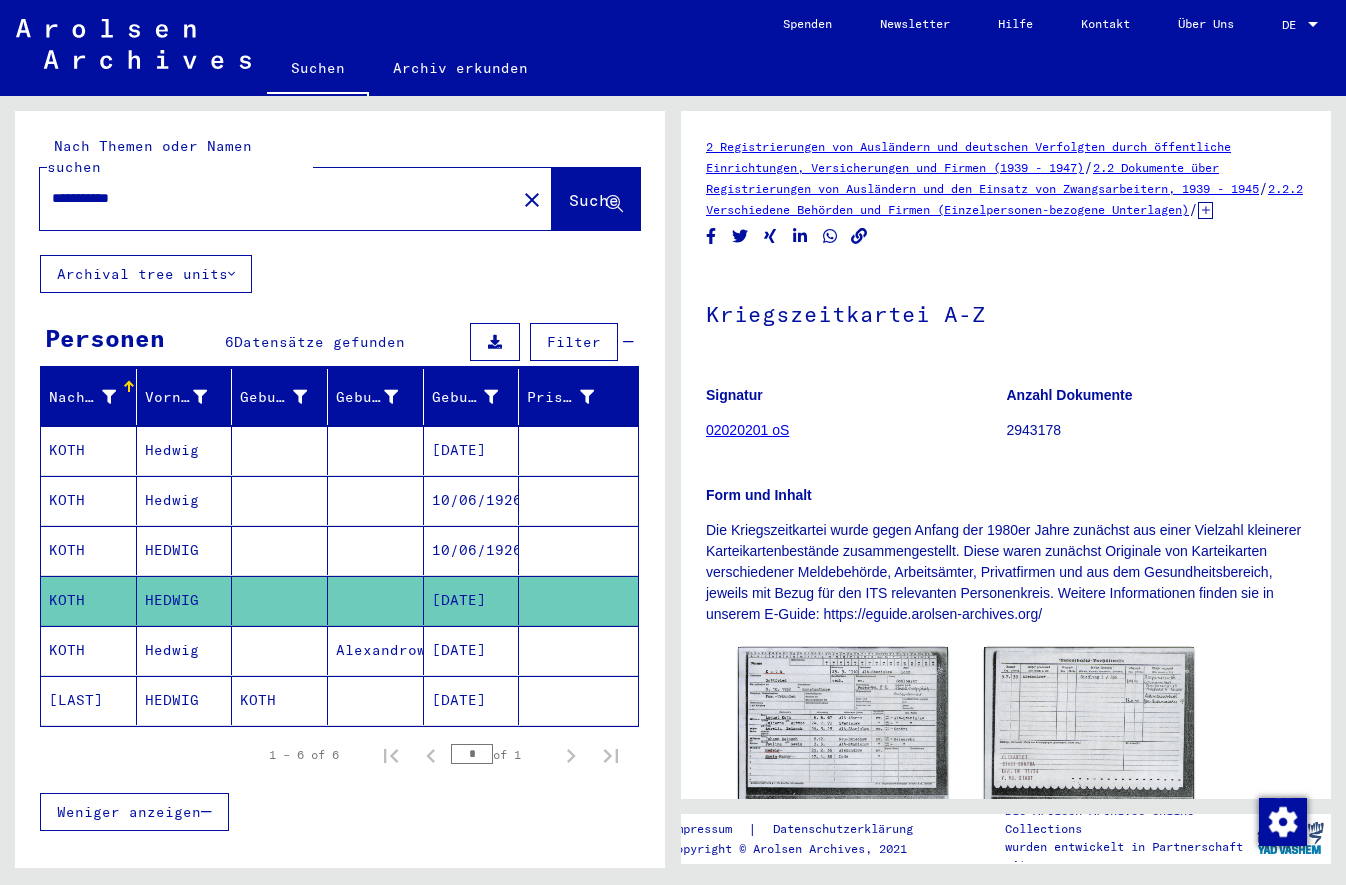 click on "KOTH" at bounding box center (89, 700) 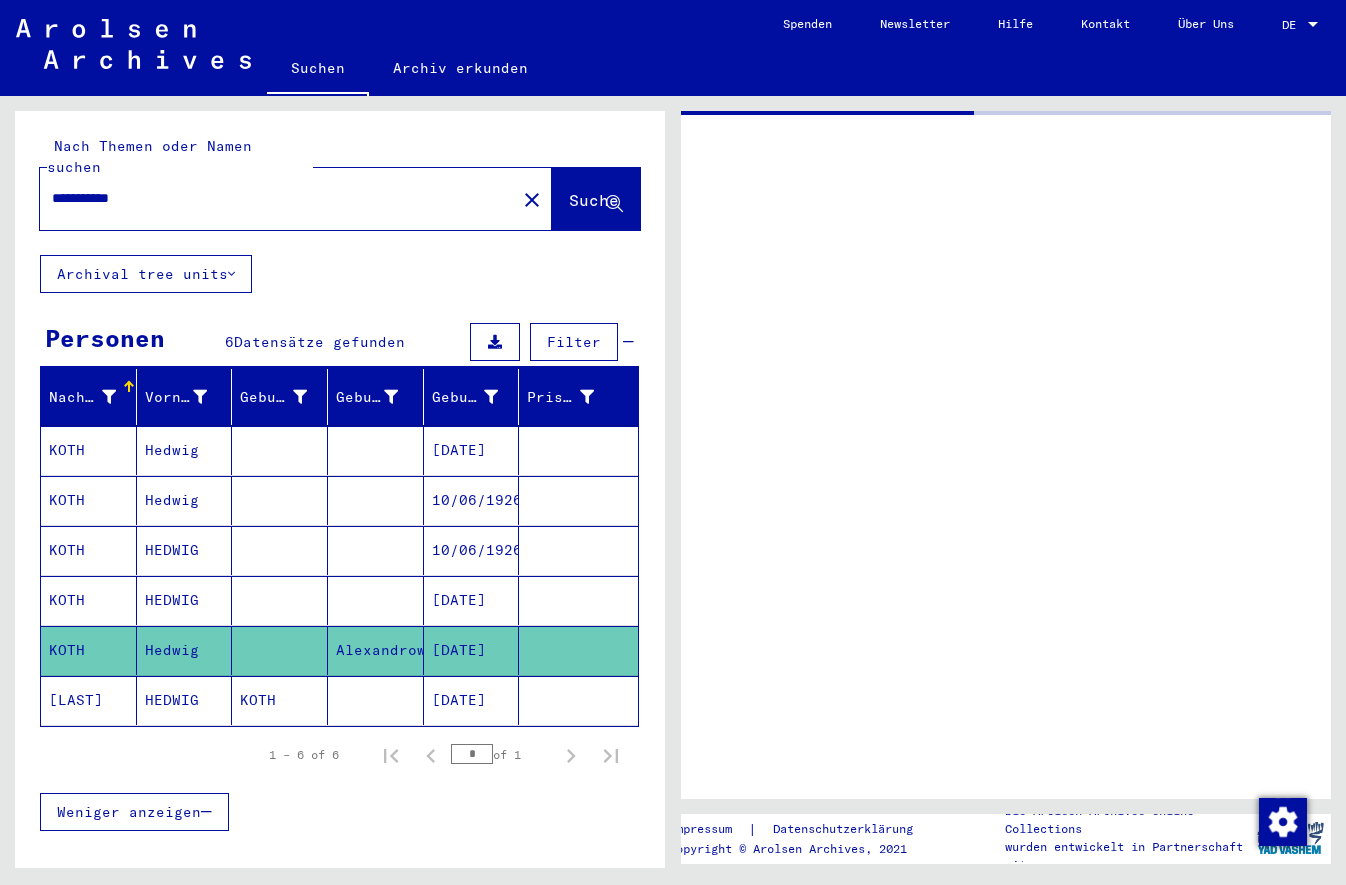 click on "KOTH" 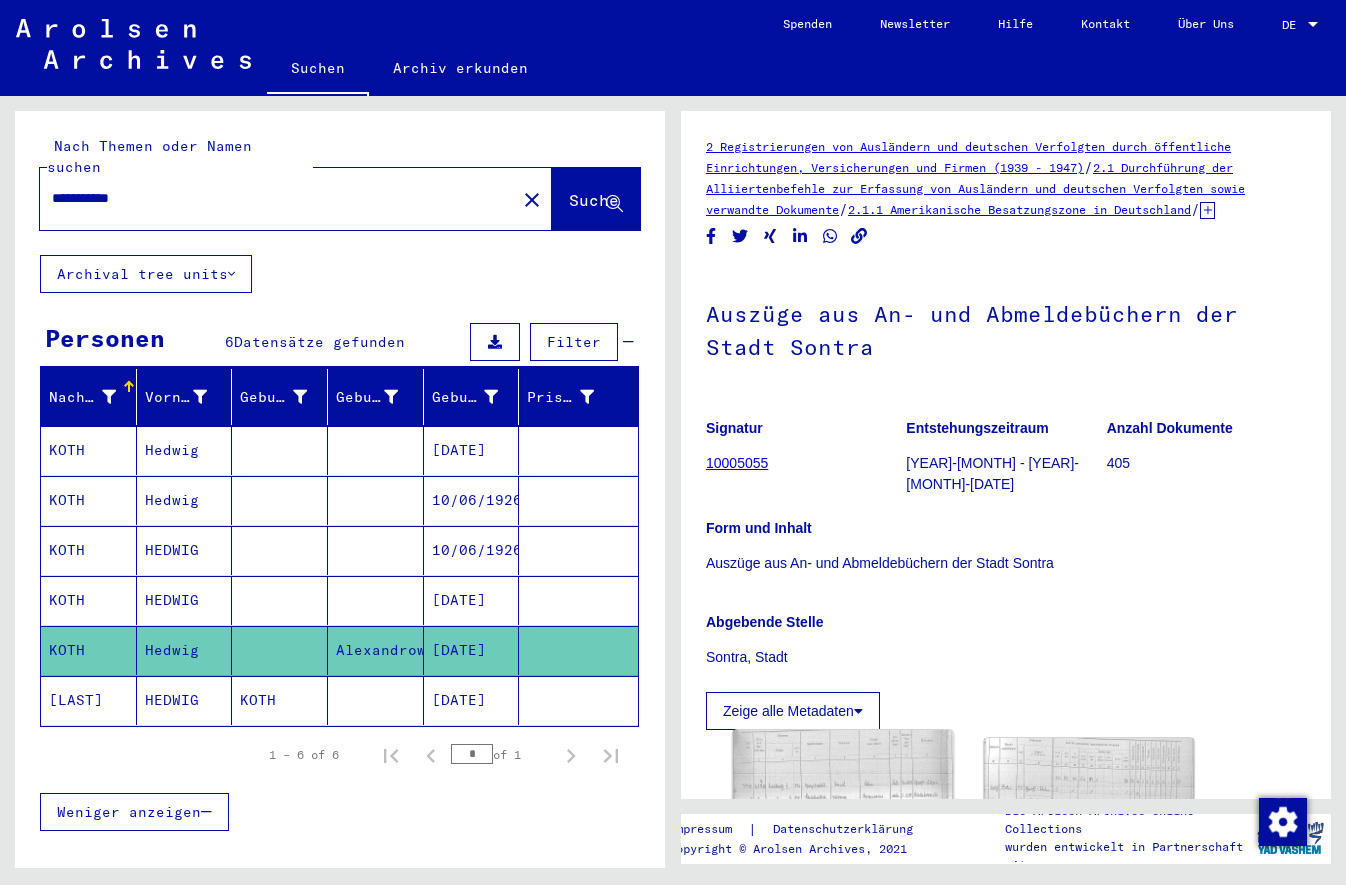 click 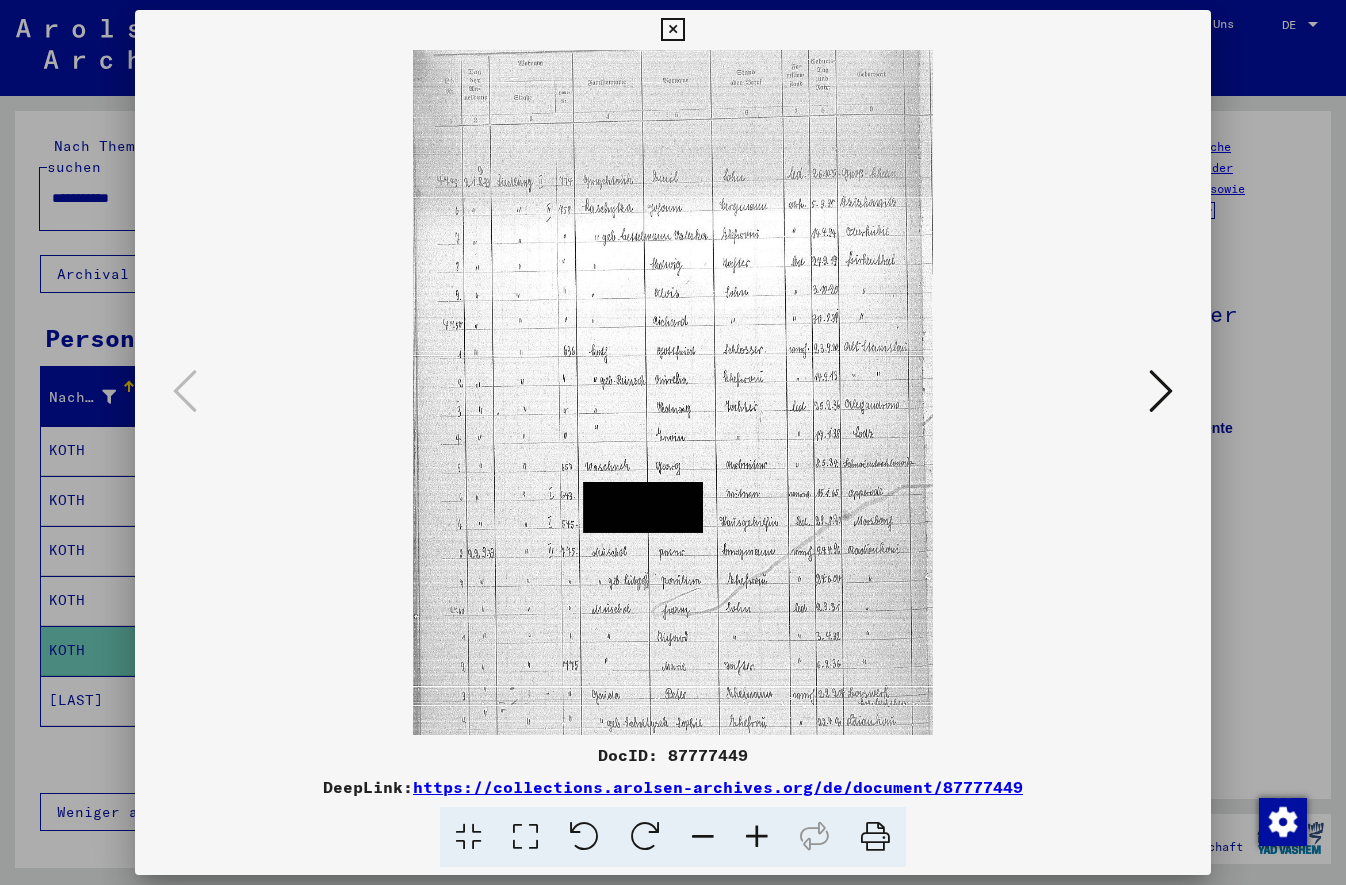 click at bounding box center [1161, 391] 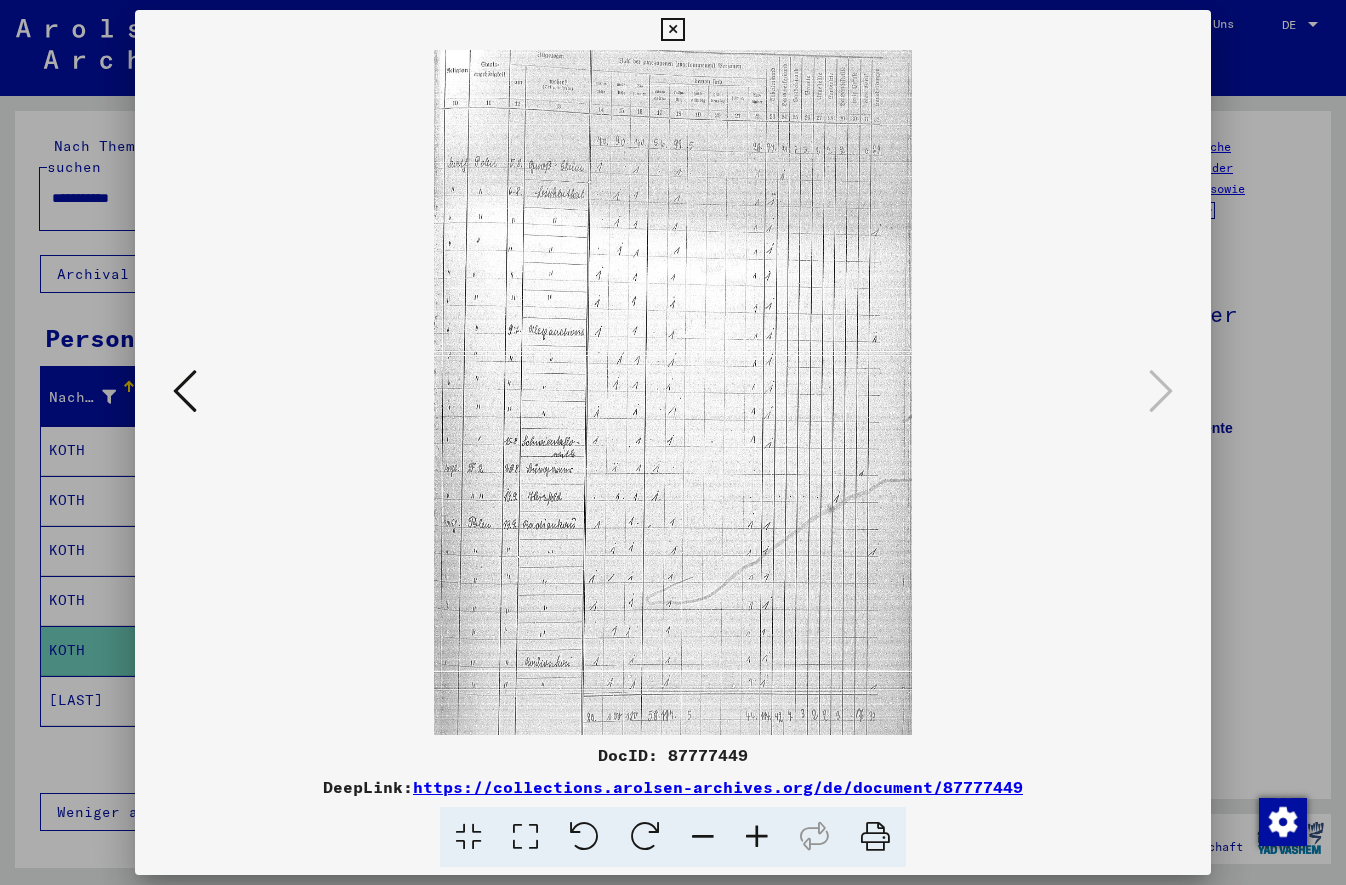 click at bounding box center (185, 391) 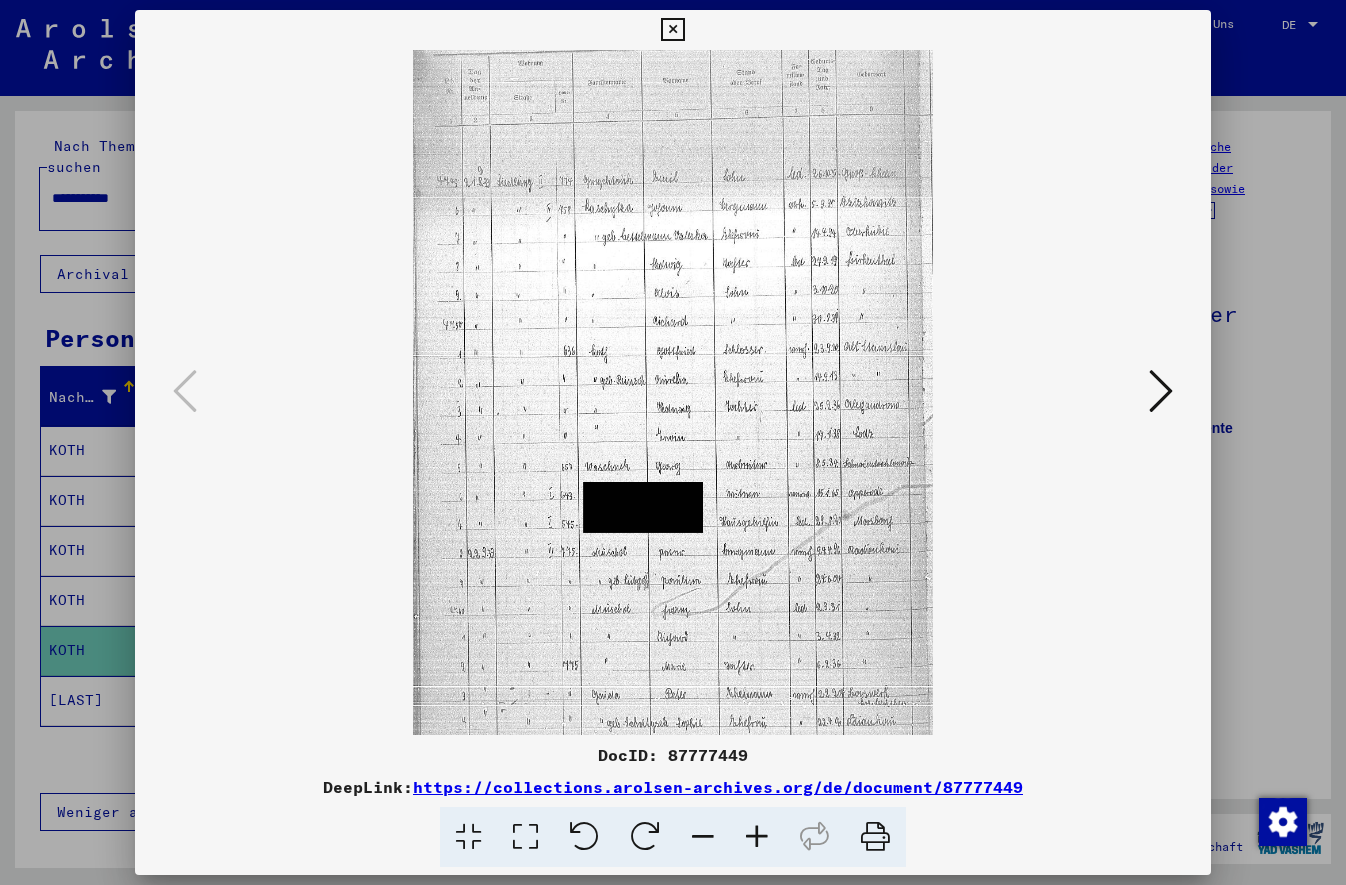 click at bounding box center (757, 837) 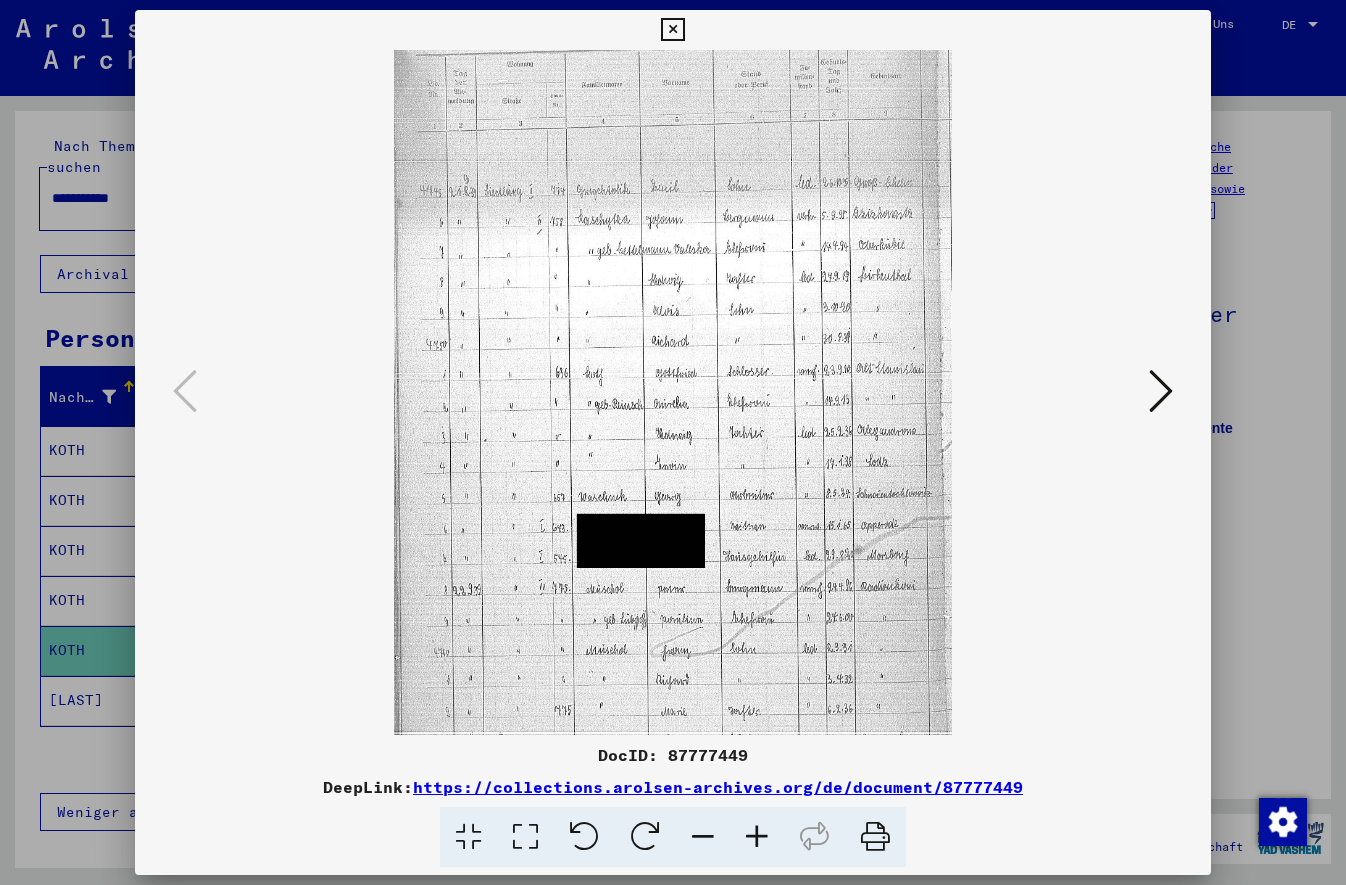 click at bounding box center (757, 837) 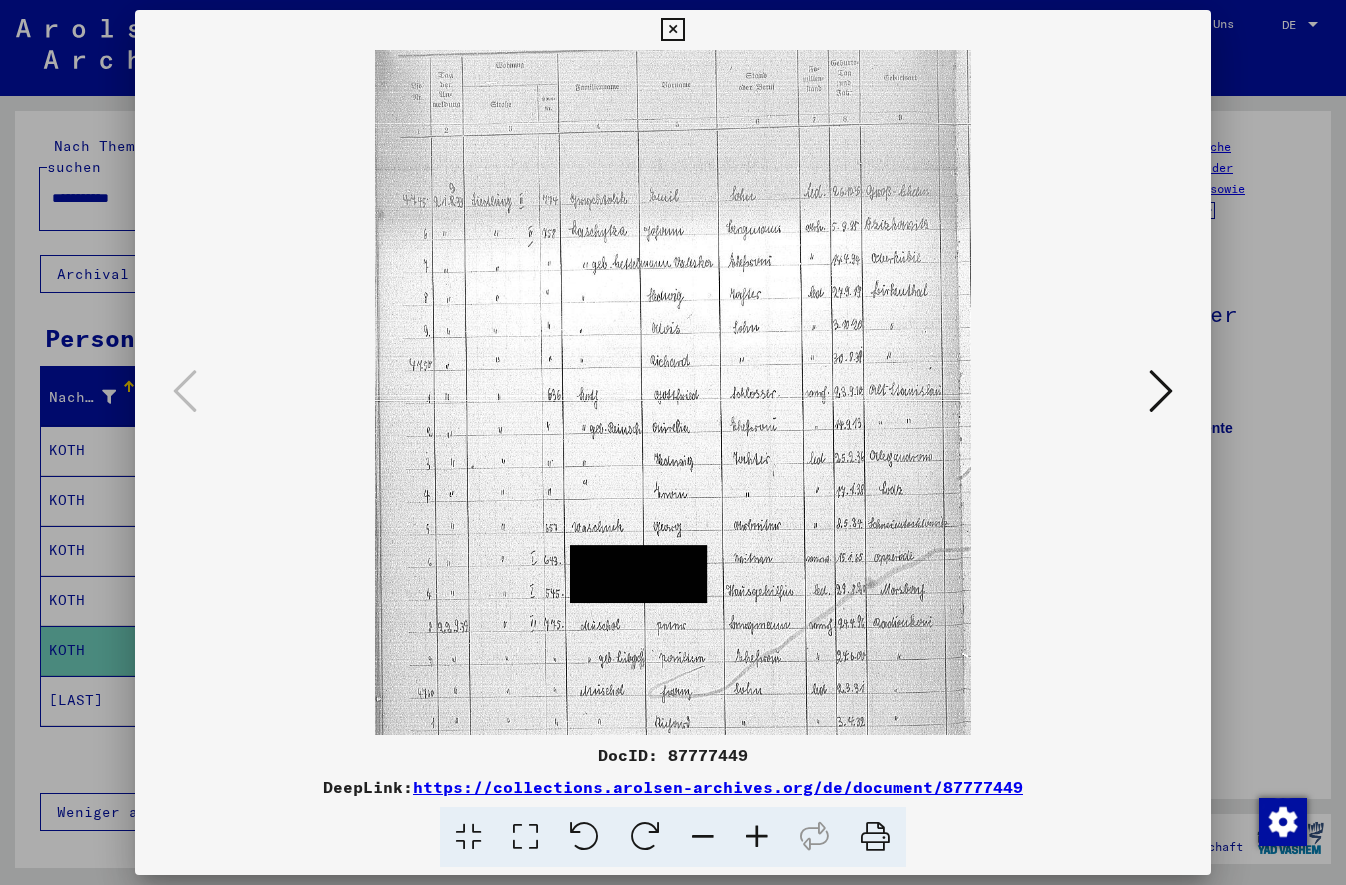 click at bounding box center (757, 837) 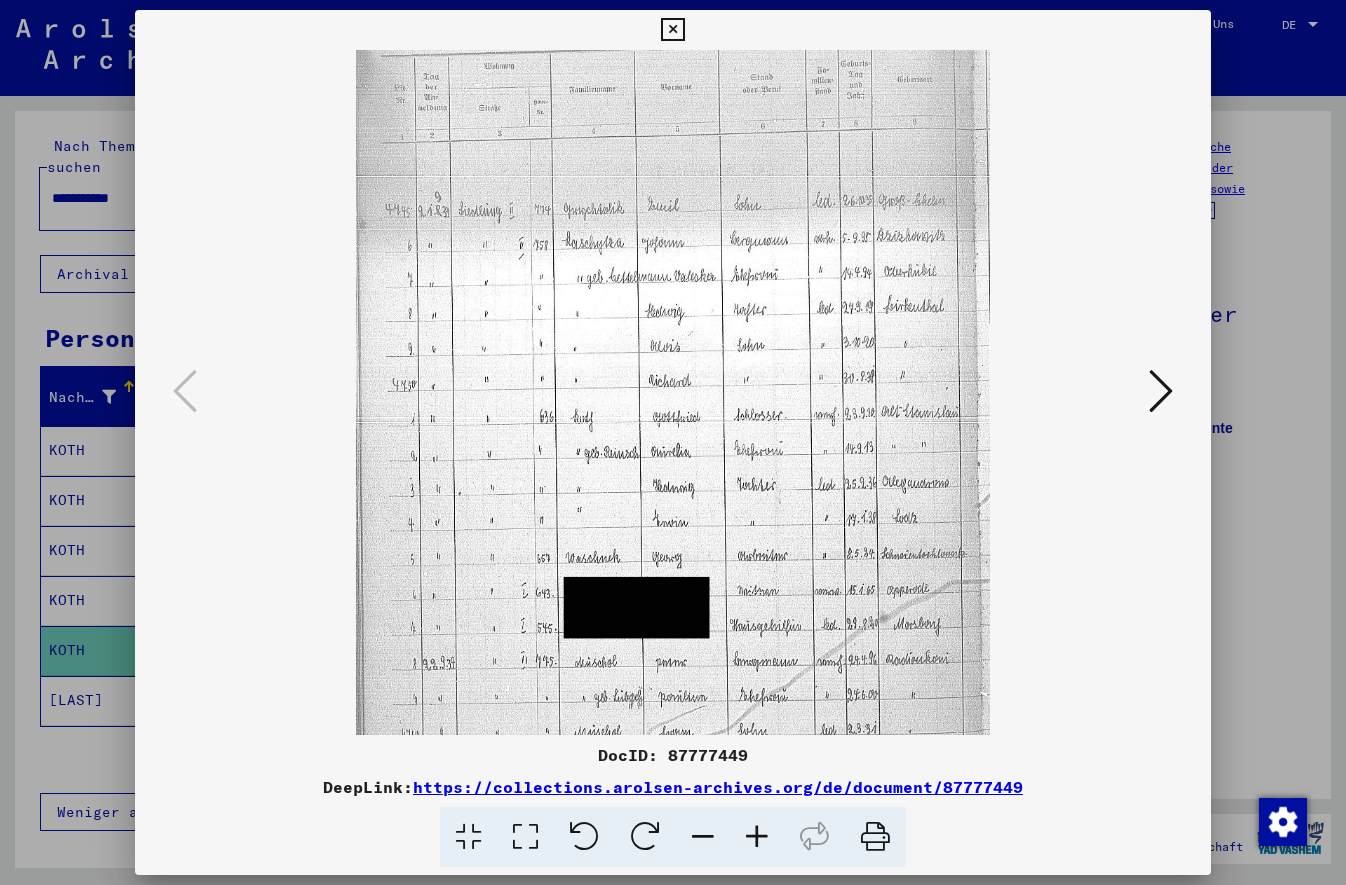 click at bounding box center (757, 837) 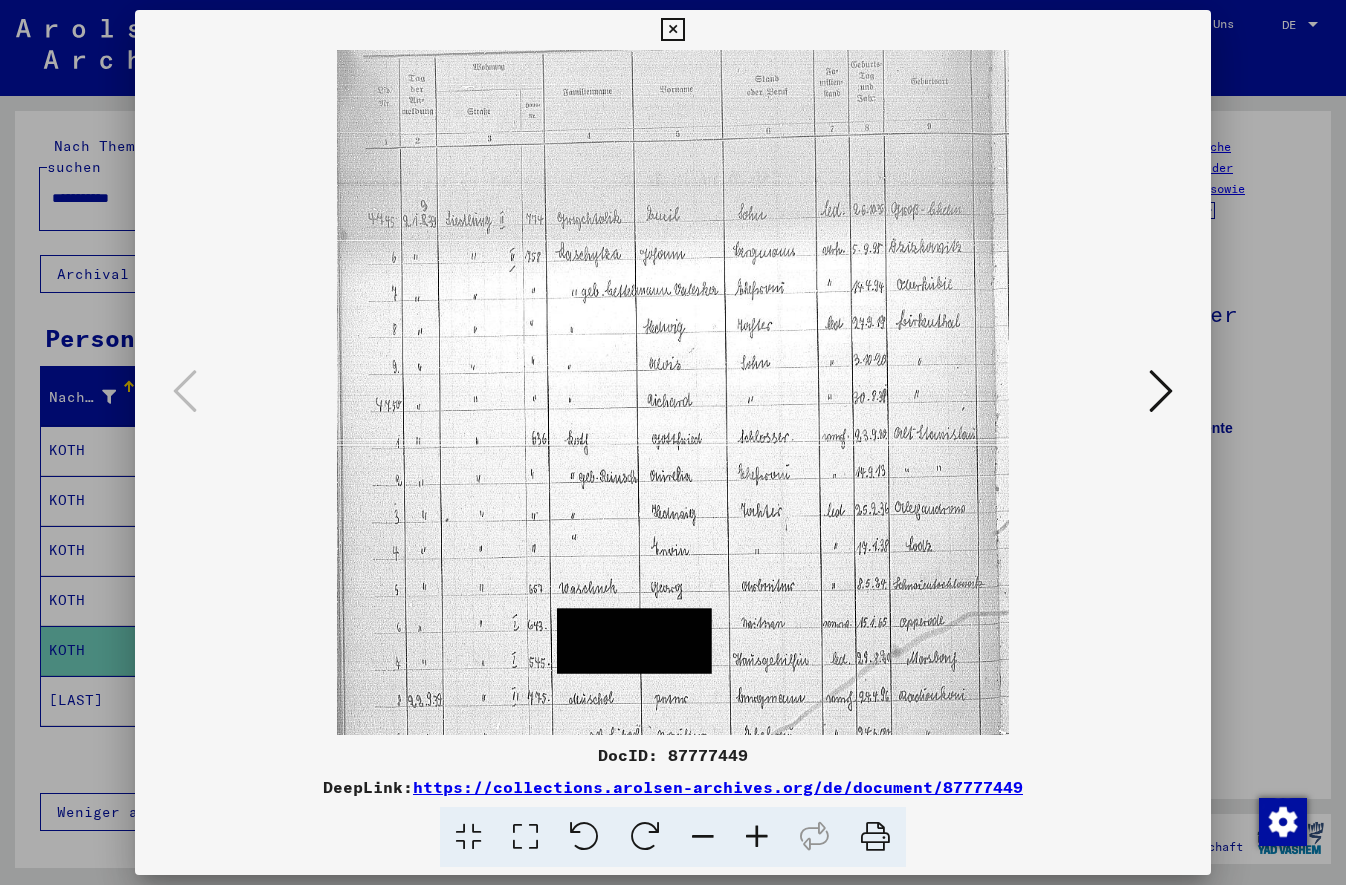 click at bounding box center [757, 837] 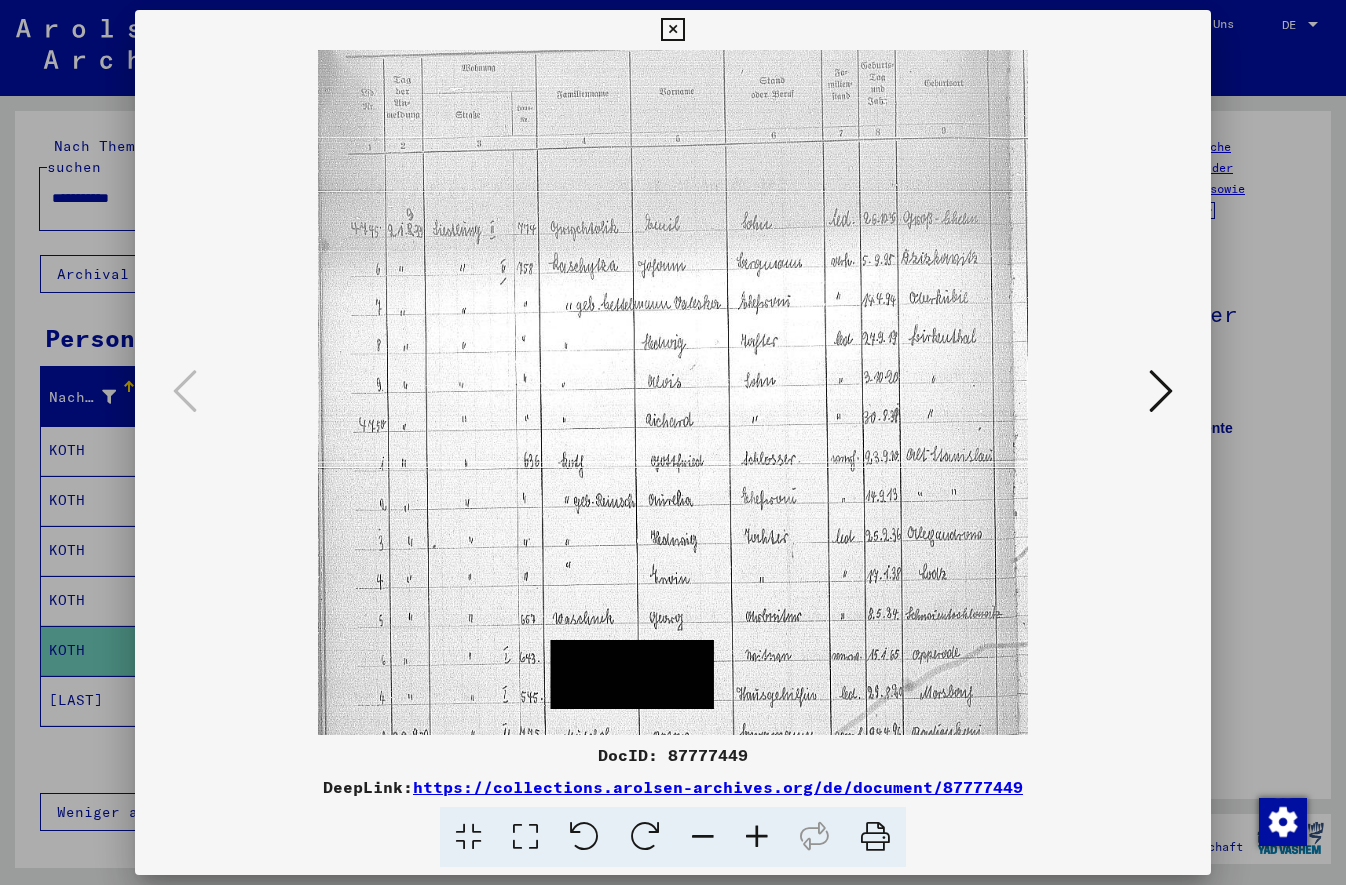 click at bounding box center [757, 837] 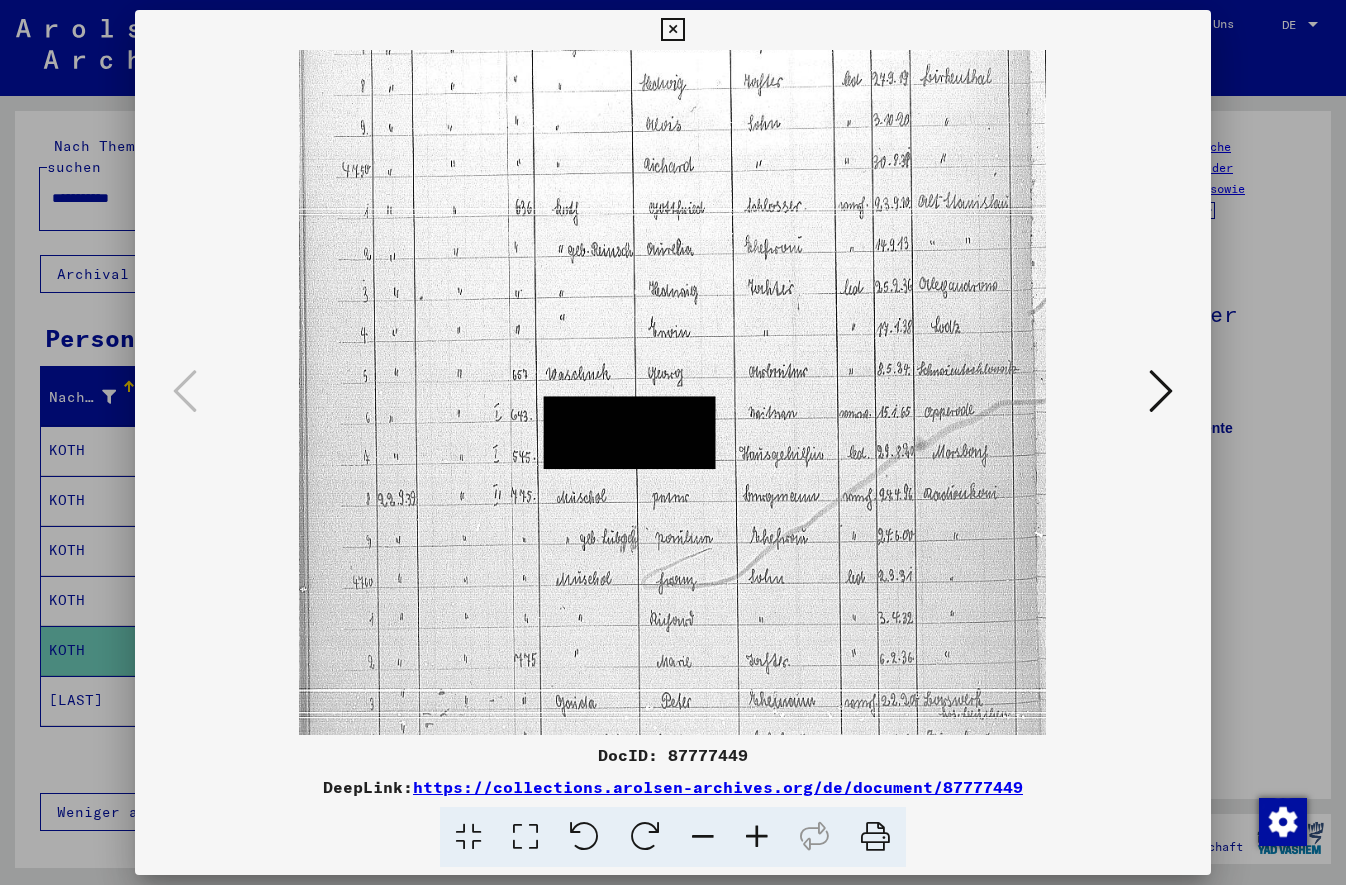 scroll, scrollTop: 300, scrollLeft: 0, axis: vertical 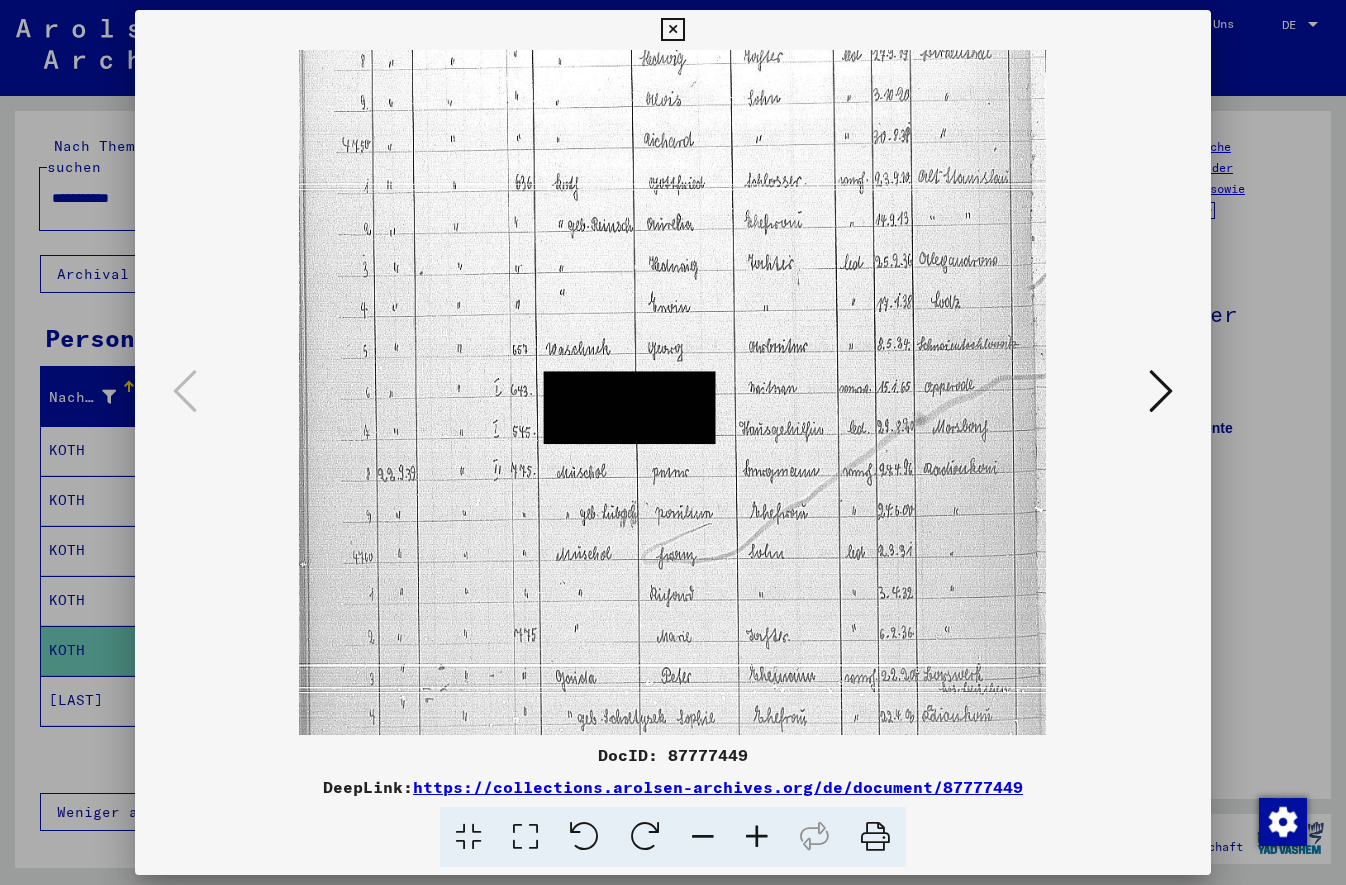 drag, startPoint x: 798, startPoint y: 618, endPoint x: 795, endPoint y: 292, distance: 326.0138 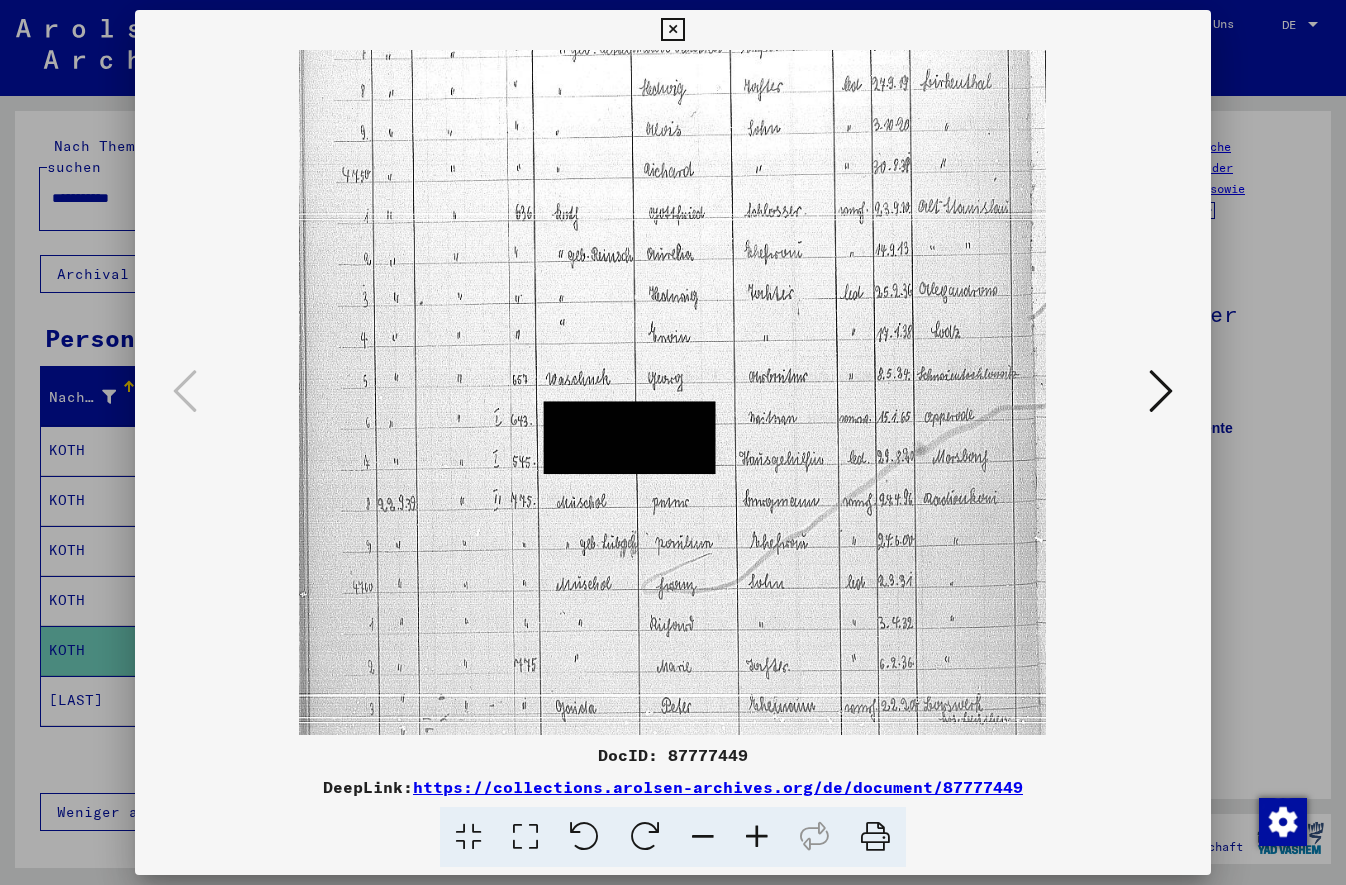scroll, scrollTop: 300, scrollLeft: 0, axis: vertical 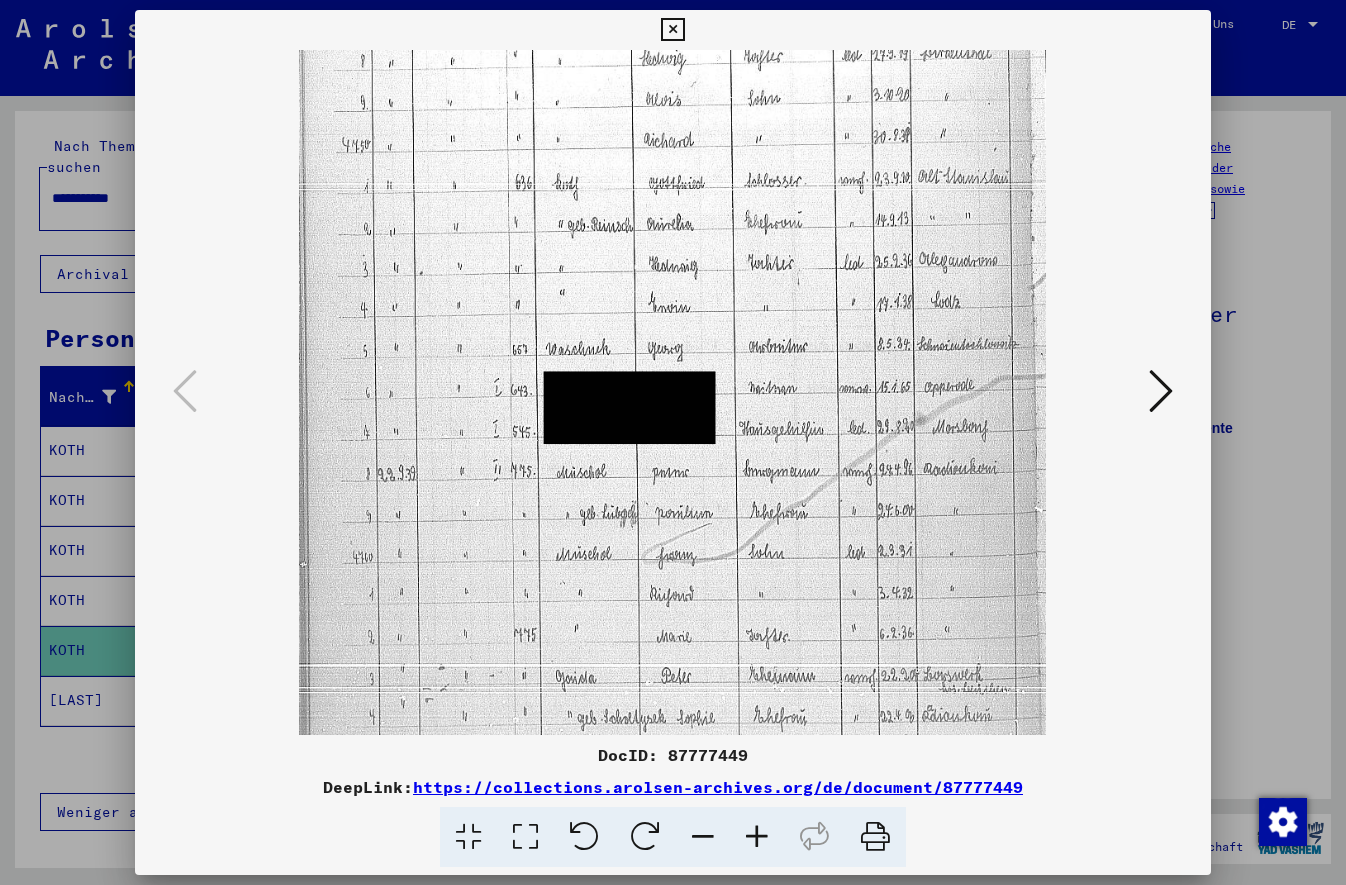 drag, startPoint x: 968, startPoint y: 295, endPoint x: 916, endPoint y: -36, distance: 335.0597 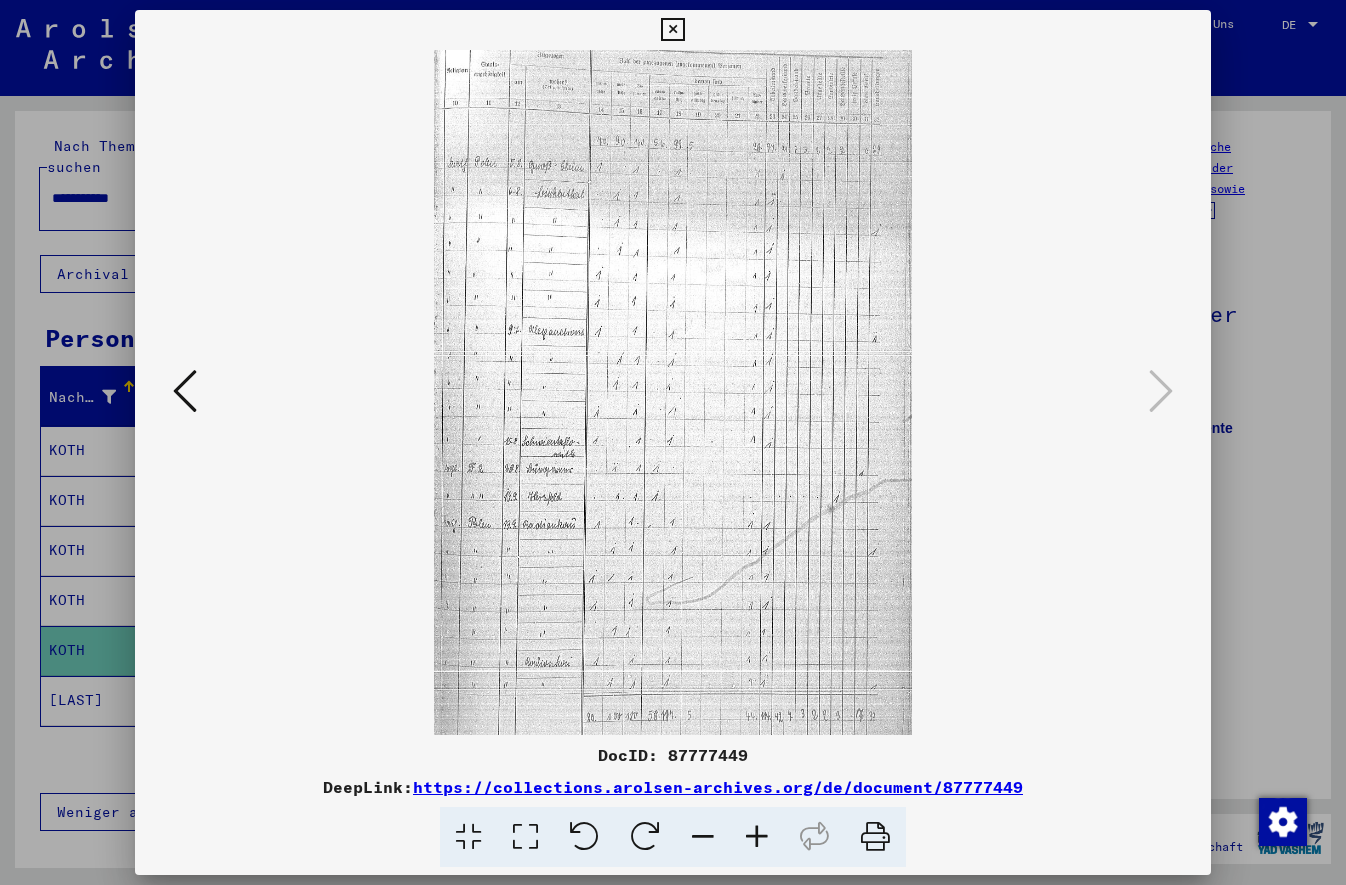 click at bounding box center [757, 837] 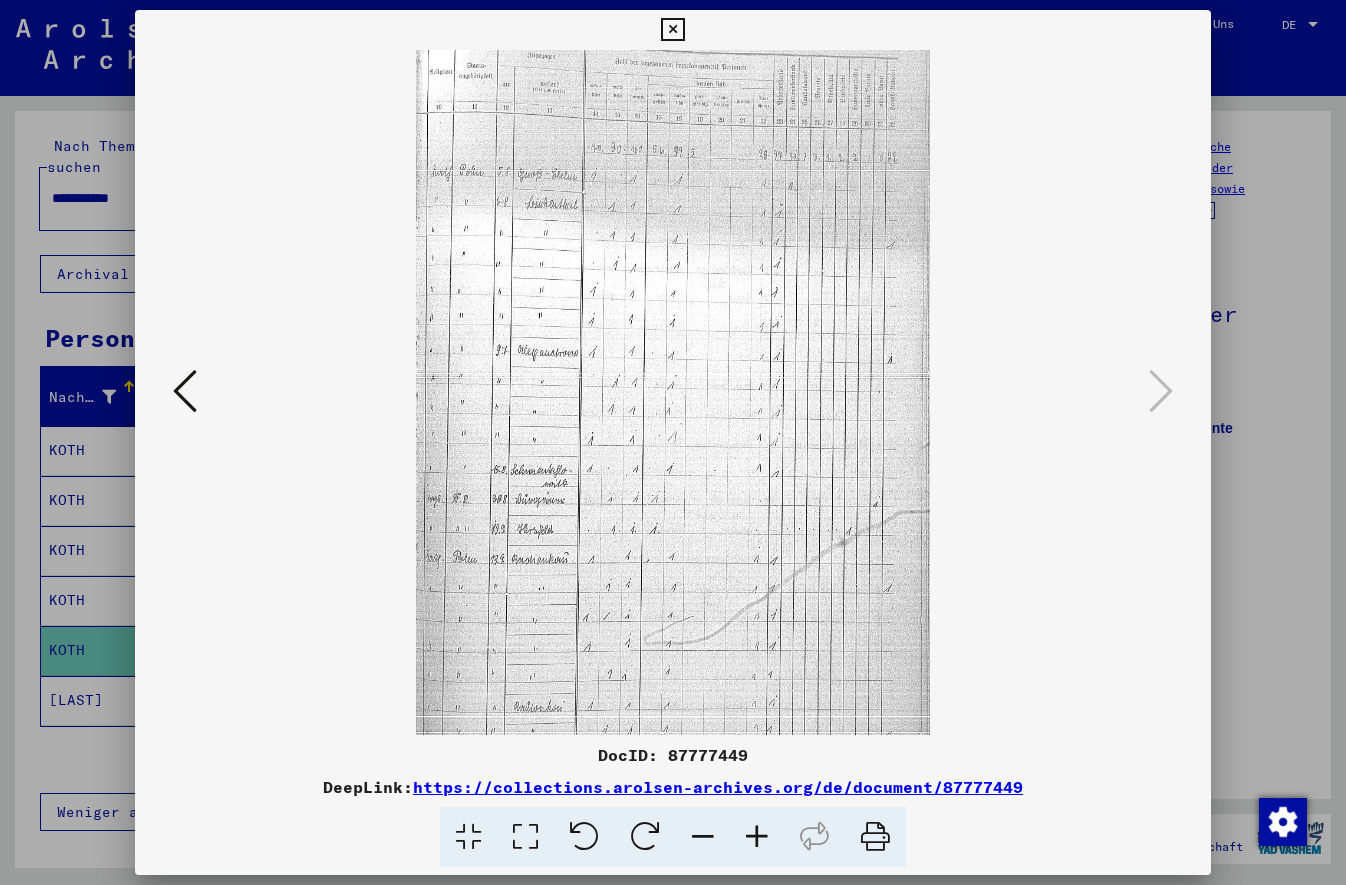 click at bounding box center [757, 837] 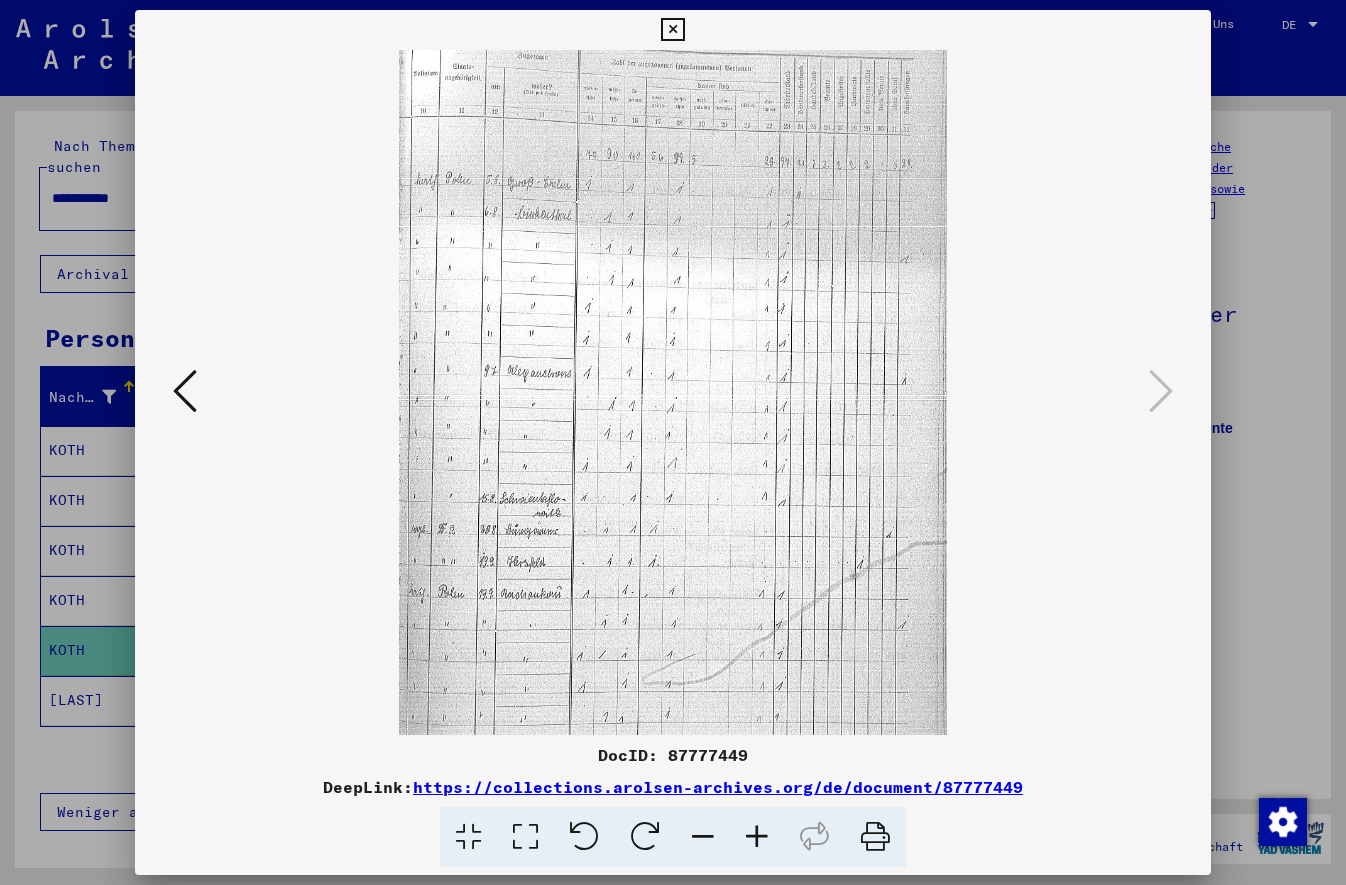click at bounding box center [757, 837] 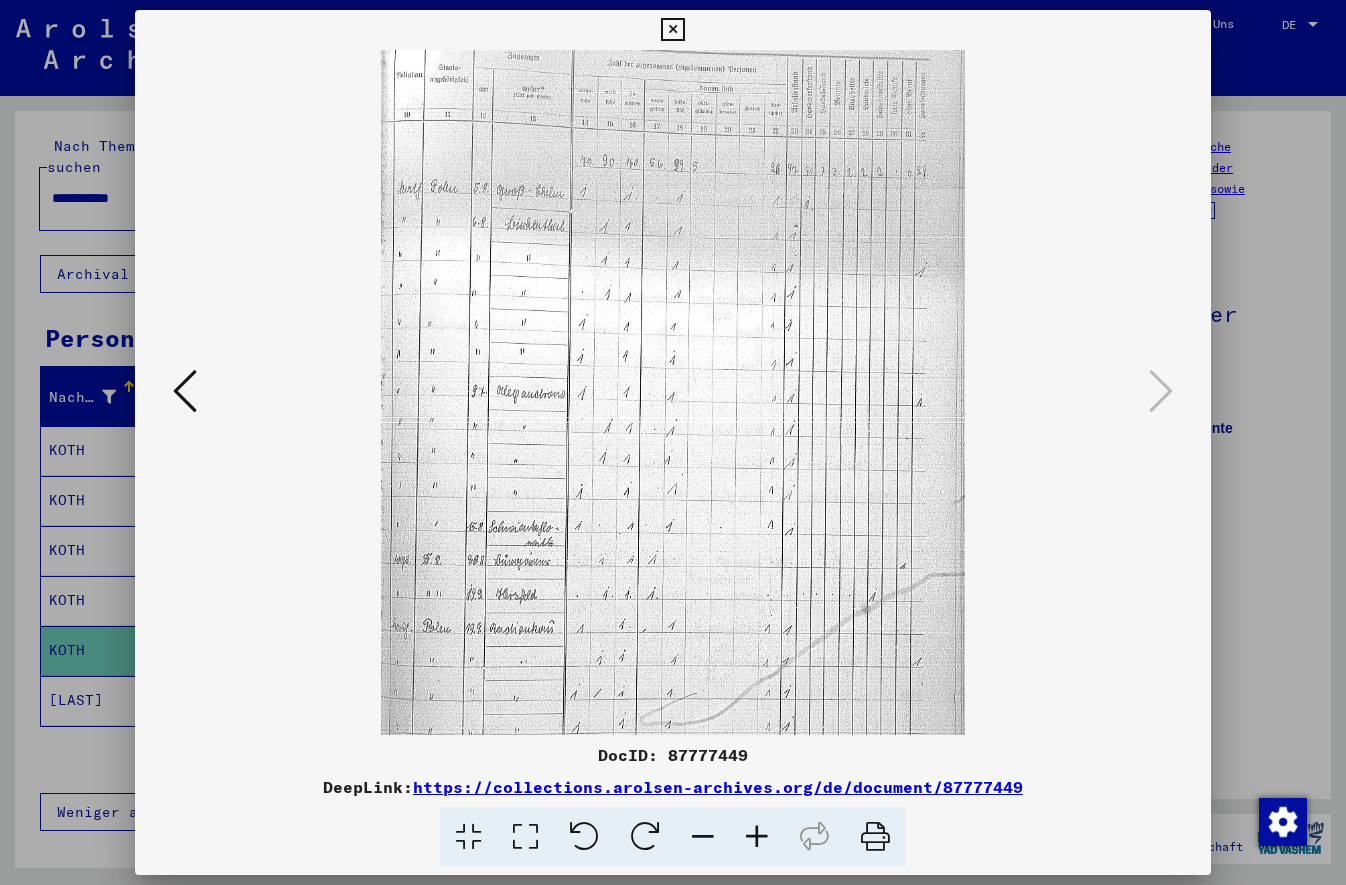 click at bounding box center [757, 837] 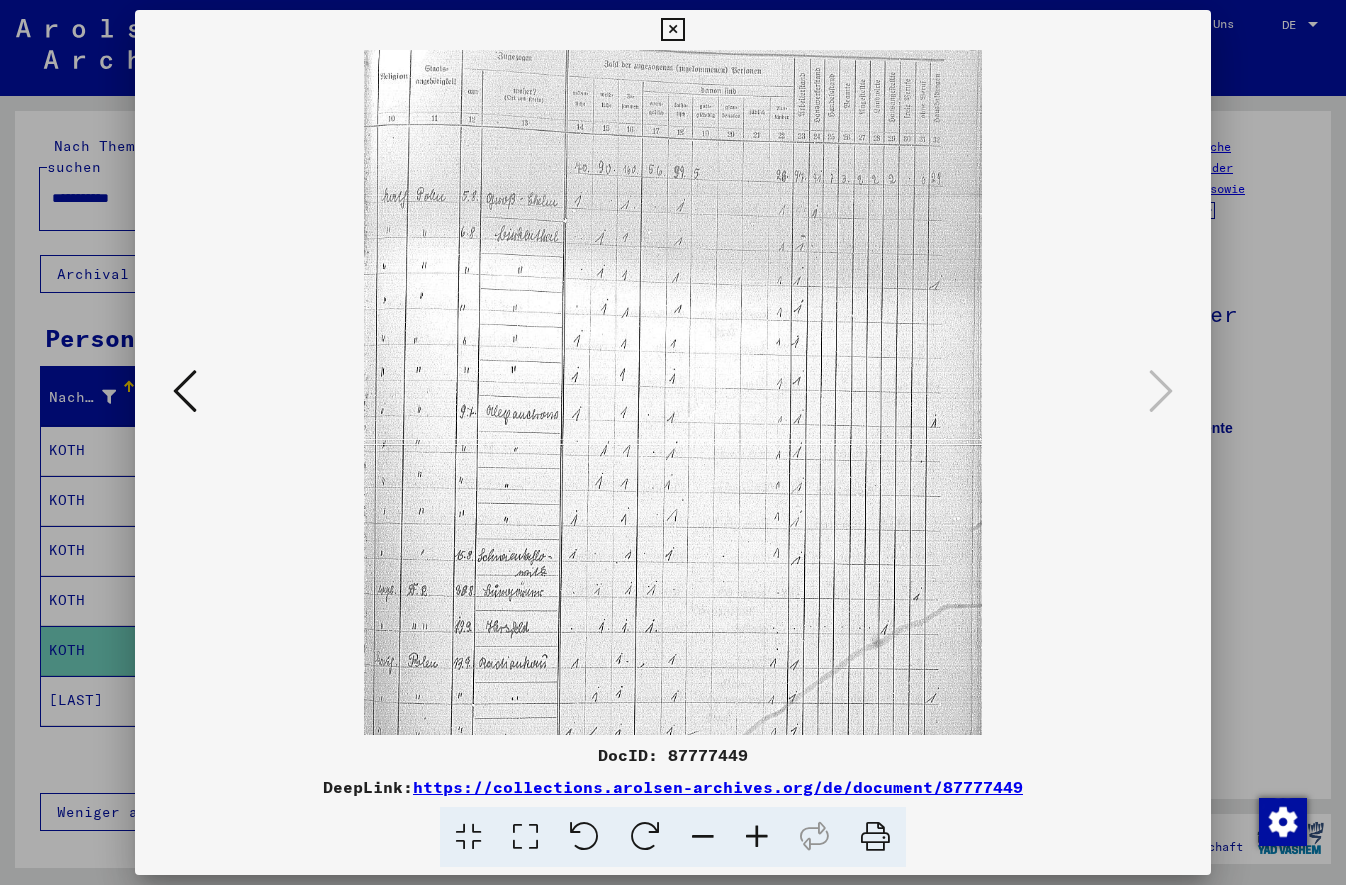 click at bounding box center (757, 837) 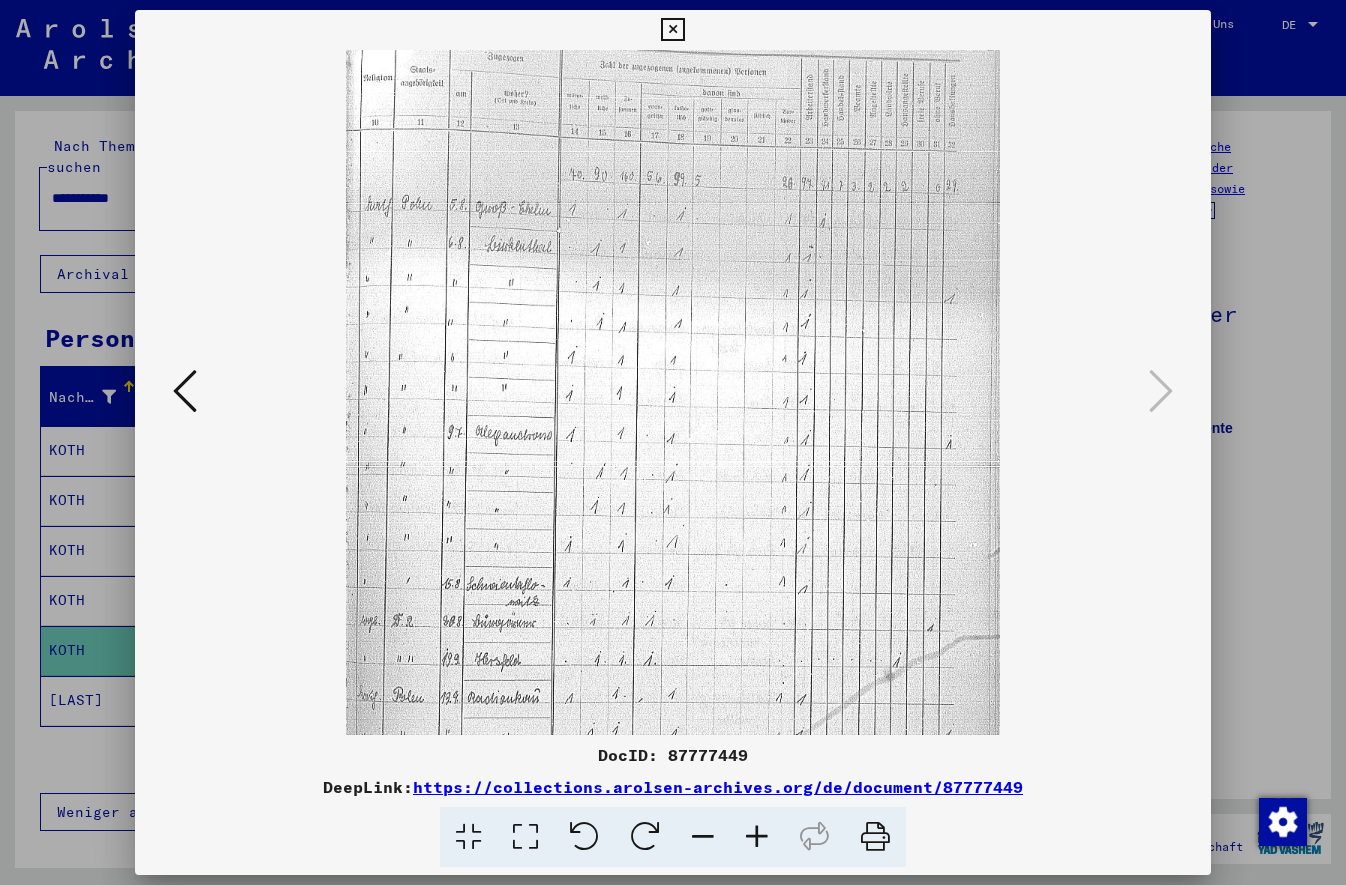 click at bounding box center (757, 837) 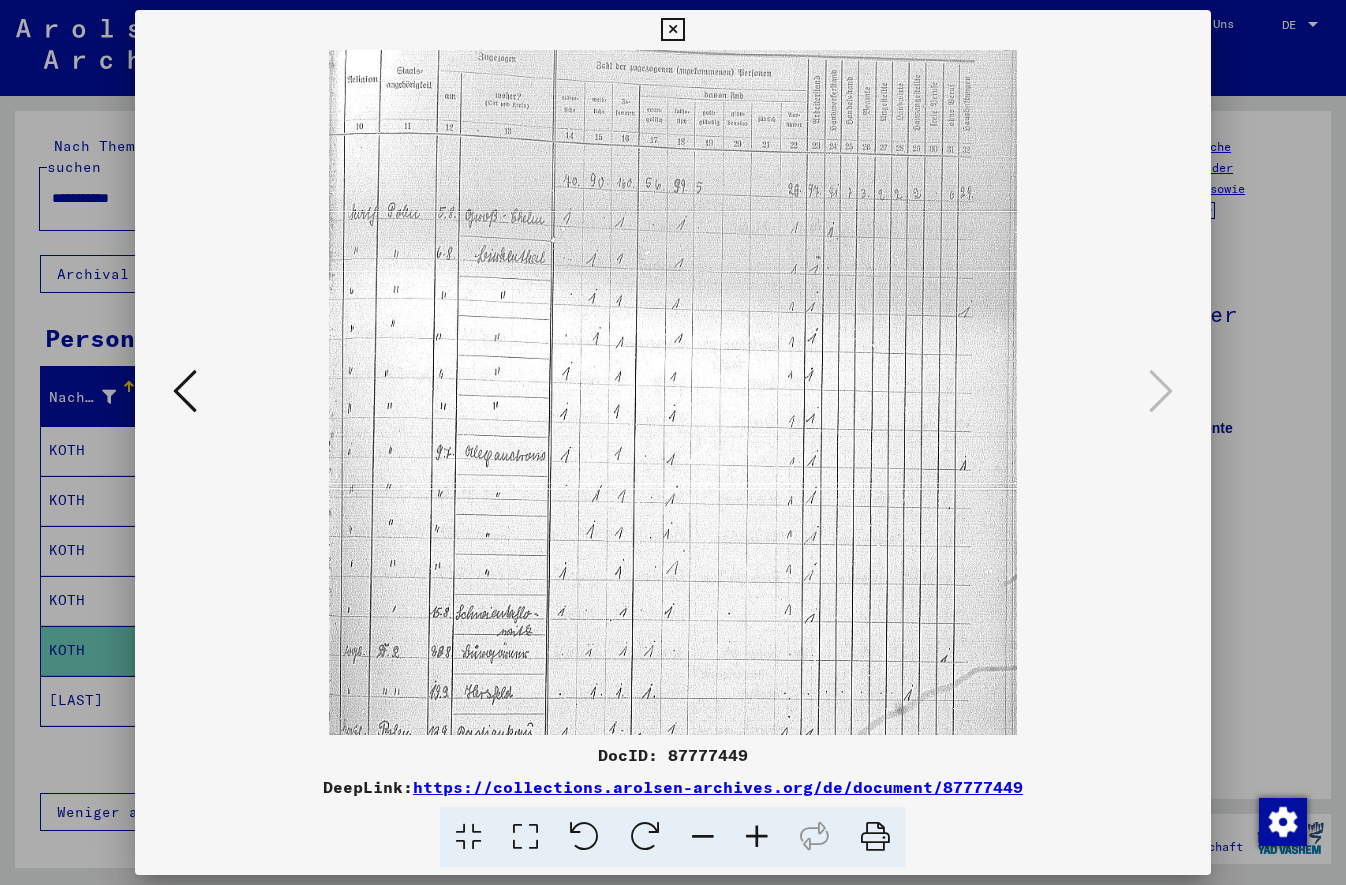 click at bounding box center (757, 837) 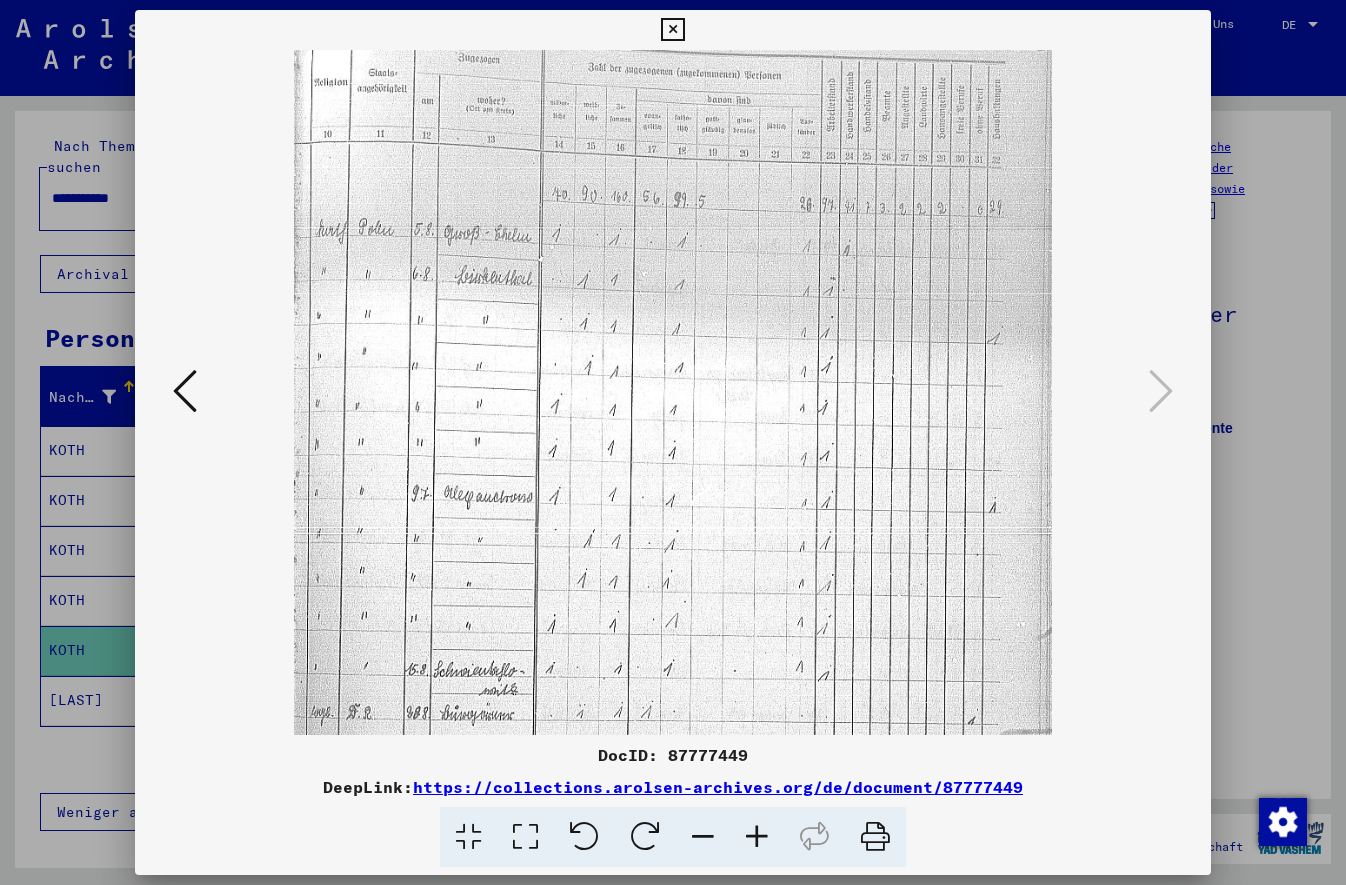 click at bounding box center (757, 837) 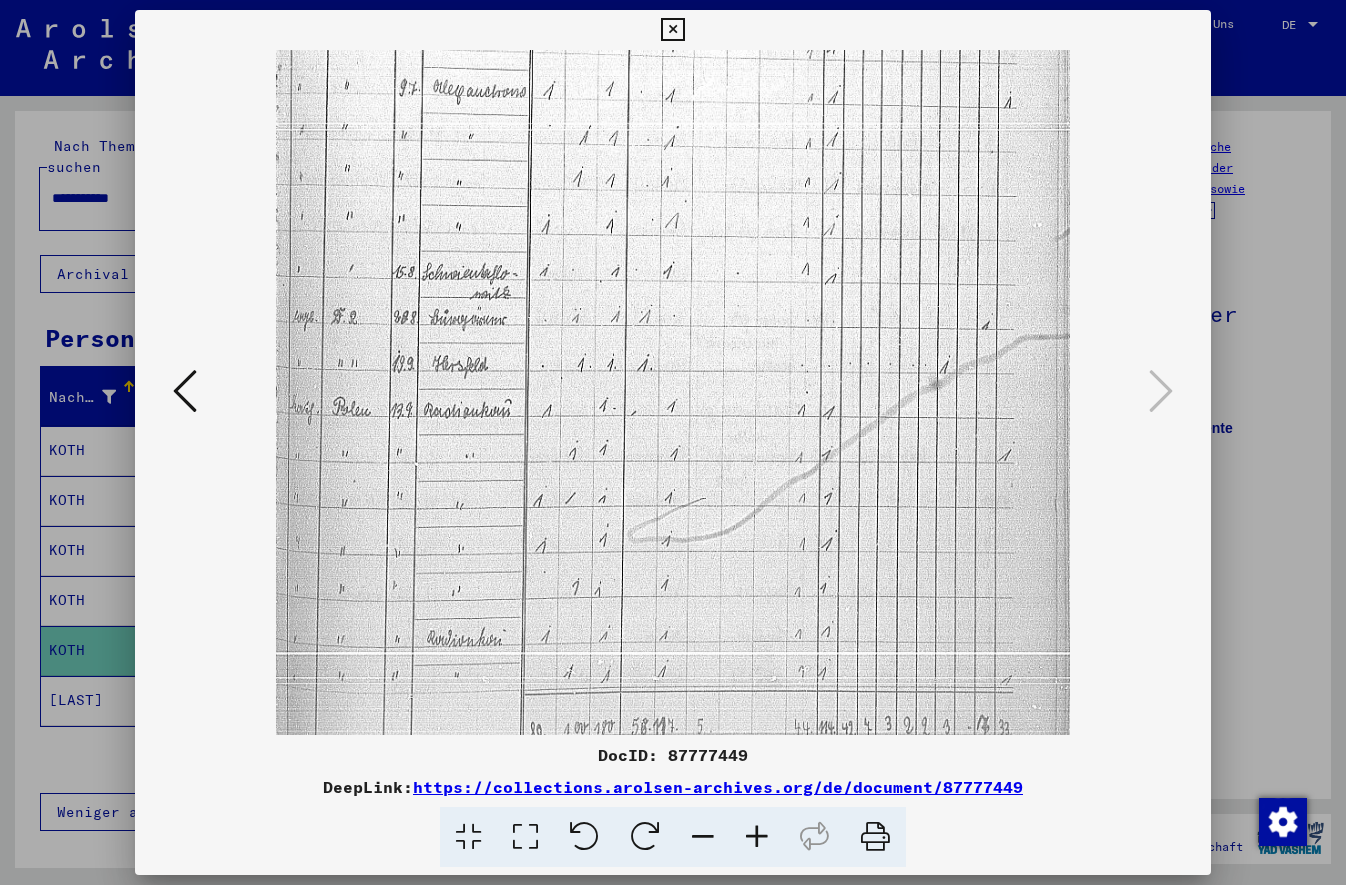 scroll, scrollTop: 450, scrollLeft: 0, axis: vertical 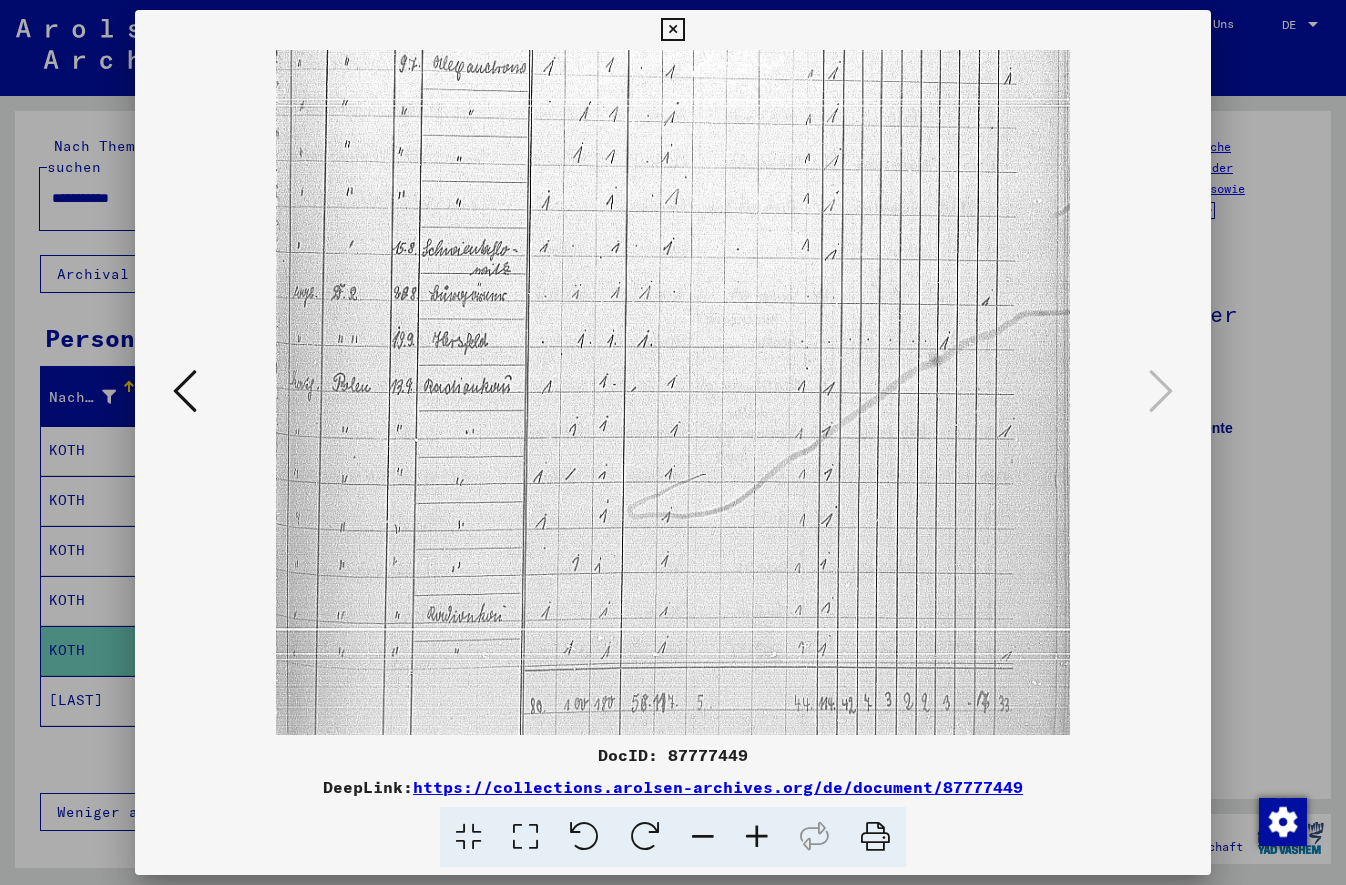 drag, startPoint x: 553, startPoint y: 628, endPoint x: 574, endPoint y: 13, distance: 615.35846 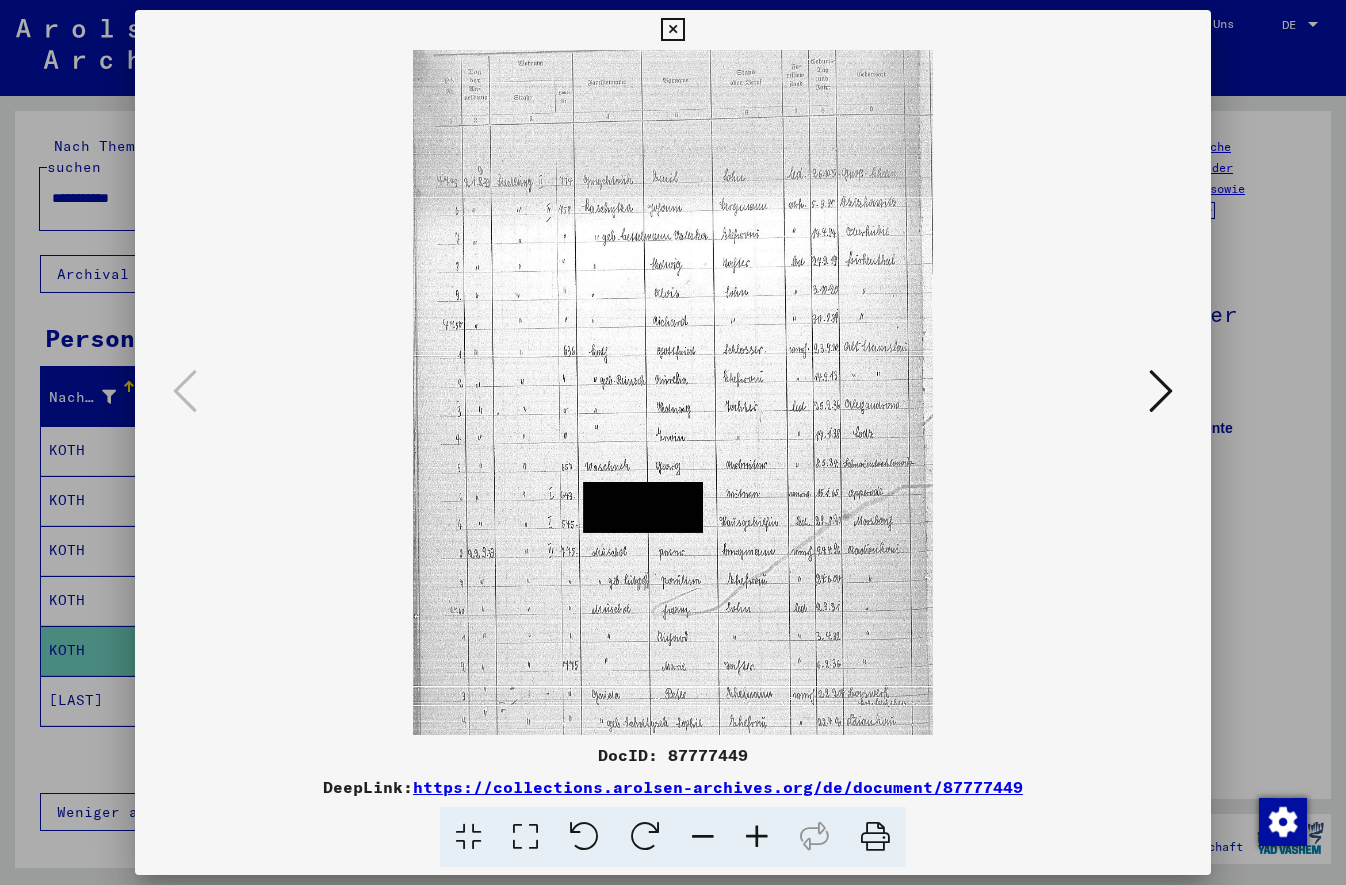click at bounding box center (673, 442) 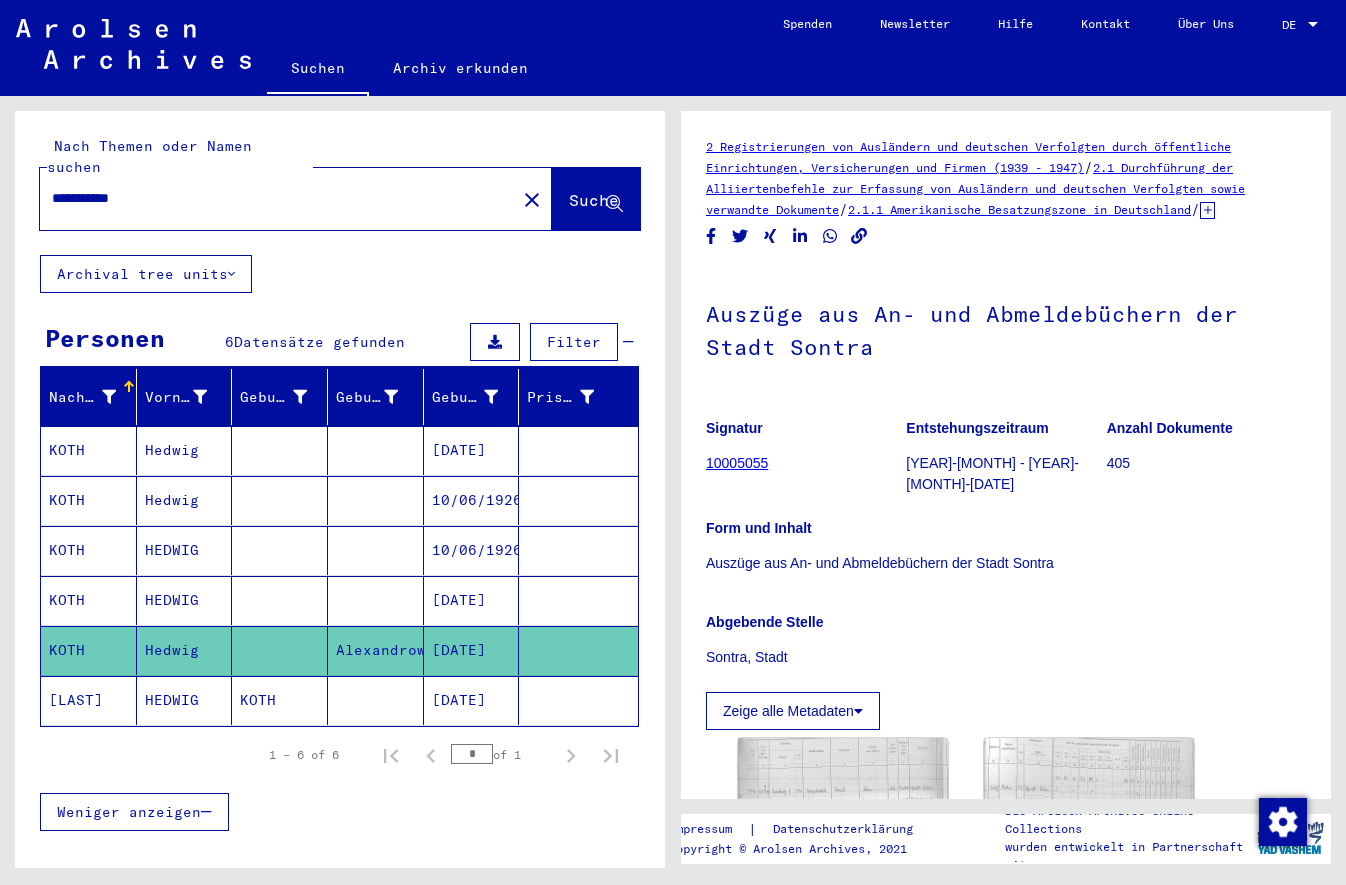 click on "[LAST]" 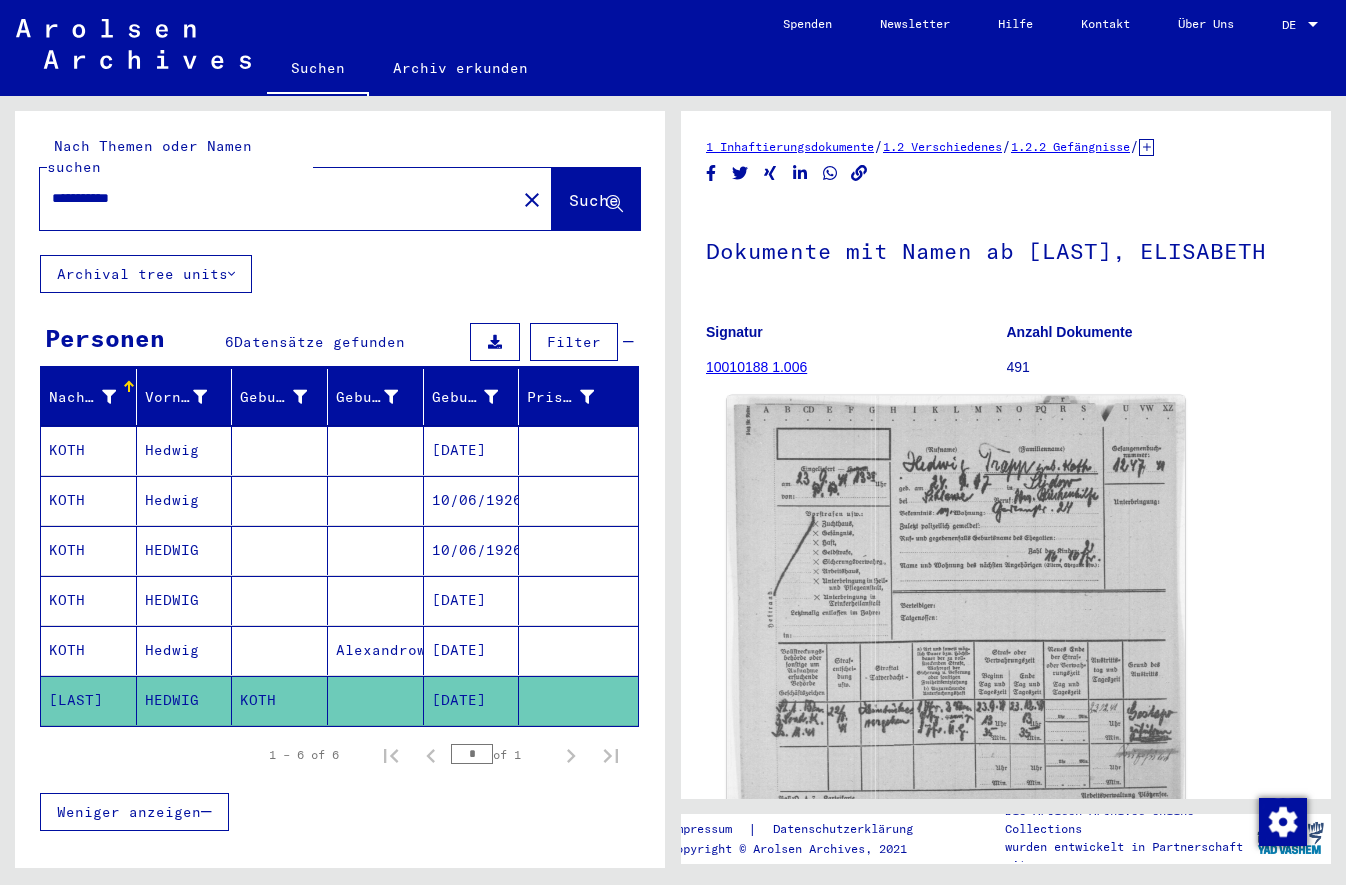 click 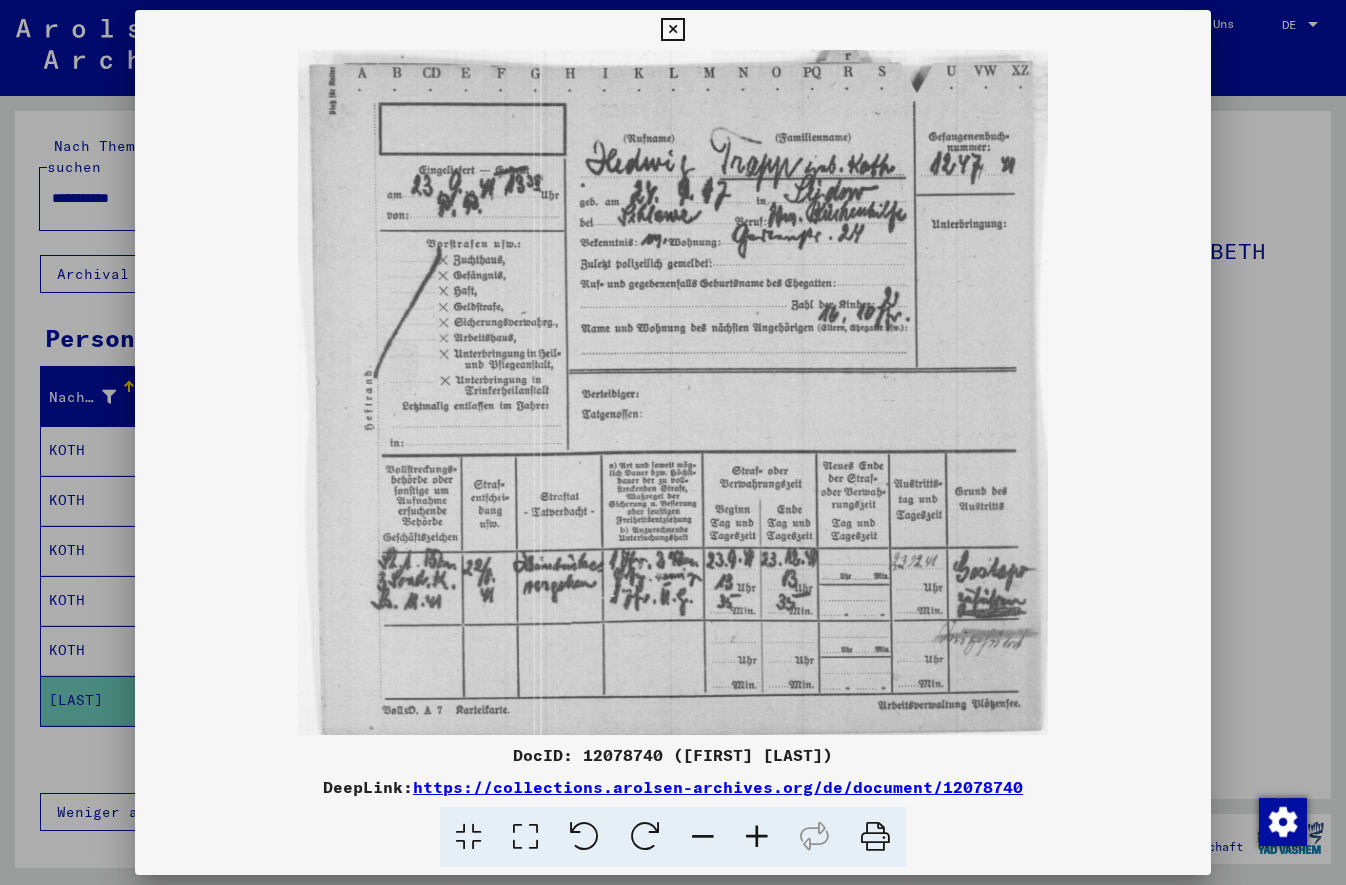 click at bounding box center (672, 30) 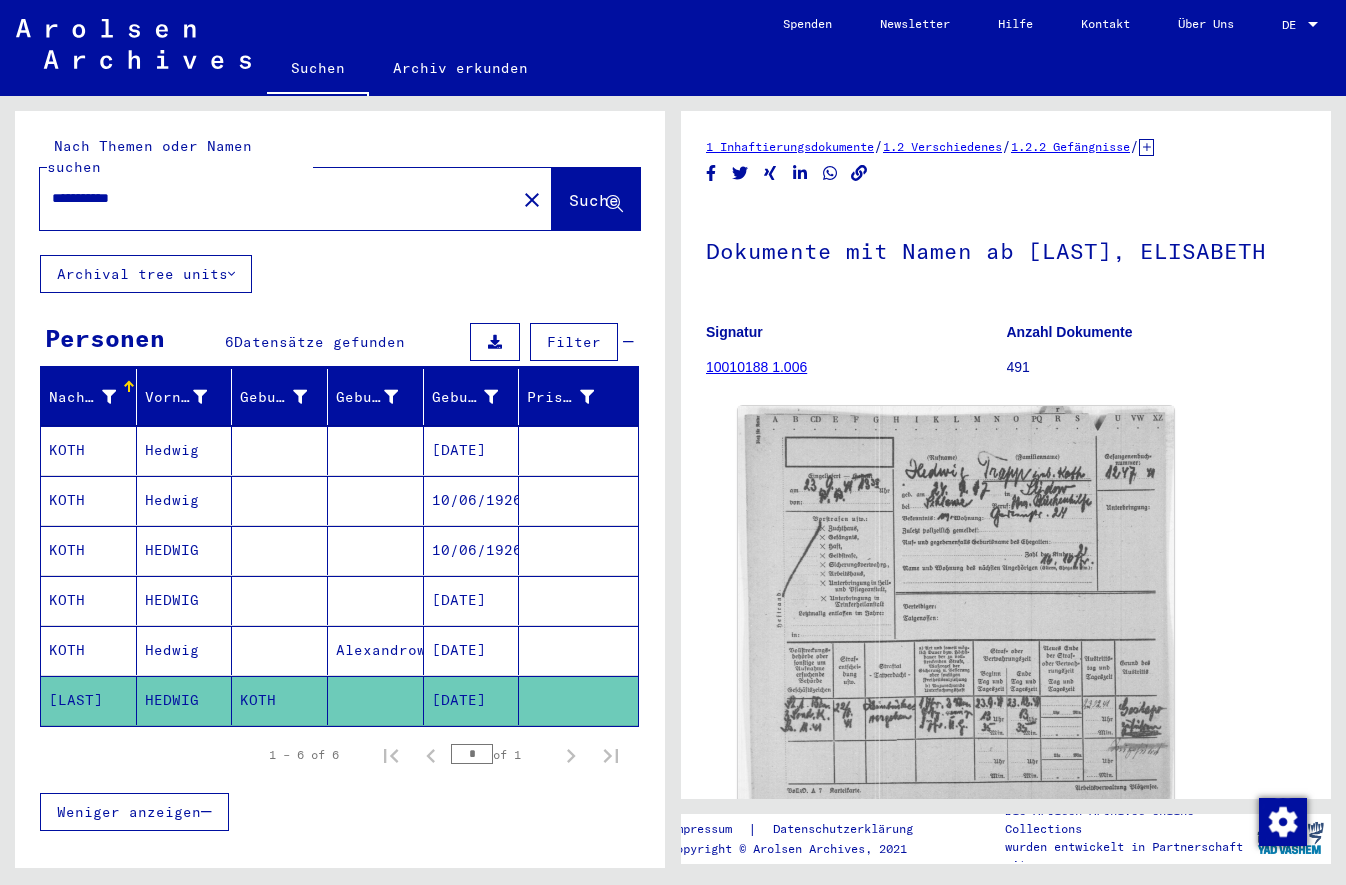 click on "Hedwig" at bounding box center (185, 700) 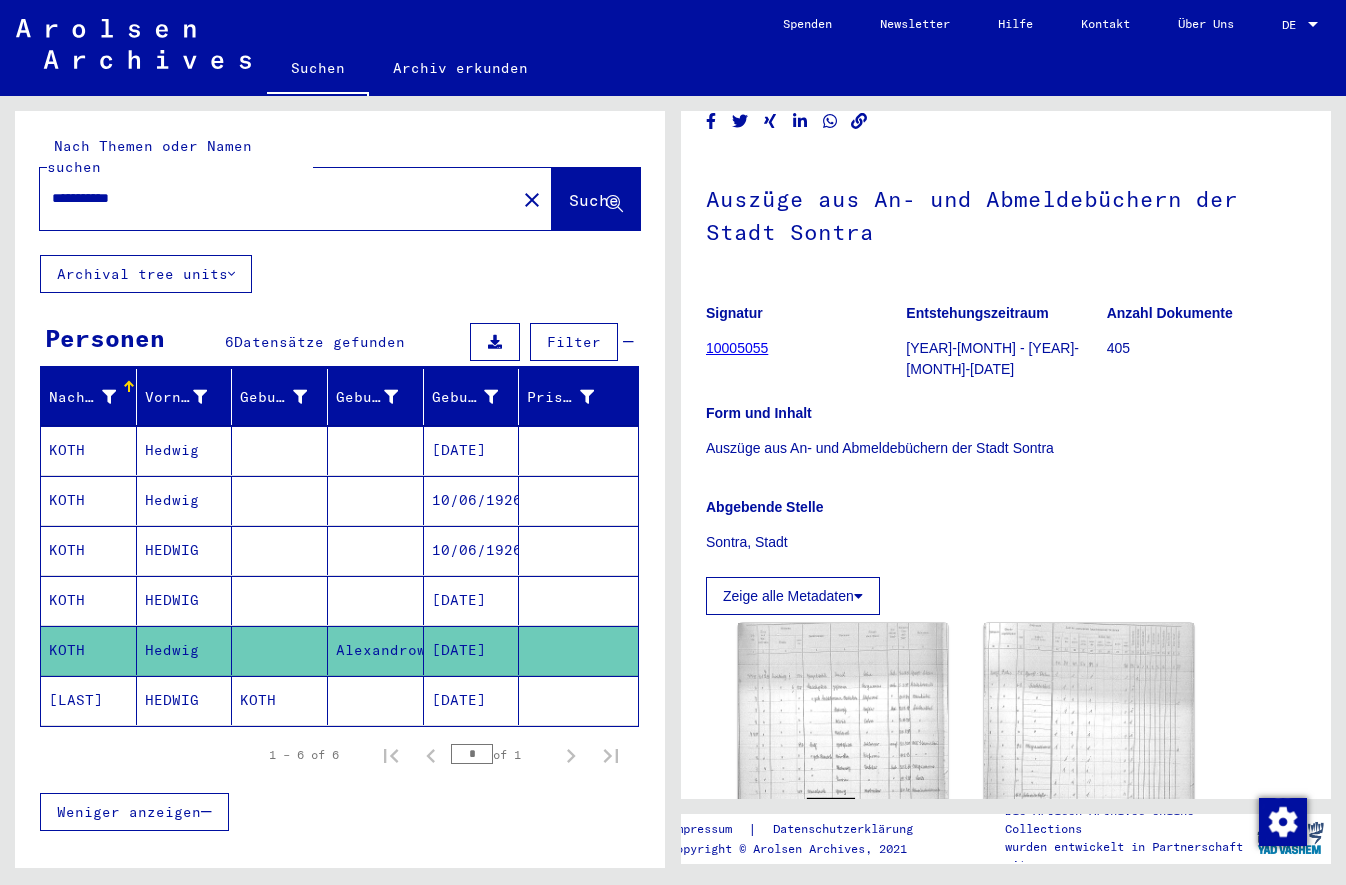 scroll, scrollTop: 117, scrollLeft: 0, axis: vertical 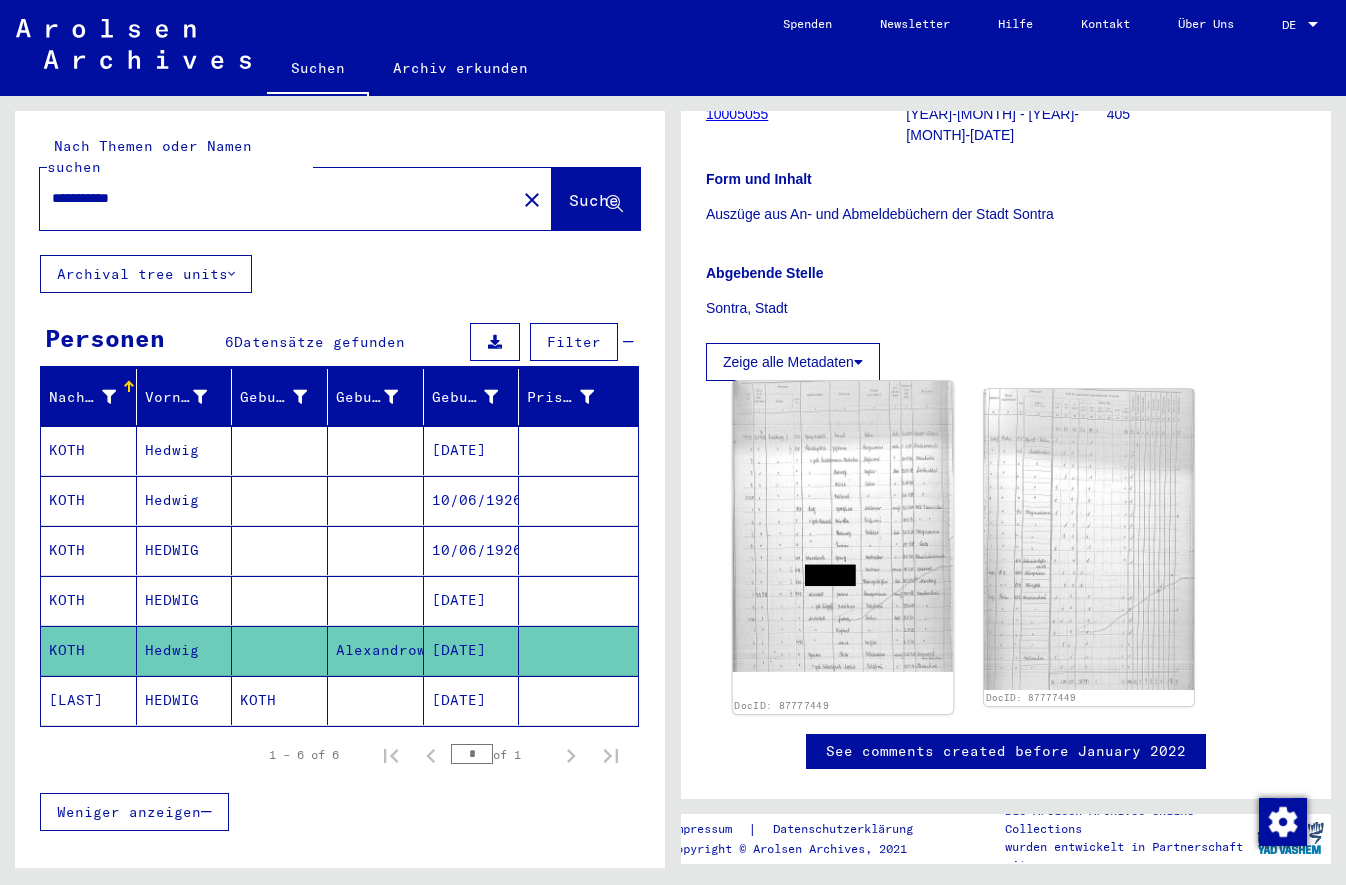 click 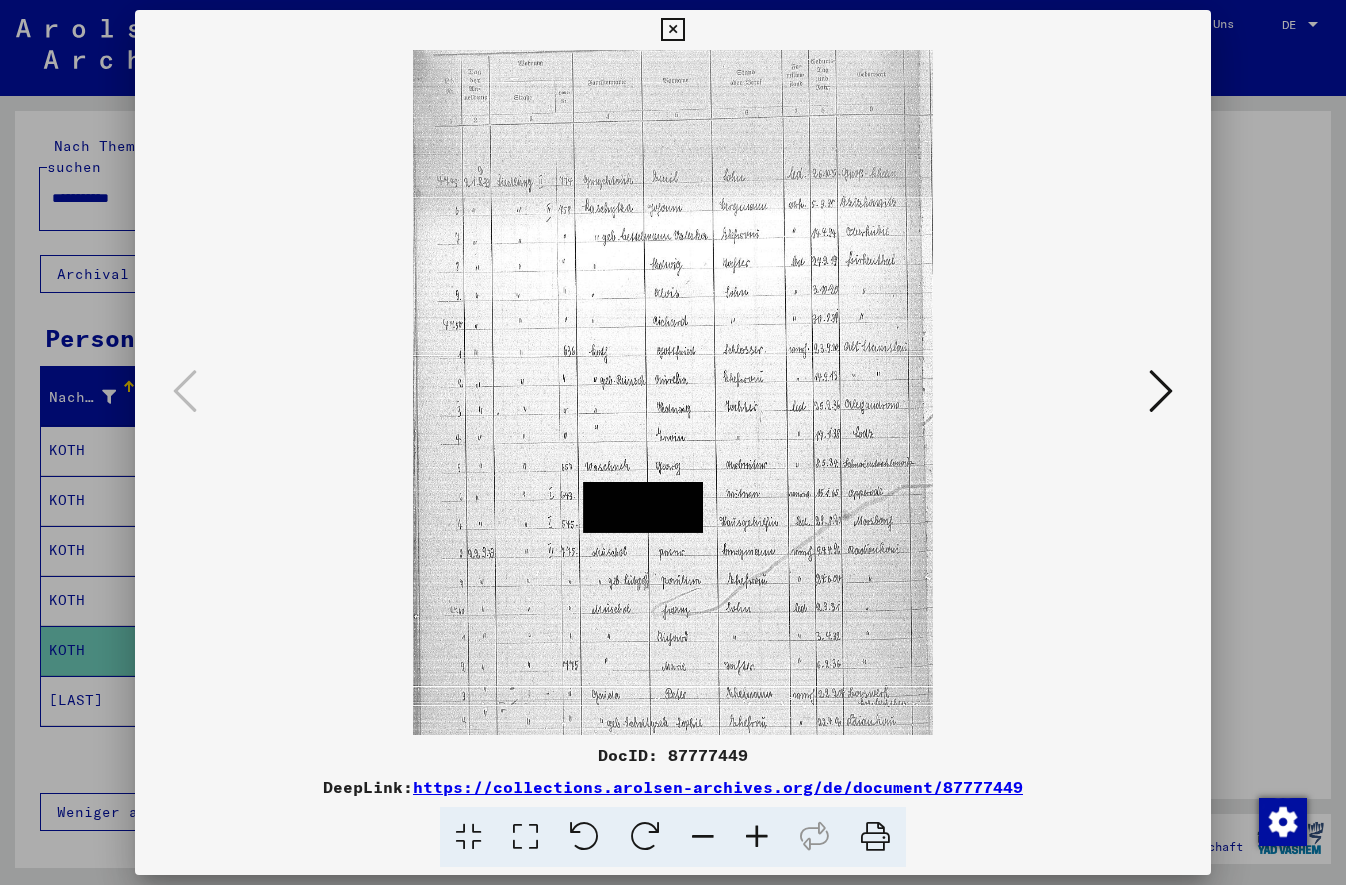click at bounding box center [673, 442] 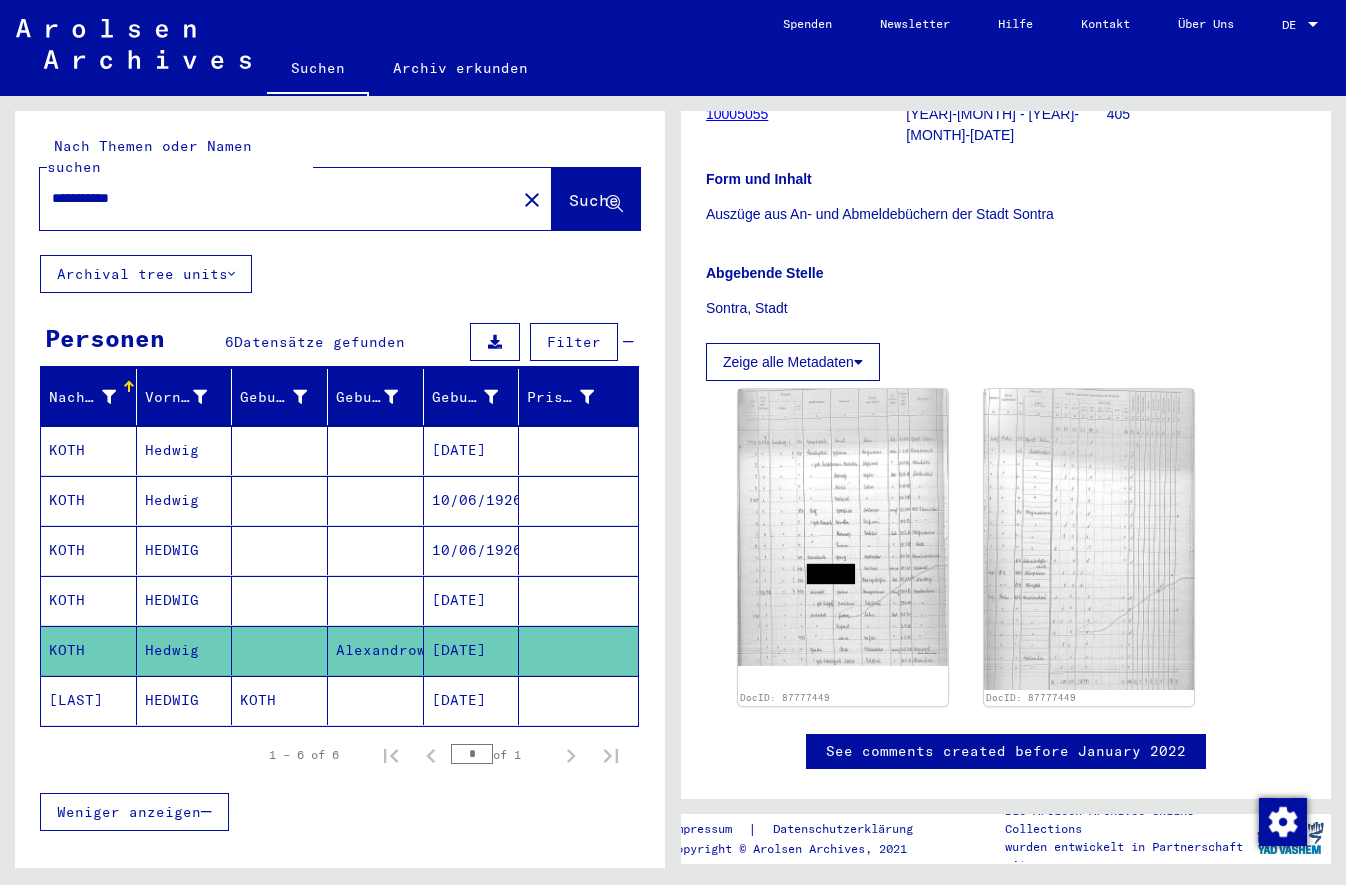 click on "KOTH" at bounding box center [89, 650] 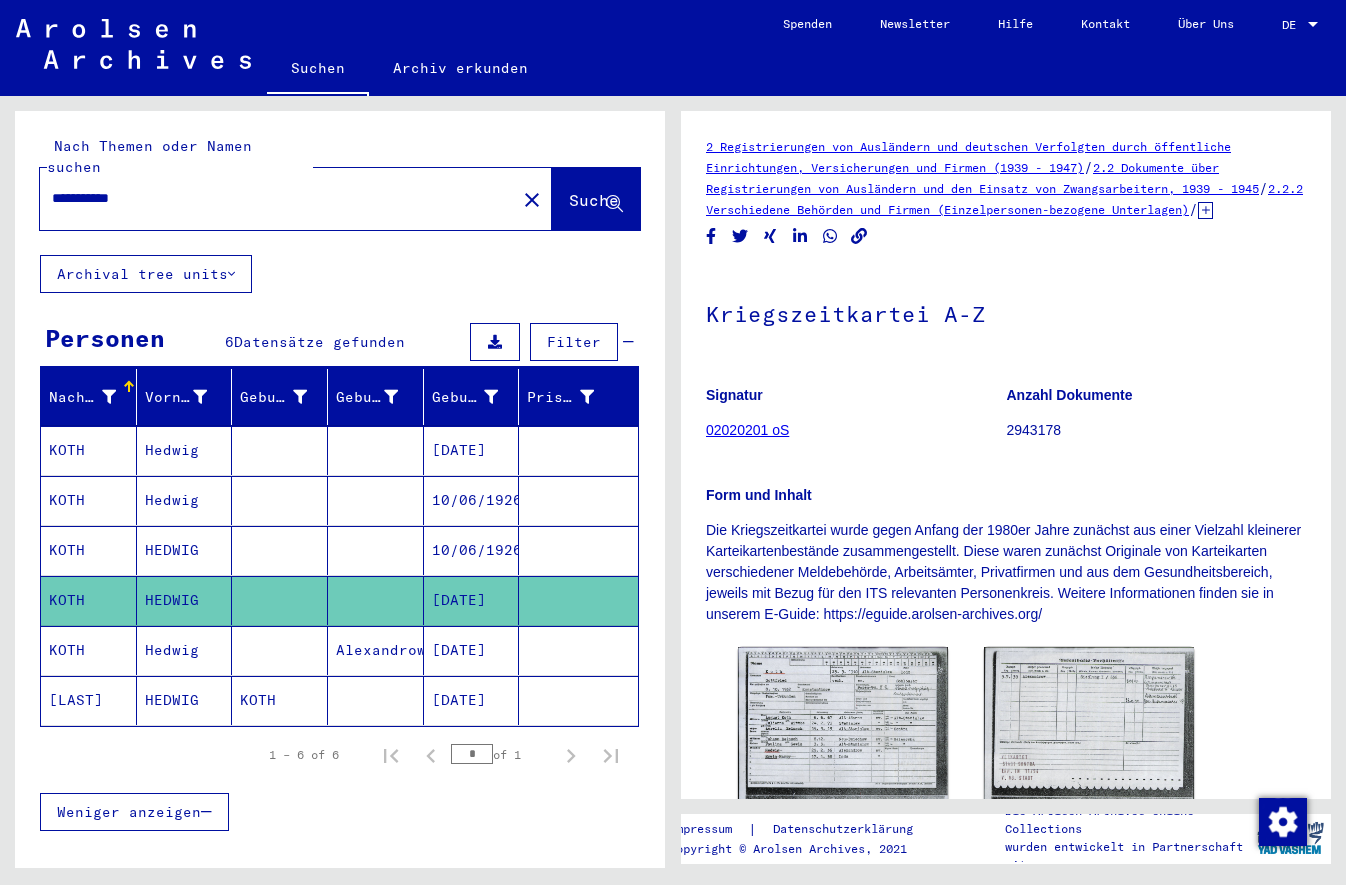 click on "HEDWIG" at bounding box center [185, 600] 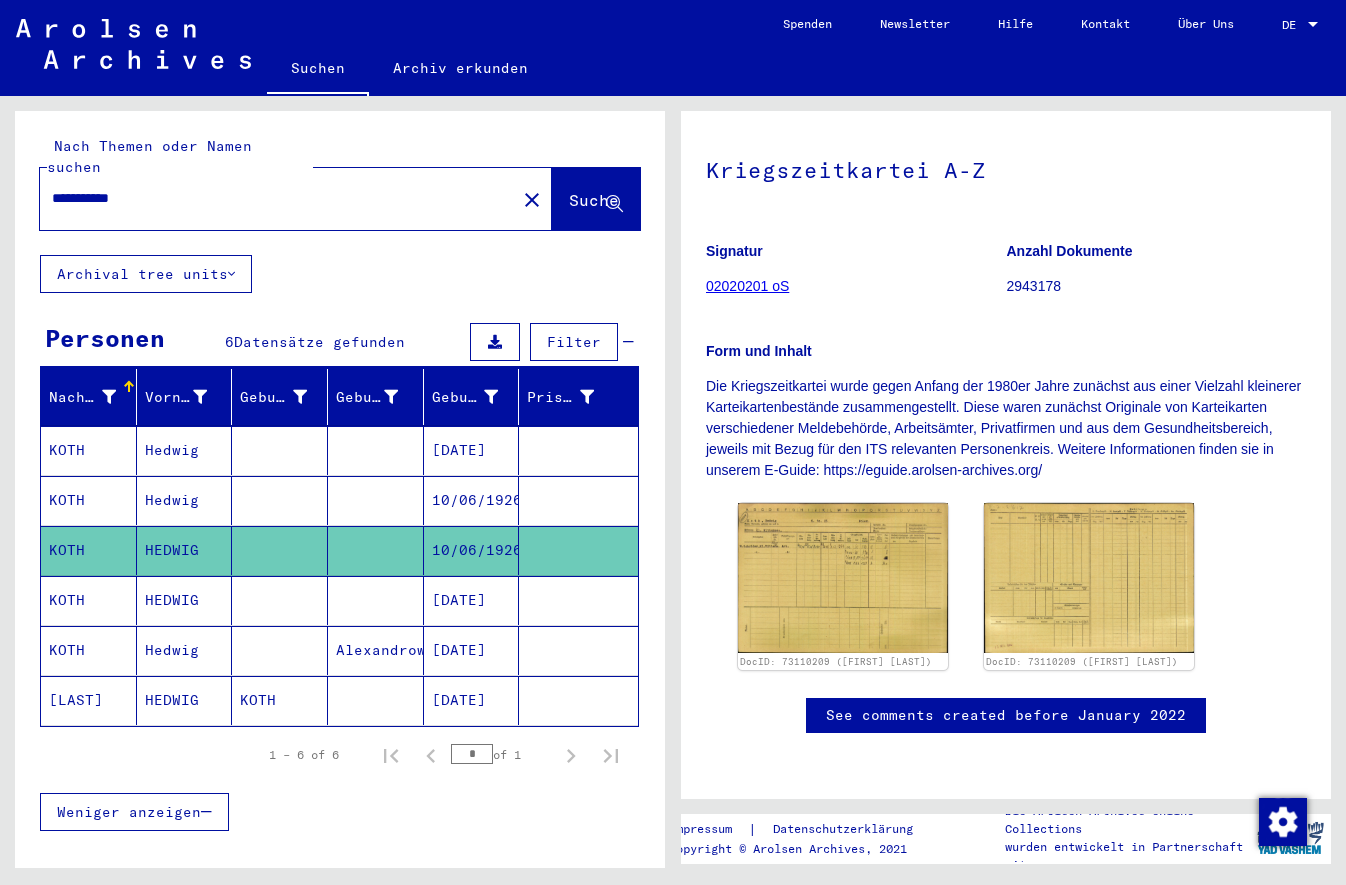 scroll, scrollTop: 214, scrollLeft: 0, axis: vertical 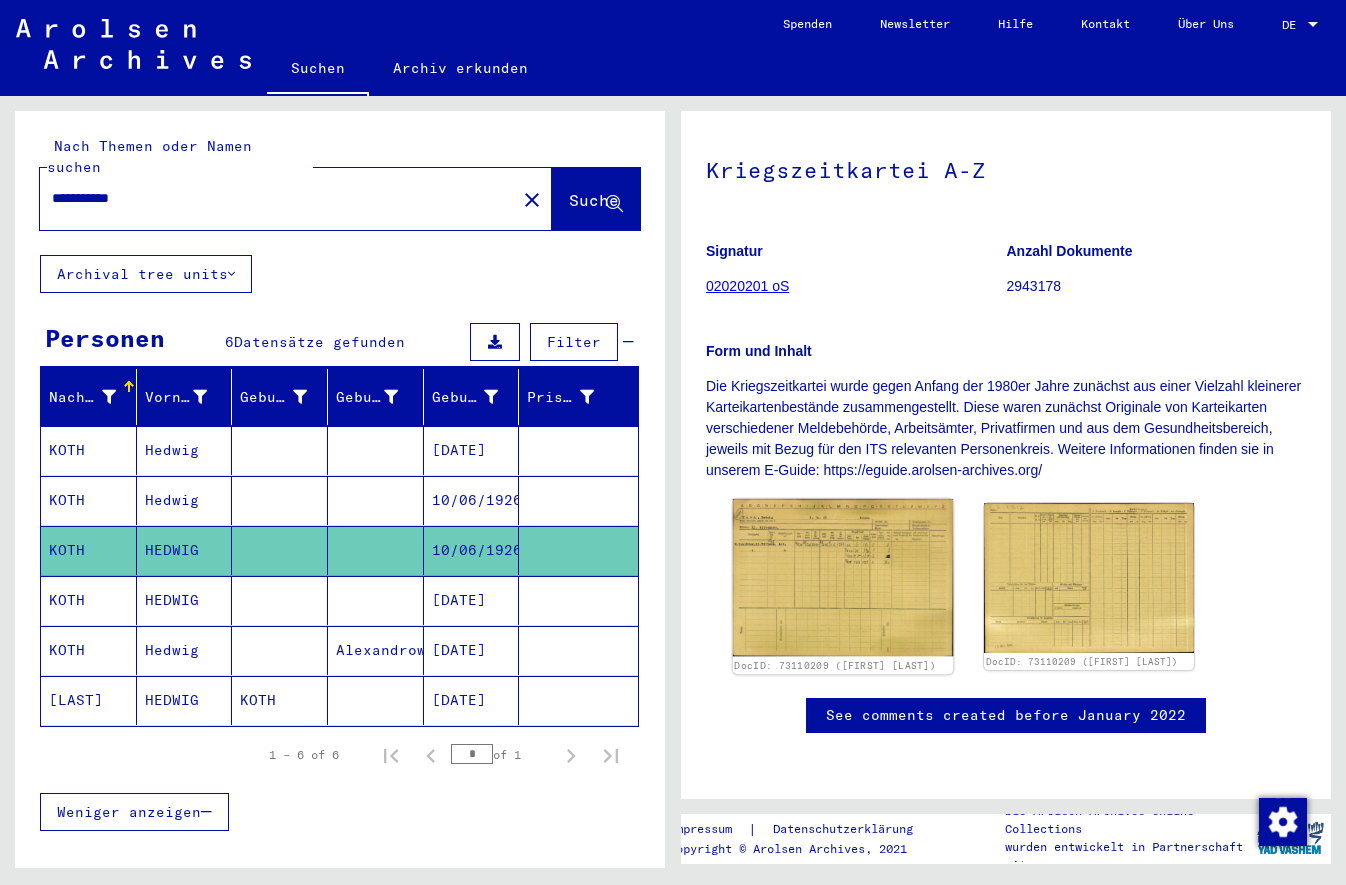 click 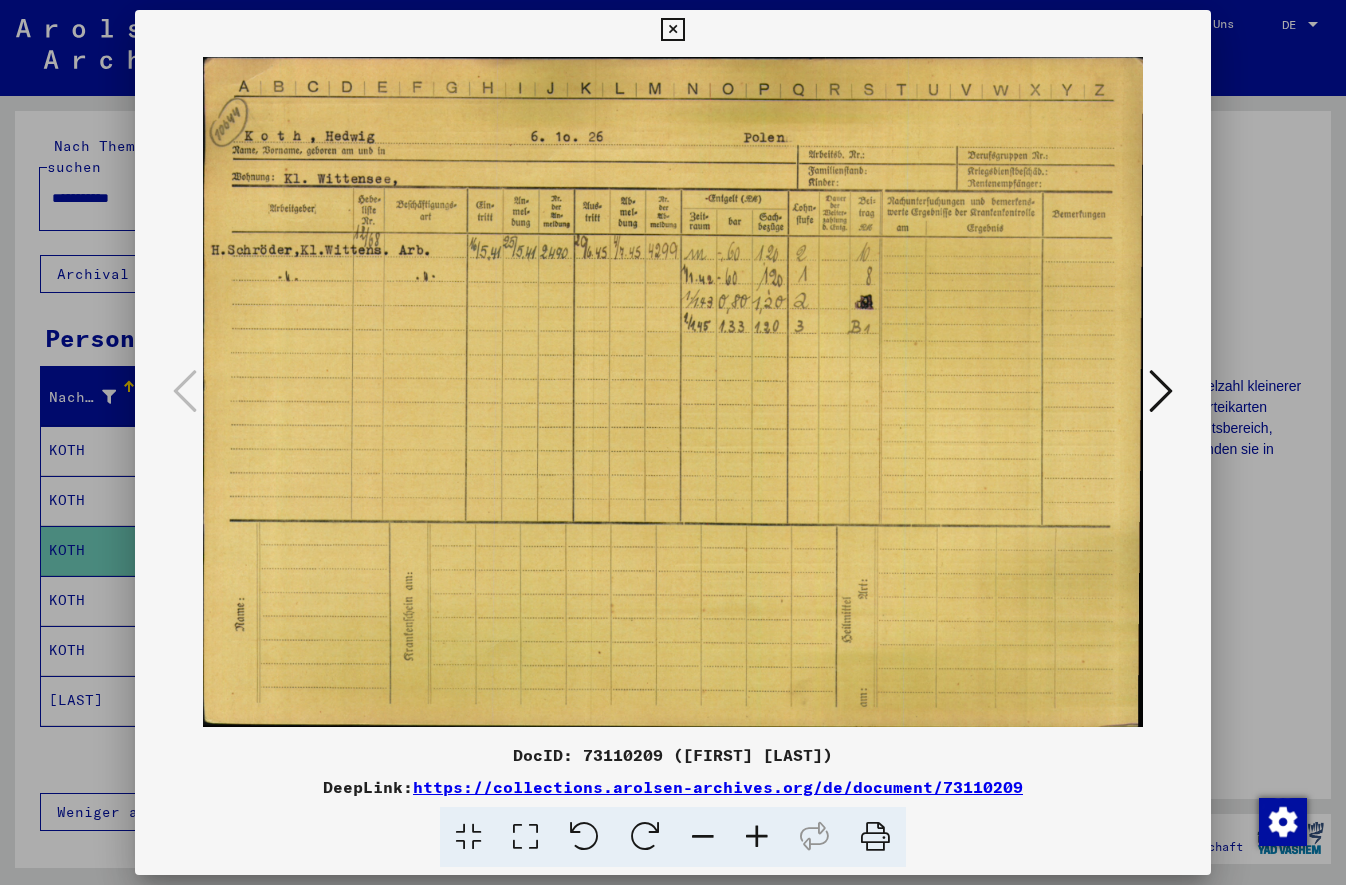 click at bounding box center [672, 30] 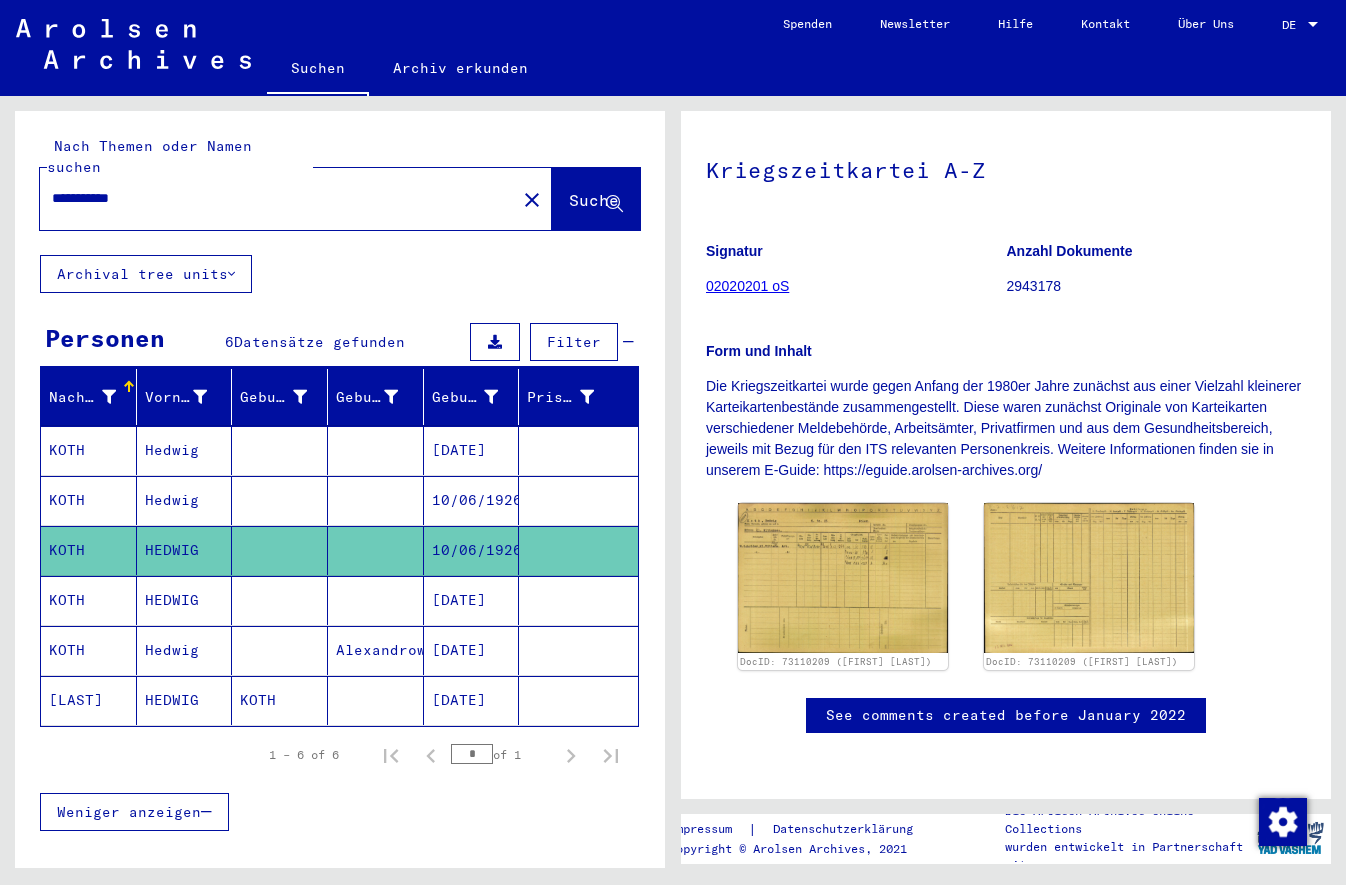 click on "KOTH" at bounding box center [89, 650] 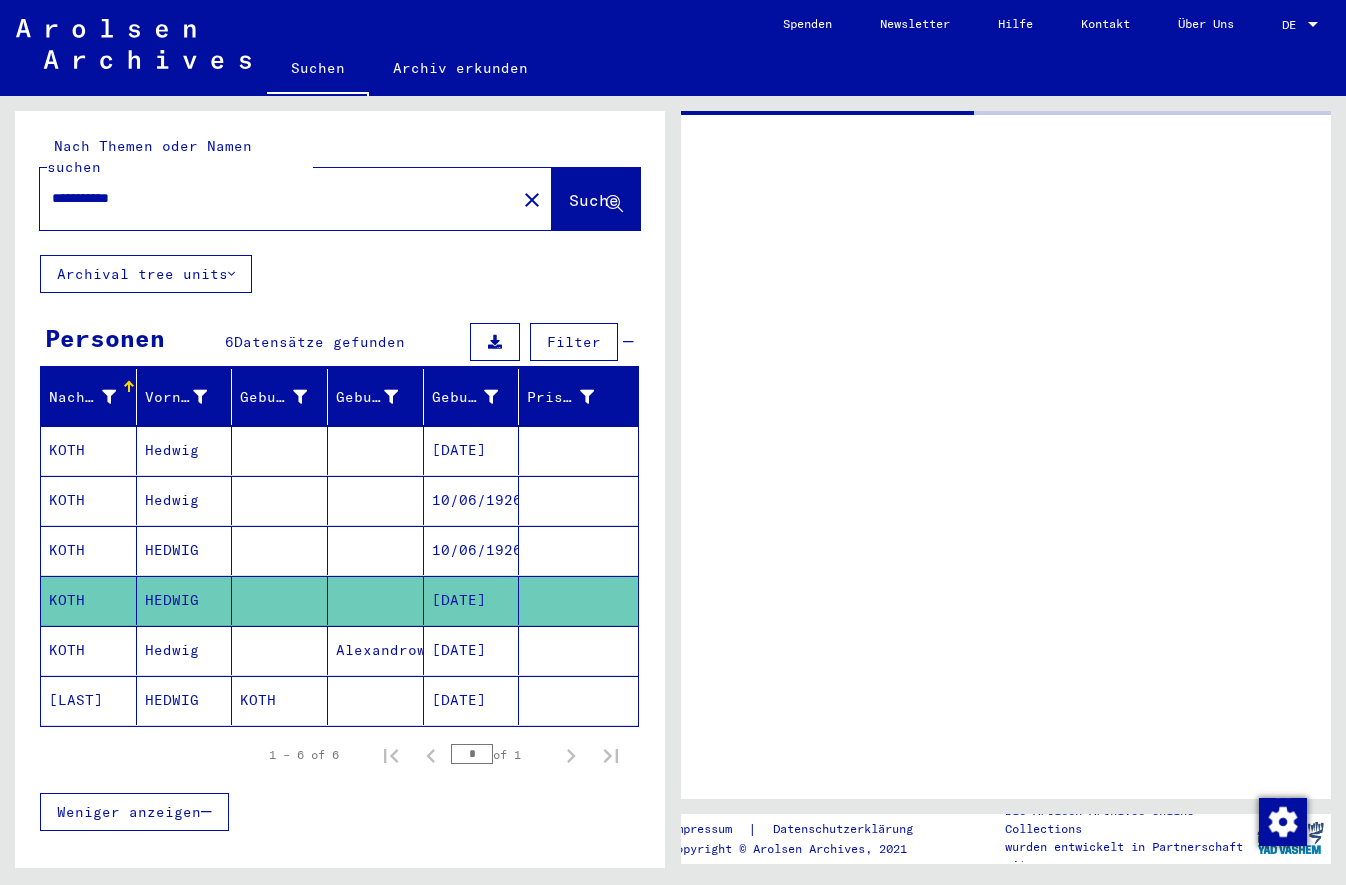 scroll, scrollTop: 0, scrollLeft: 0, axis: both 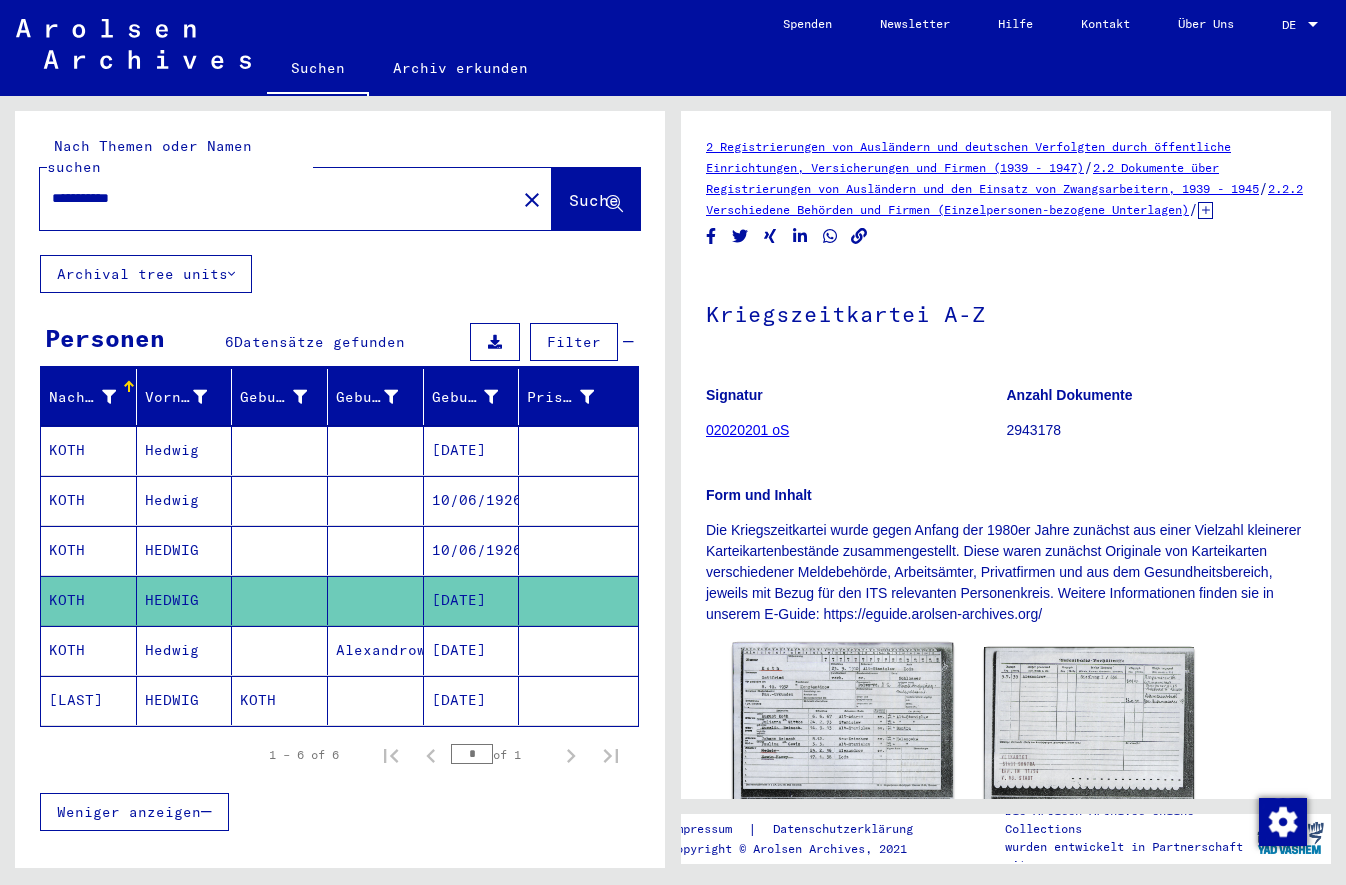 click 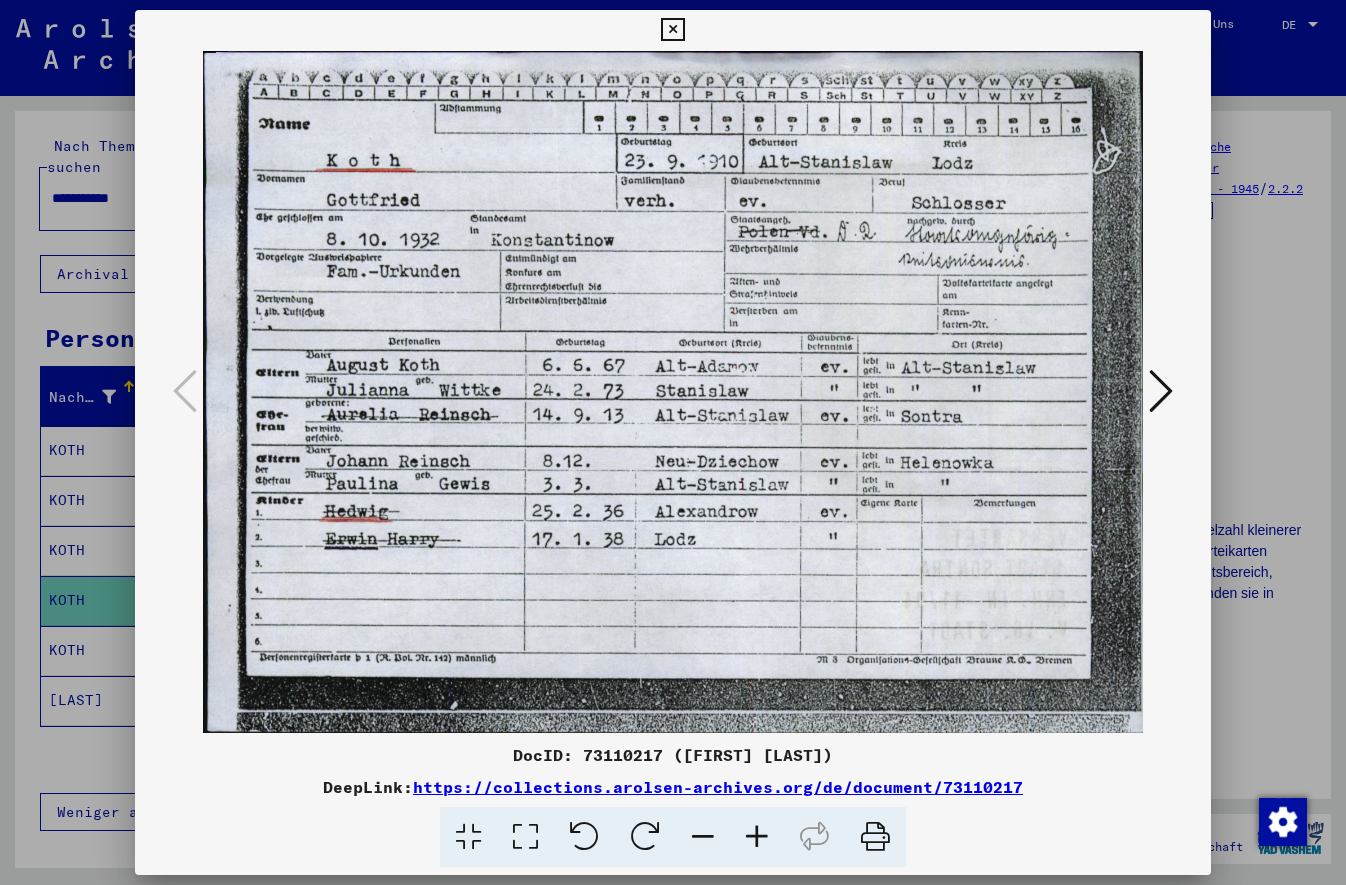 click at bounding box center (673, 442) 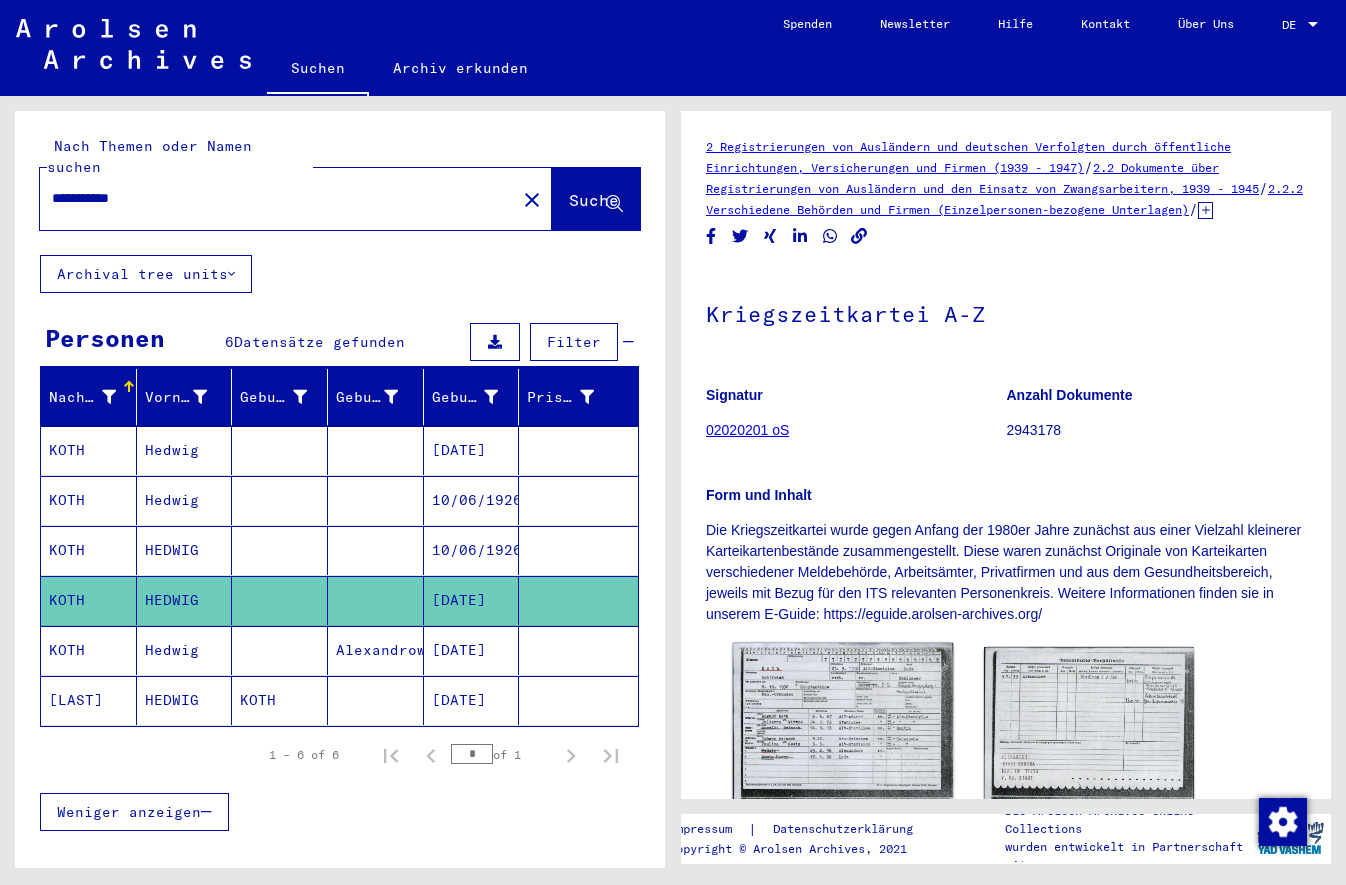 click 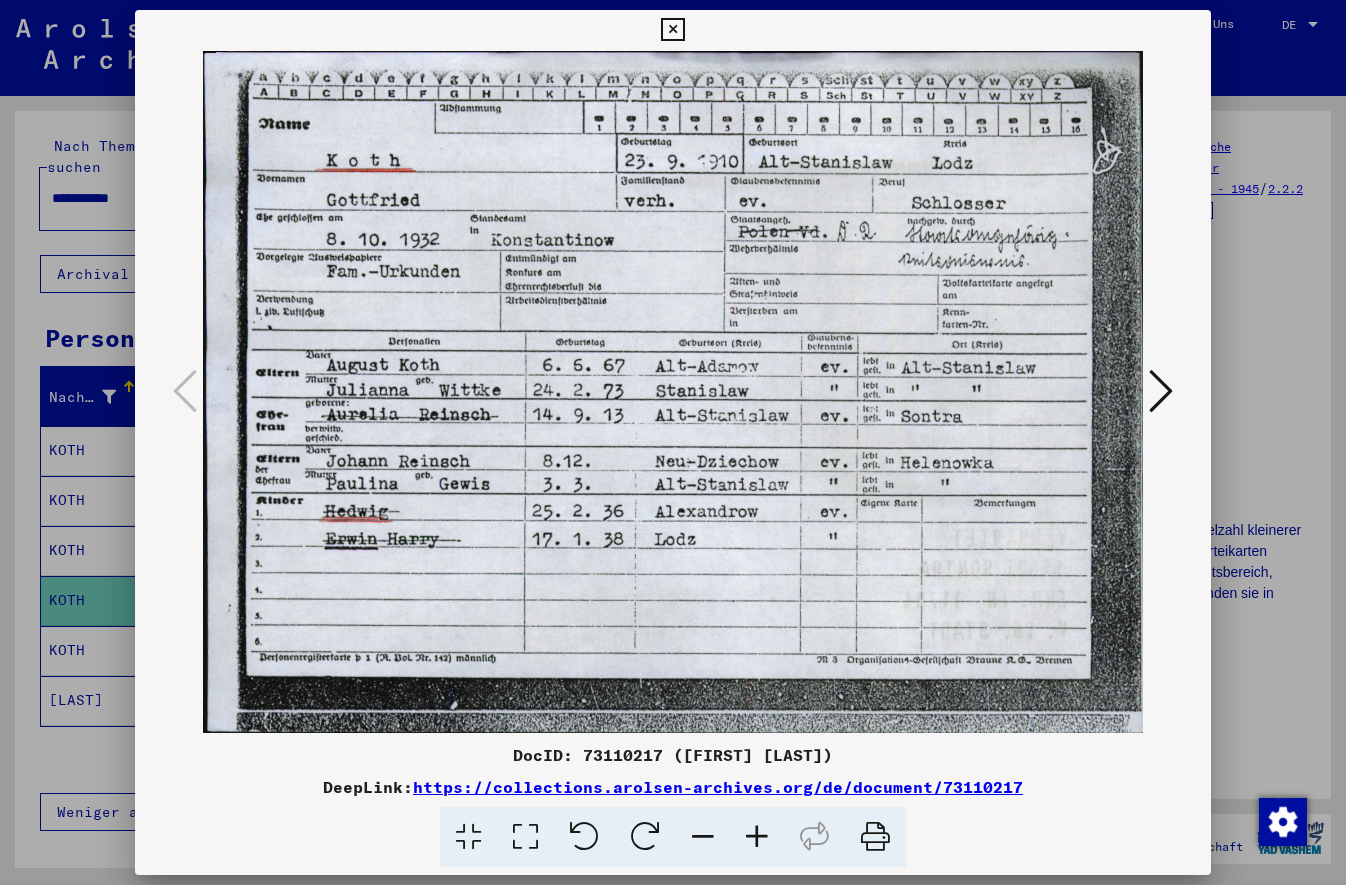 click at bounding box center [673, 442] 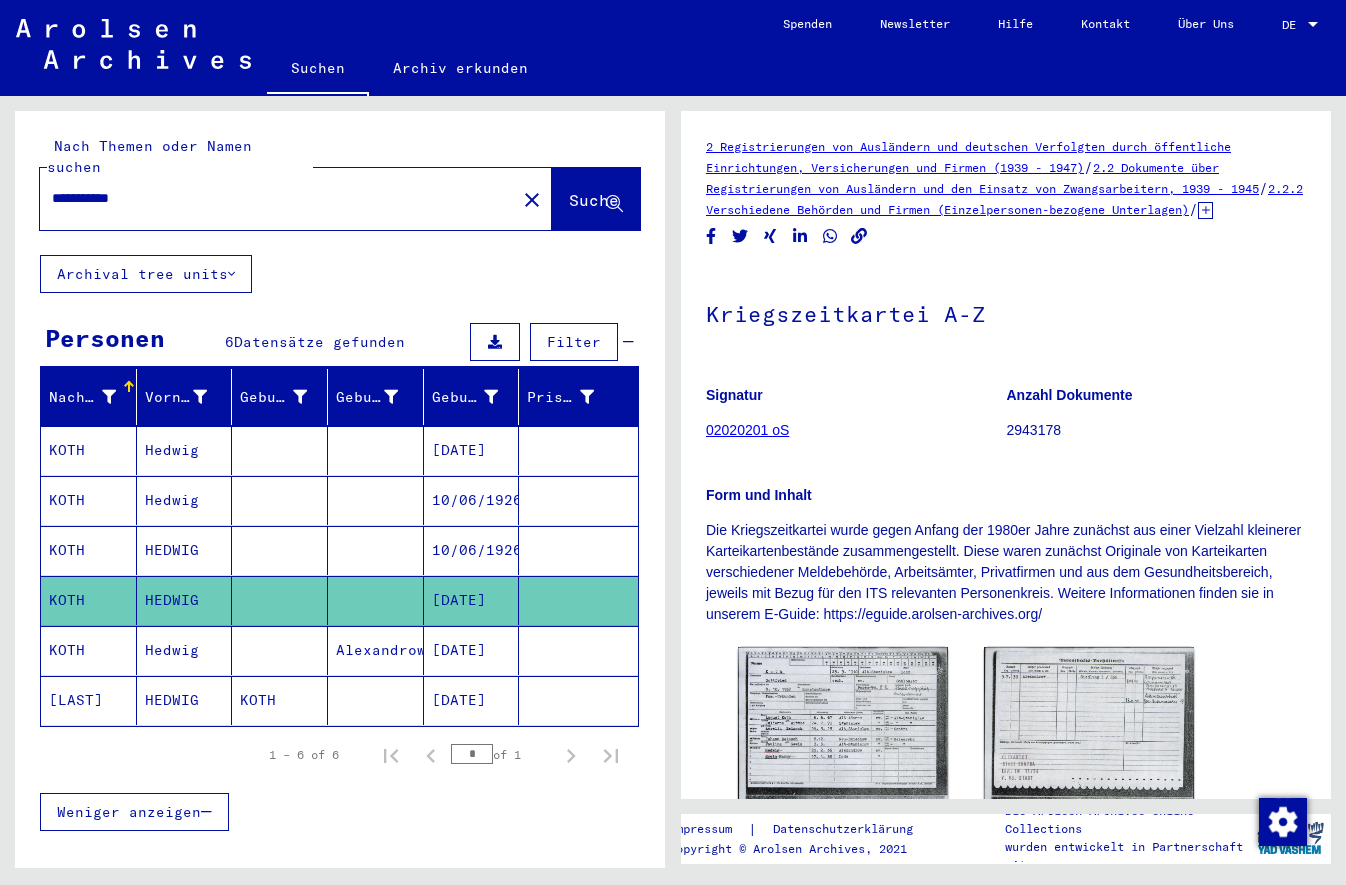 click at bounding box center [280, 700] 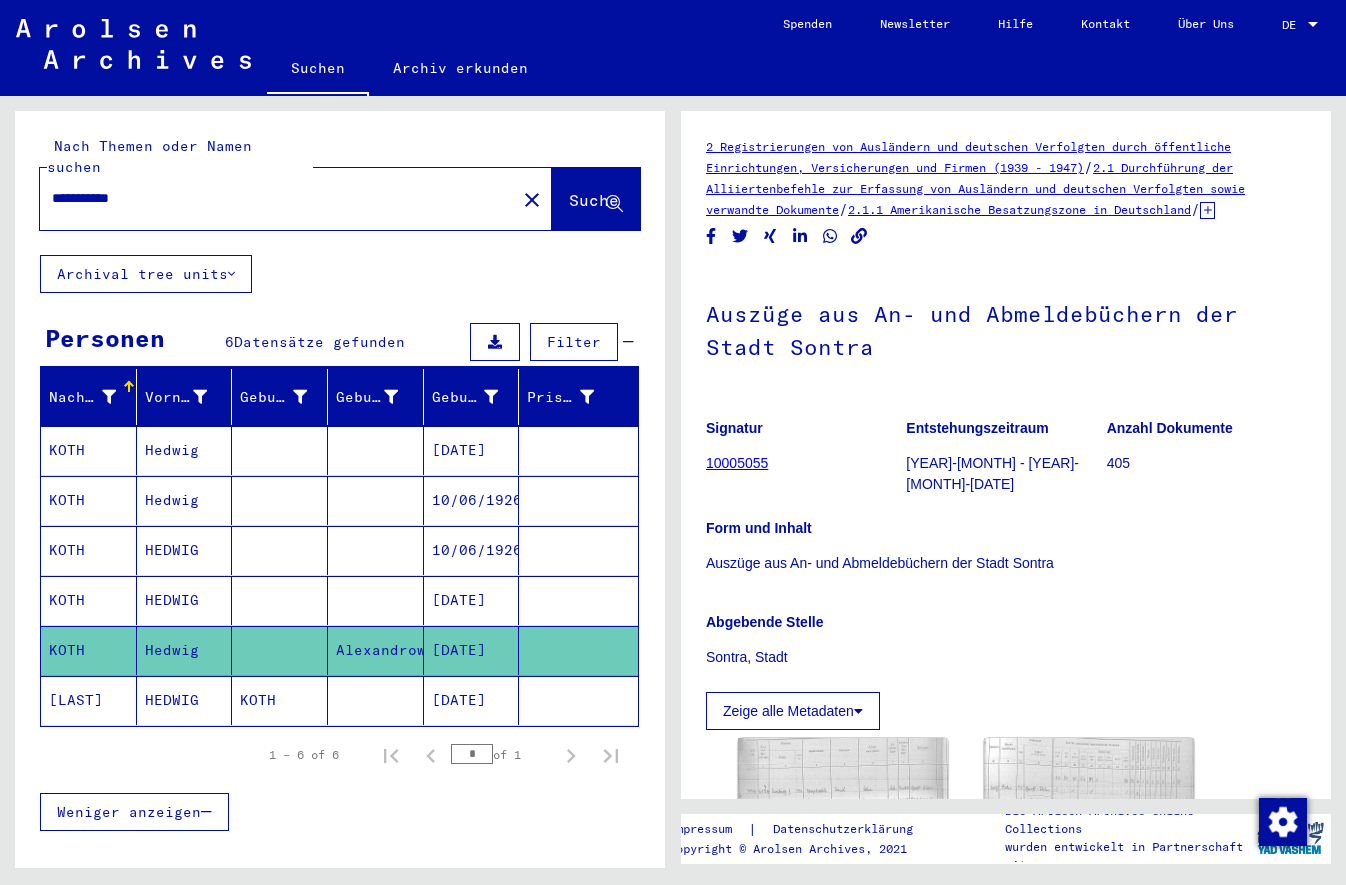 click on "KOTH" at bounding box center [89, 500] 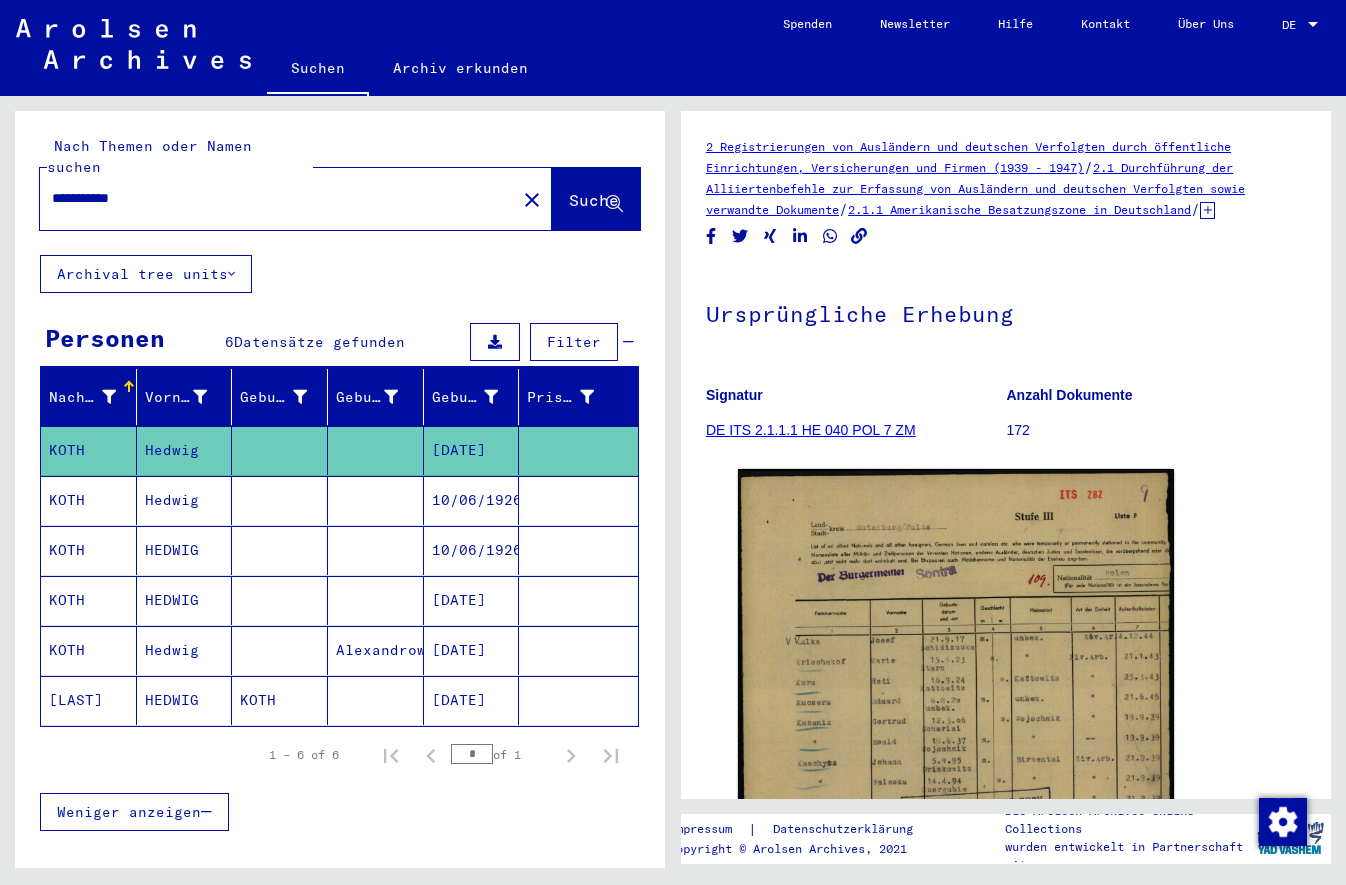 click on "KOTH" at bounding box center [89, 550] 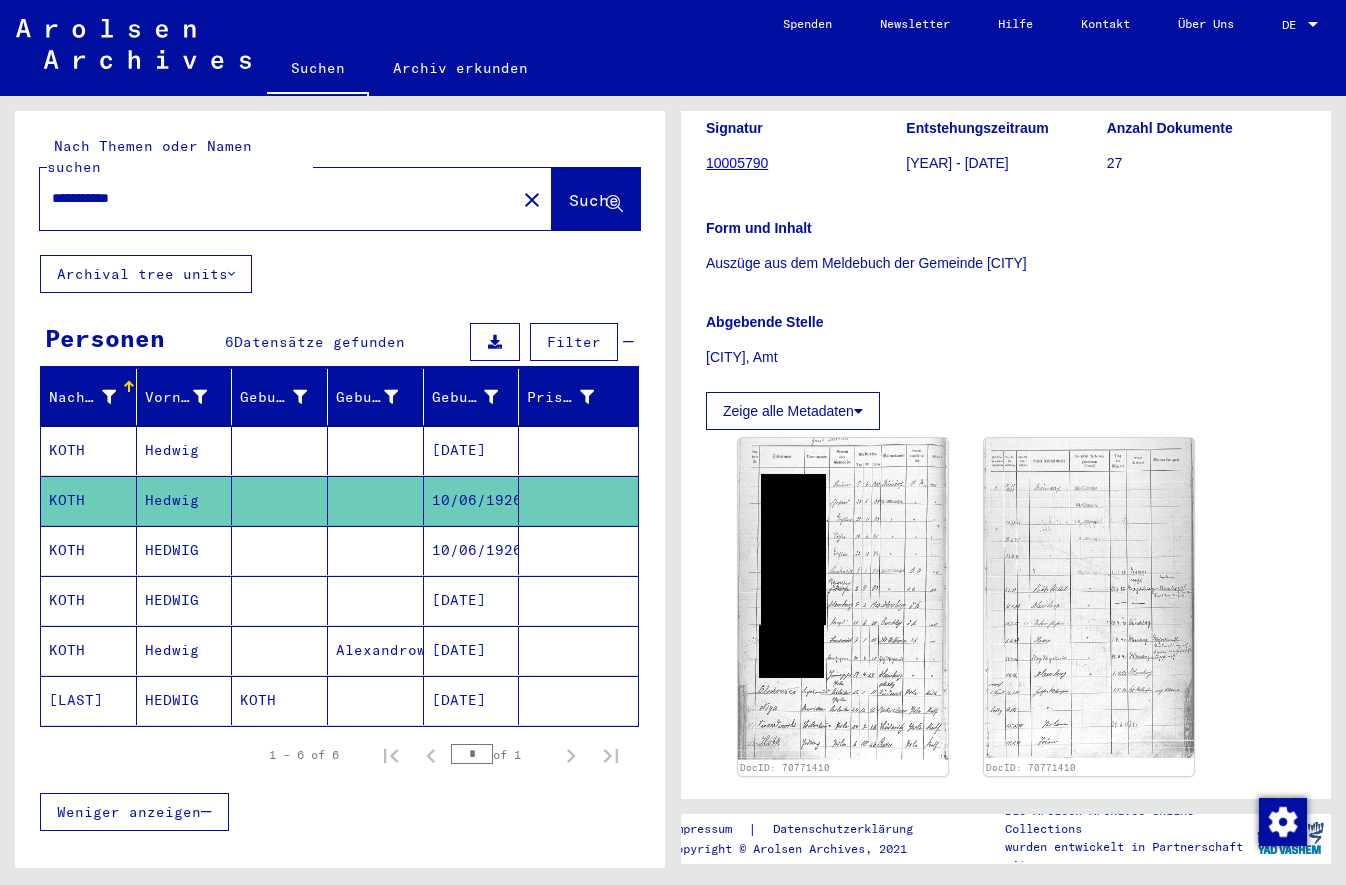 scroll, scrollTop: 331, scrollLeft: 0, axis: vertical 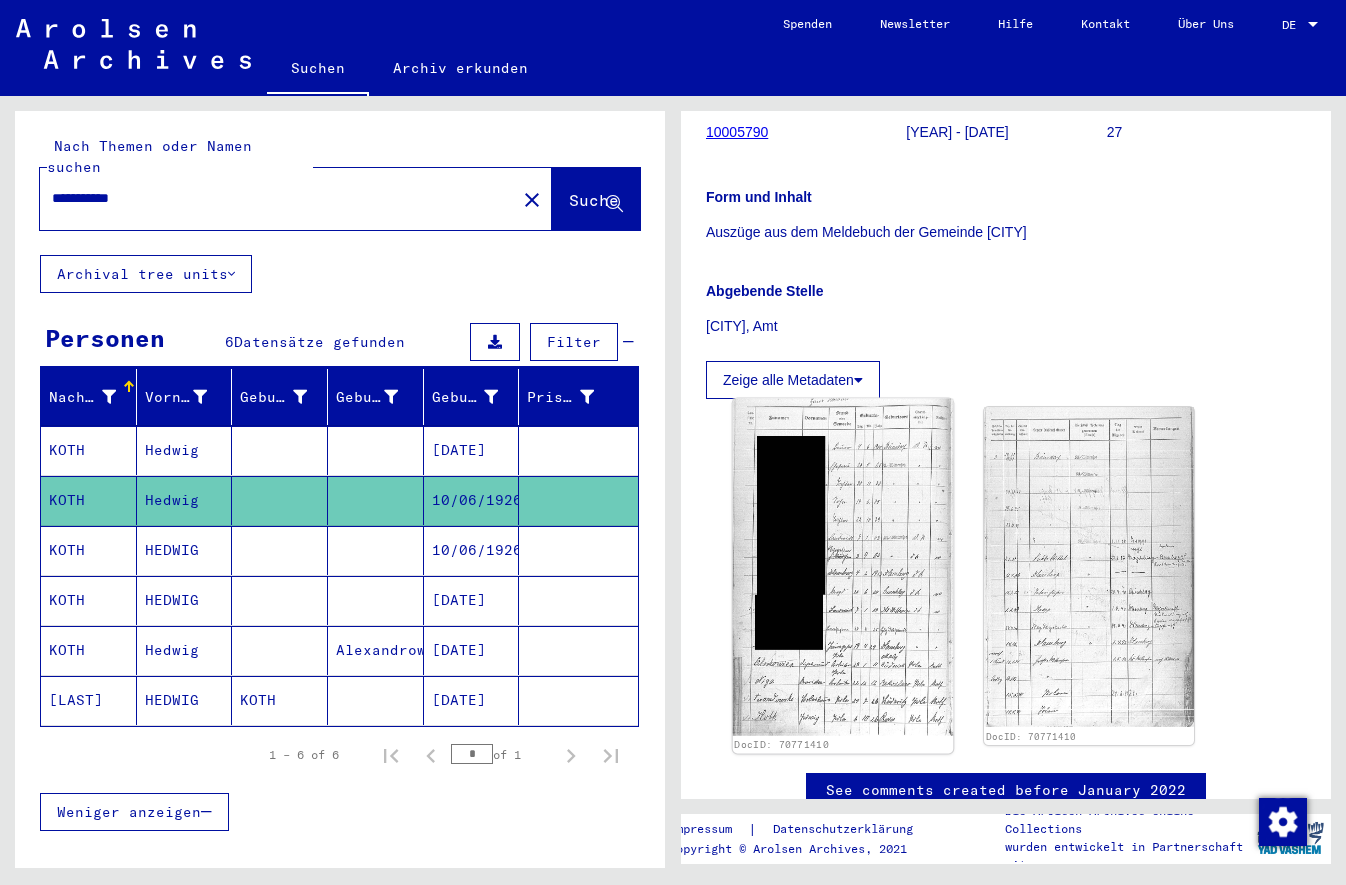 click 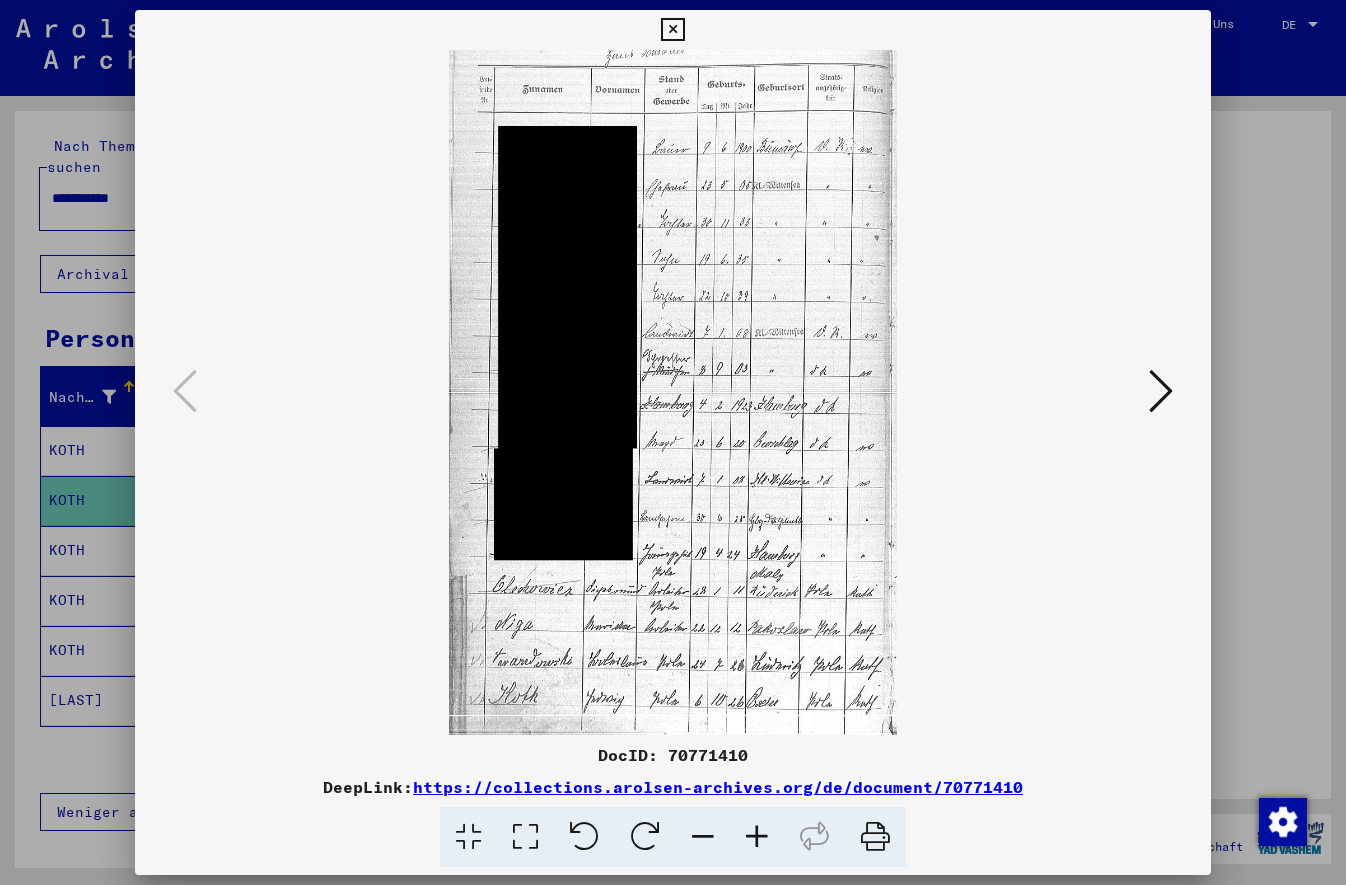 click at bounding box center (672, 30) 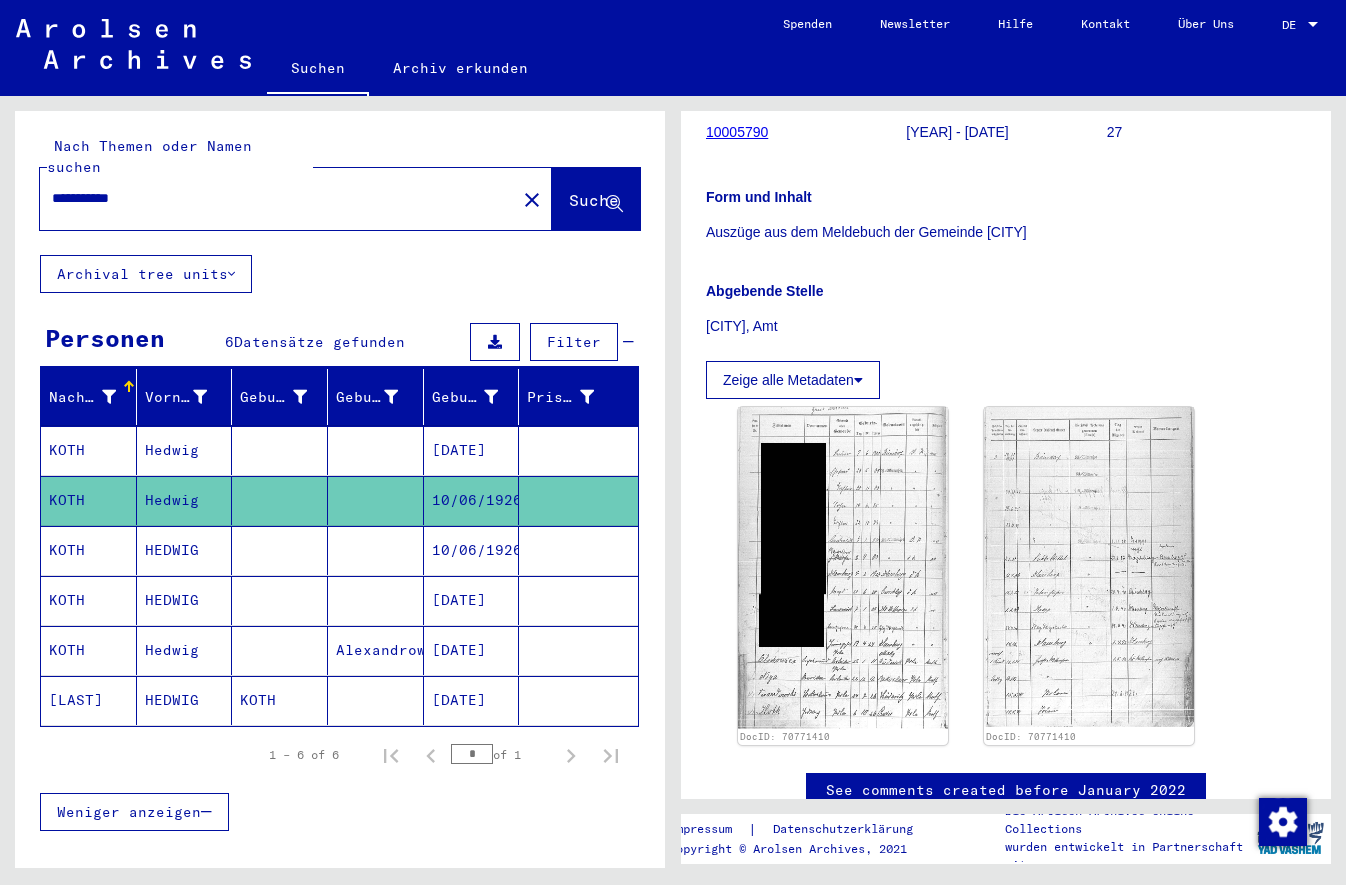 click on "KOTH" at bounding box center [89, 600] 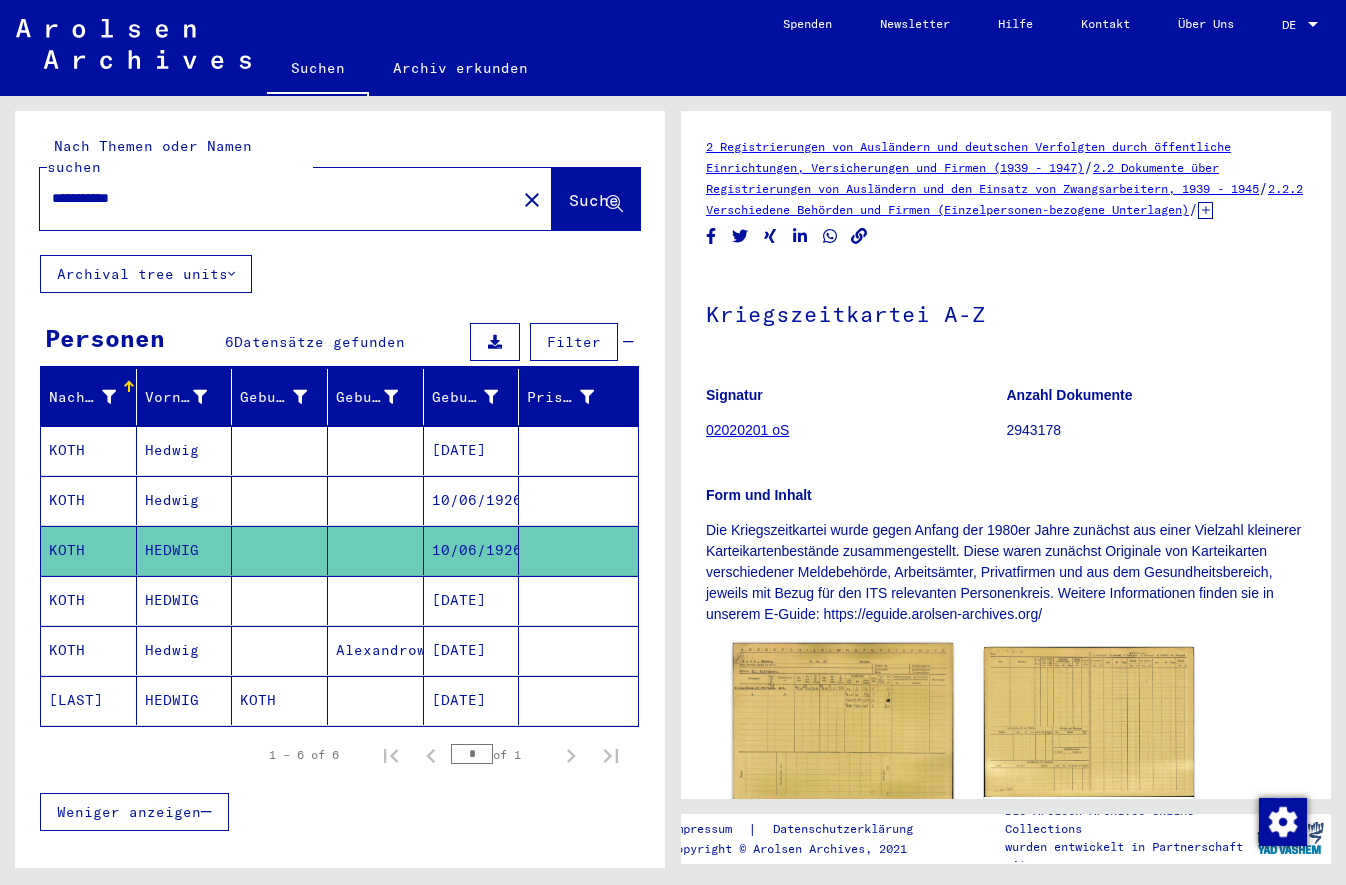 click 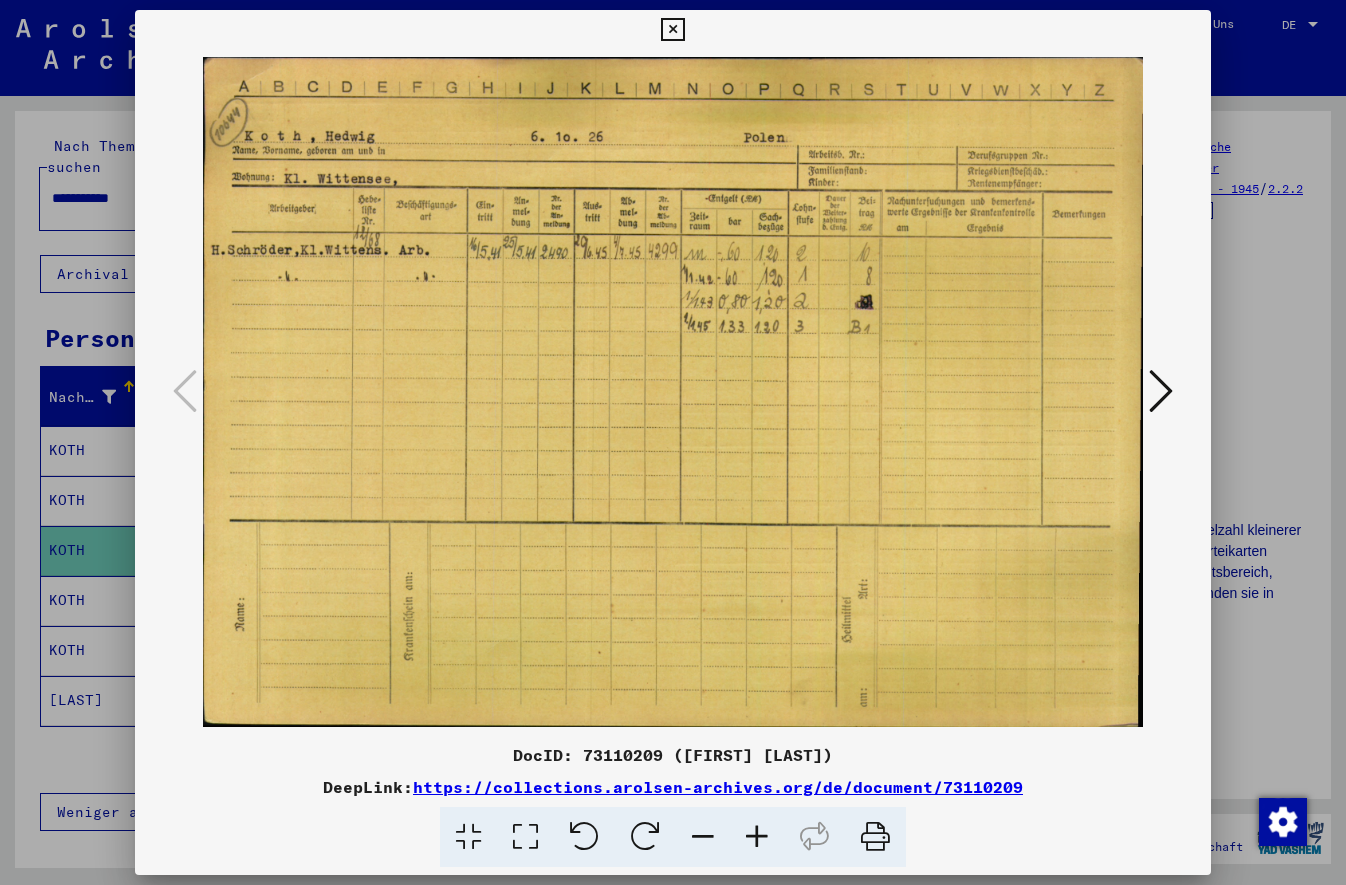 click at bounding box center [1161, 391] 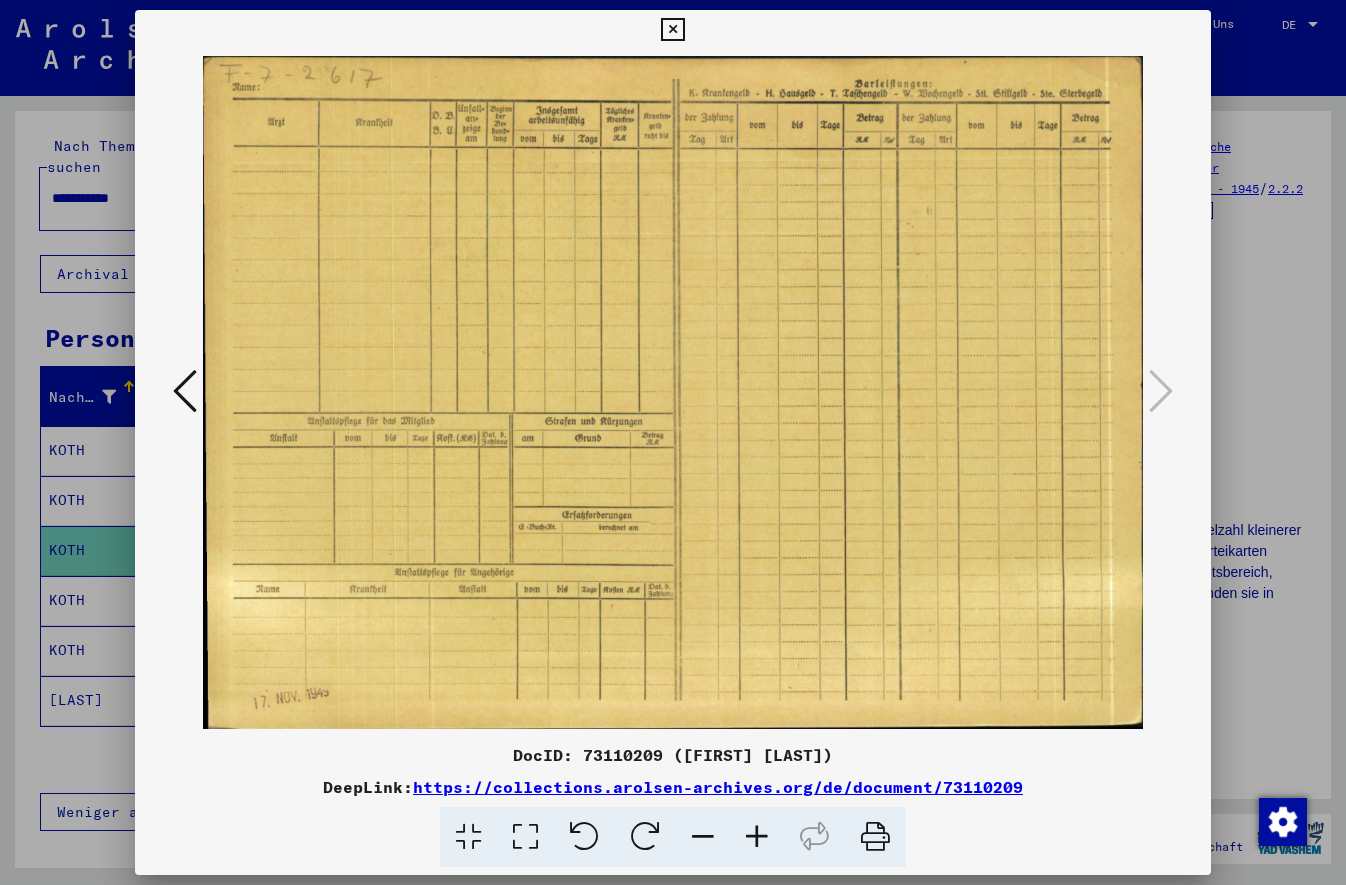 click at bounding box center [672, 30] 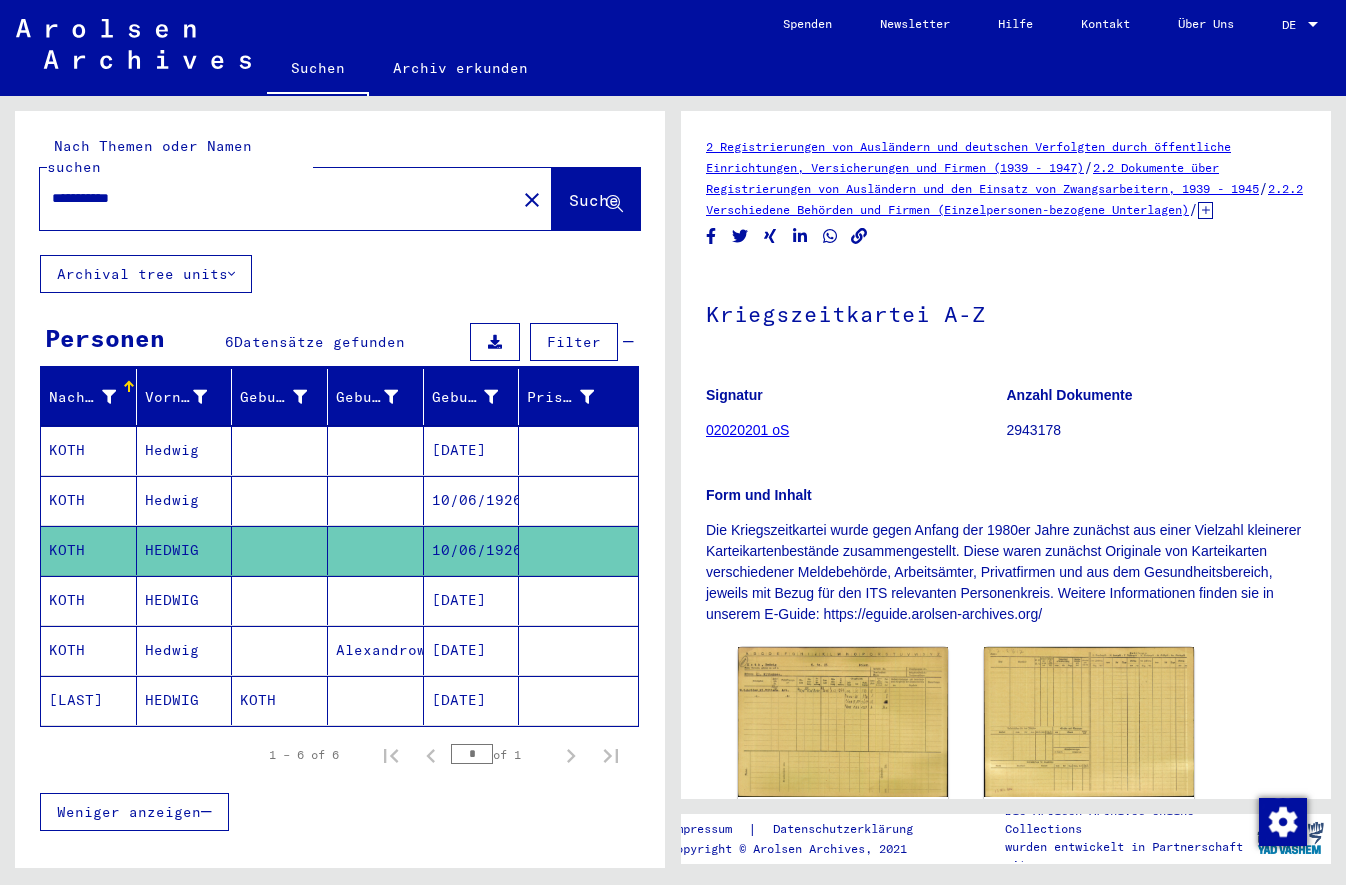 click on "KOTH" at bounding box center (89, 650) 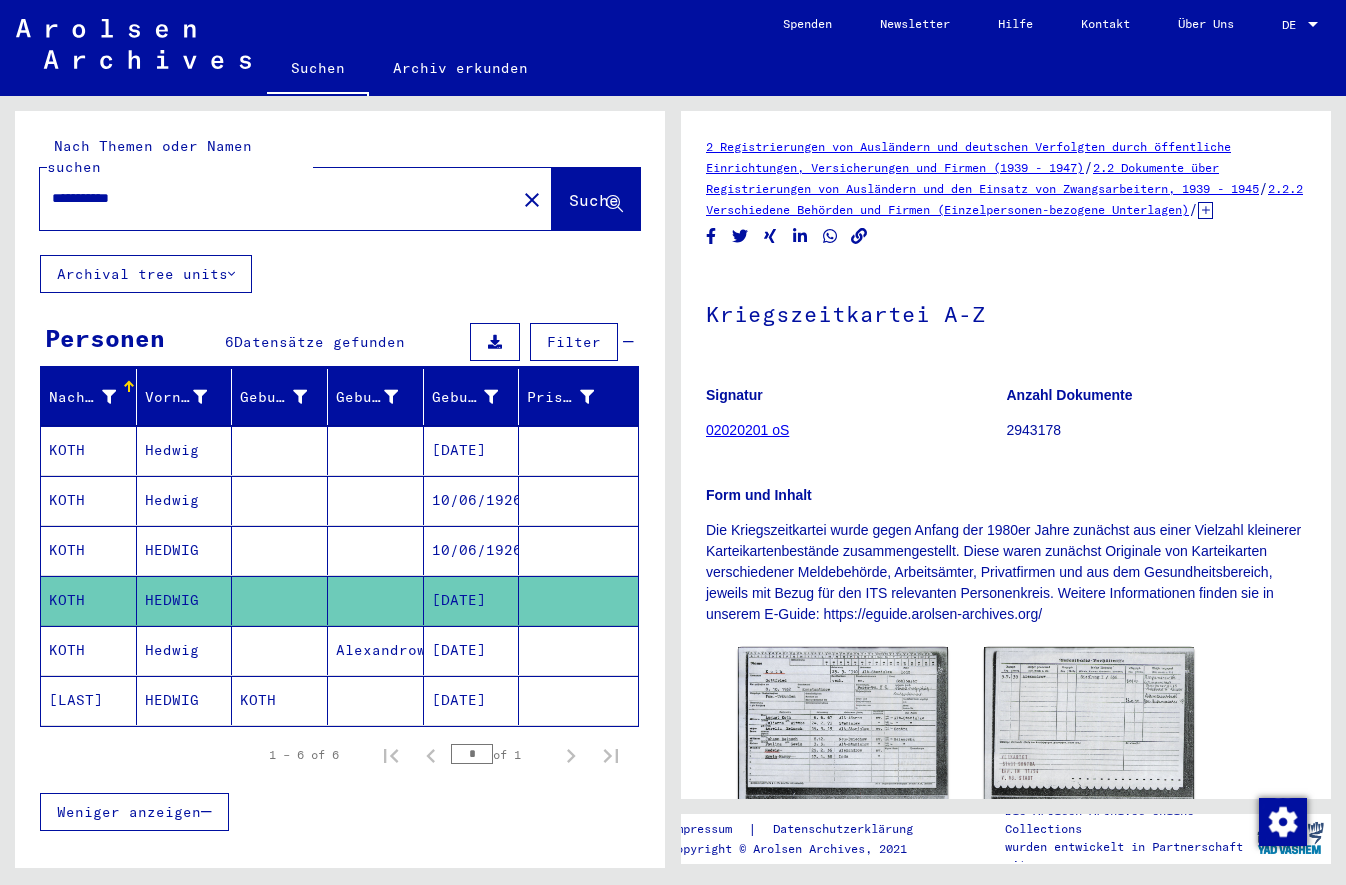 click on "Hedwig" at bounding box center [185, 700] 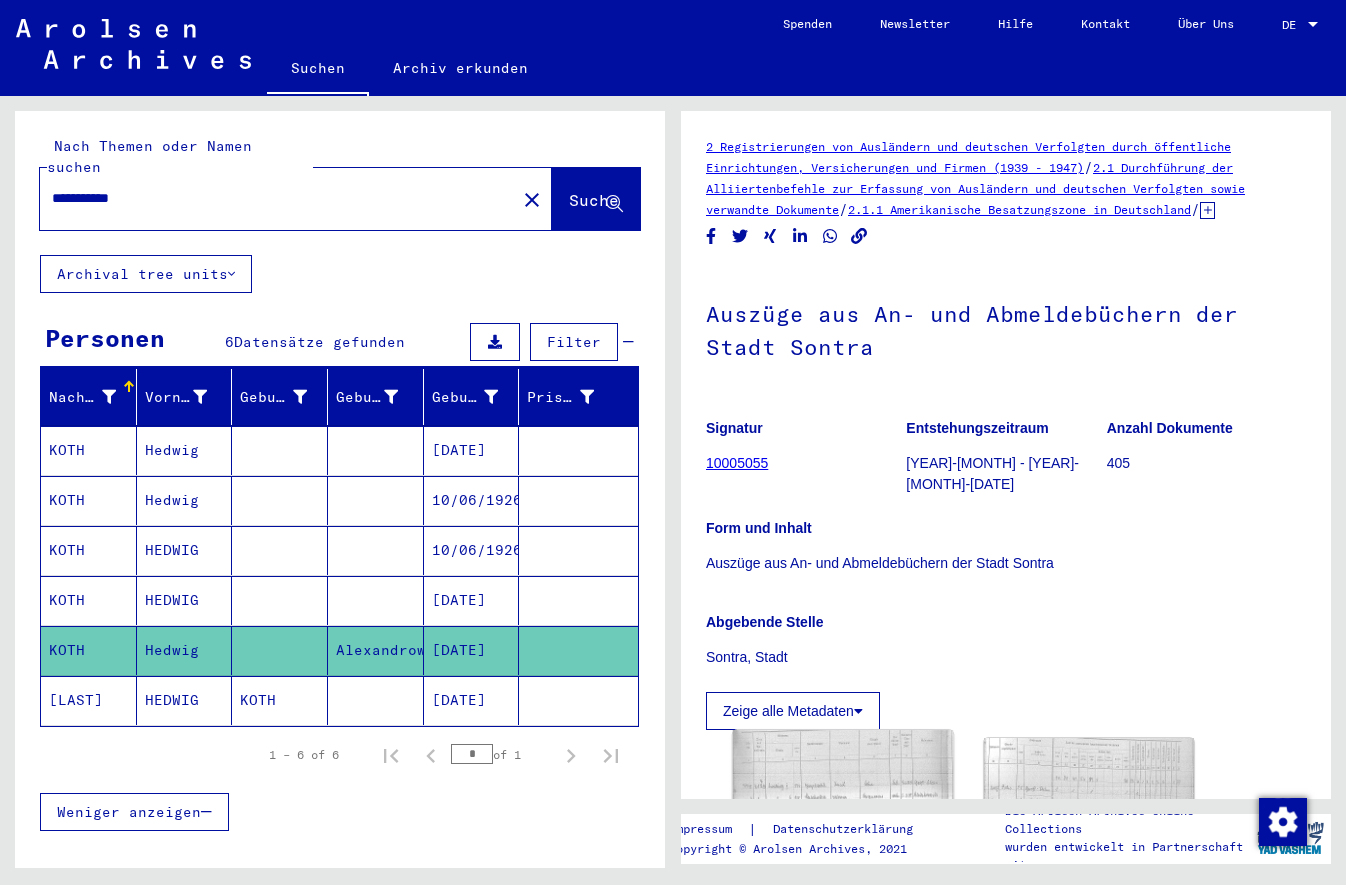click 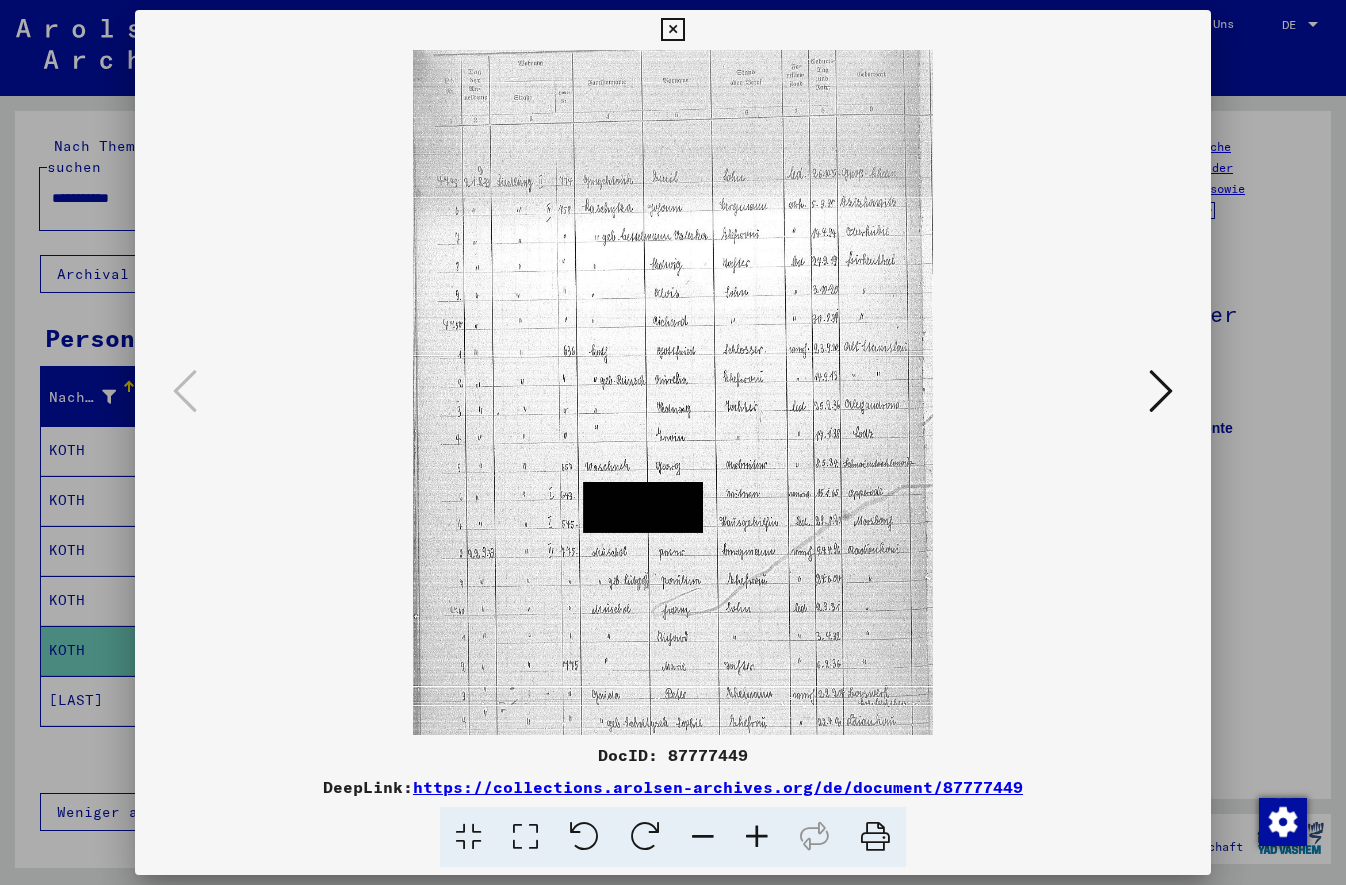 click at bounding box center [757, 837] 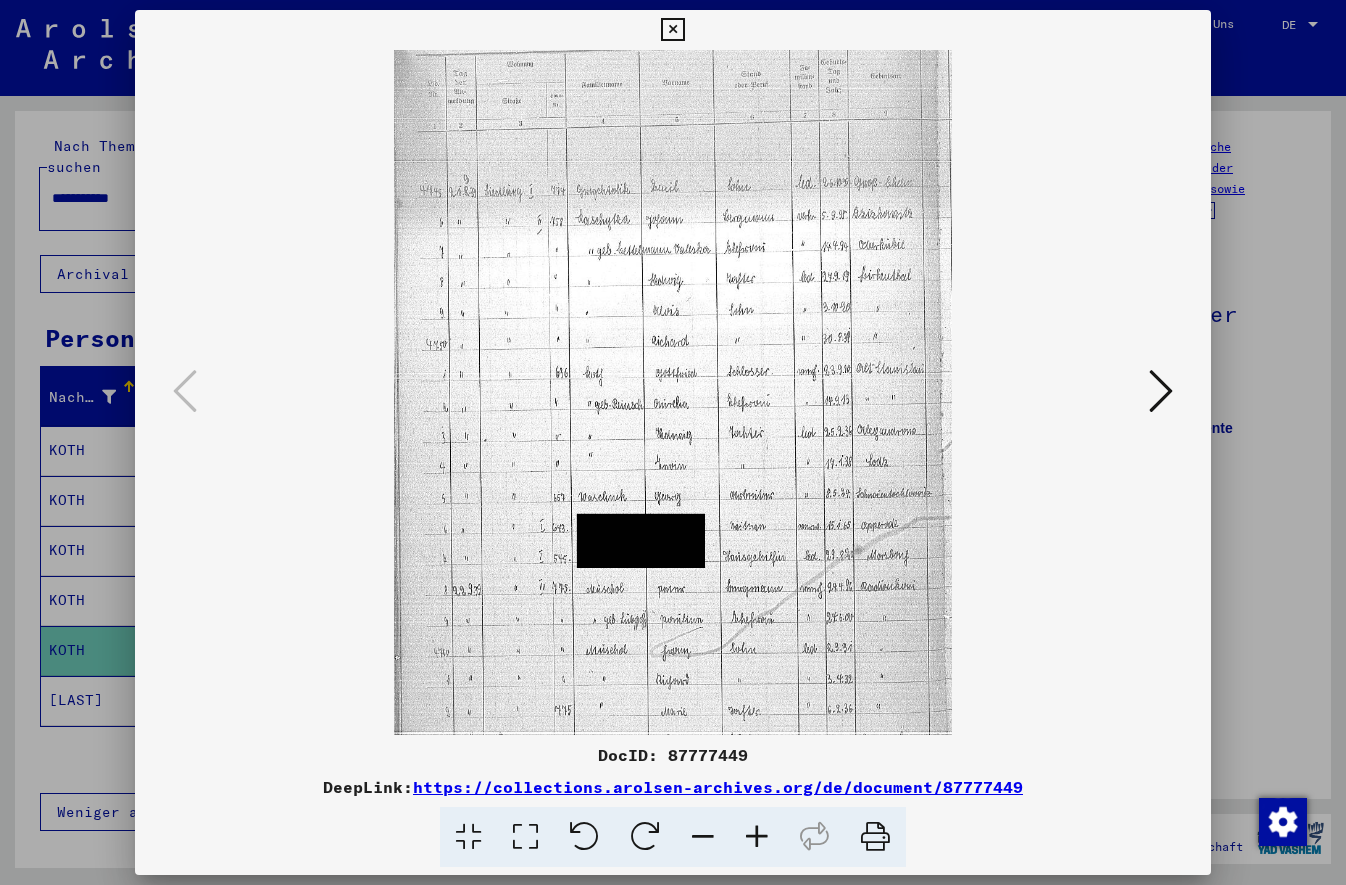 click at bounding box center [757, 837] 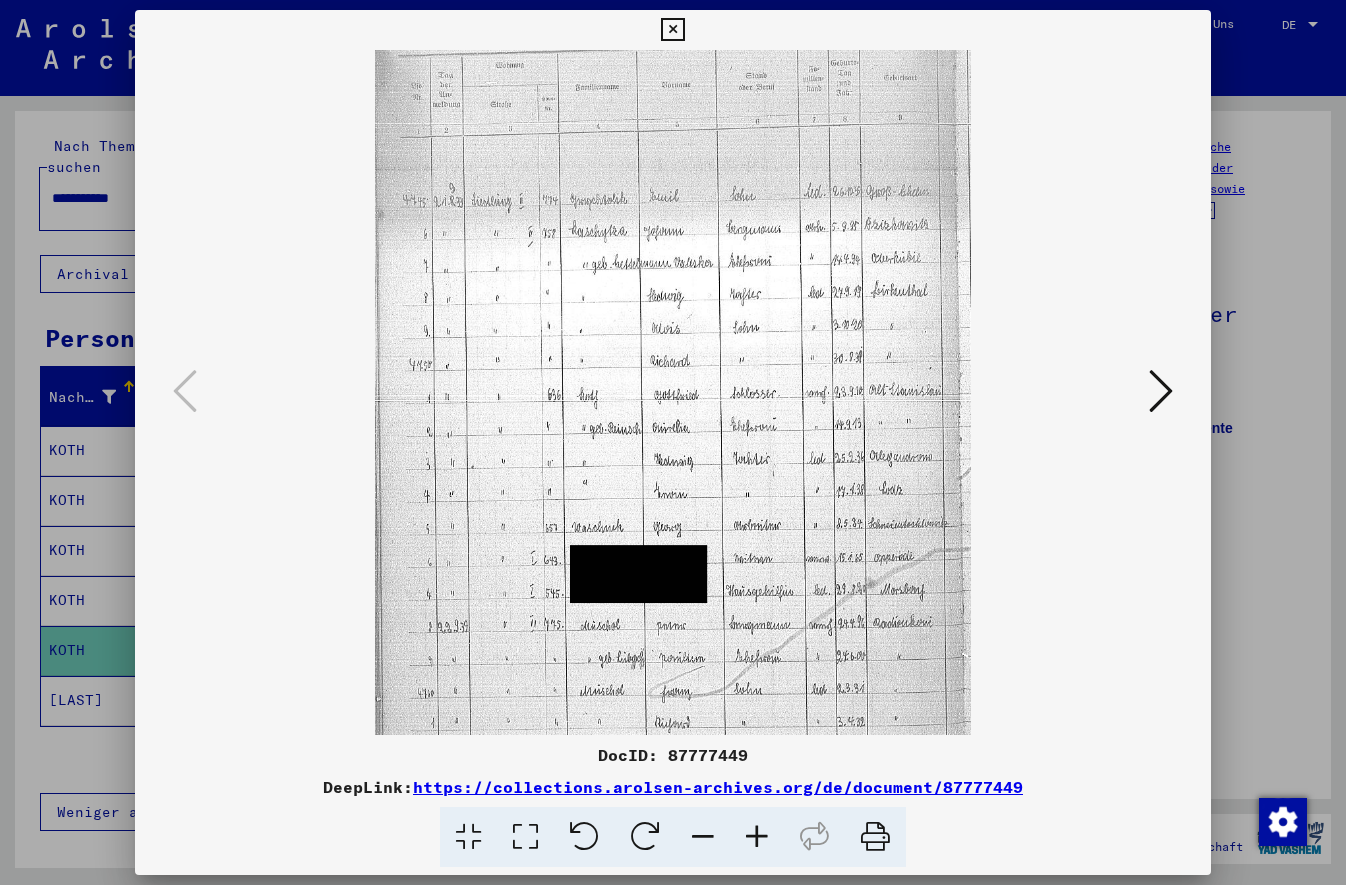 click at bounding box center (757, 837) 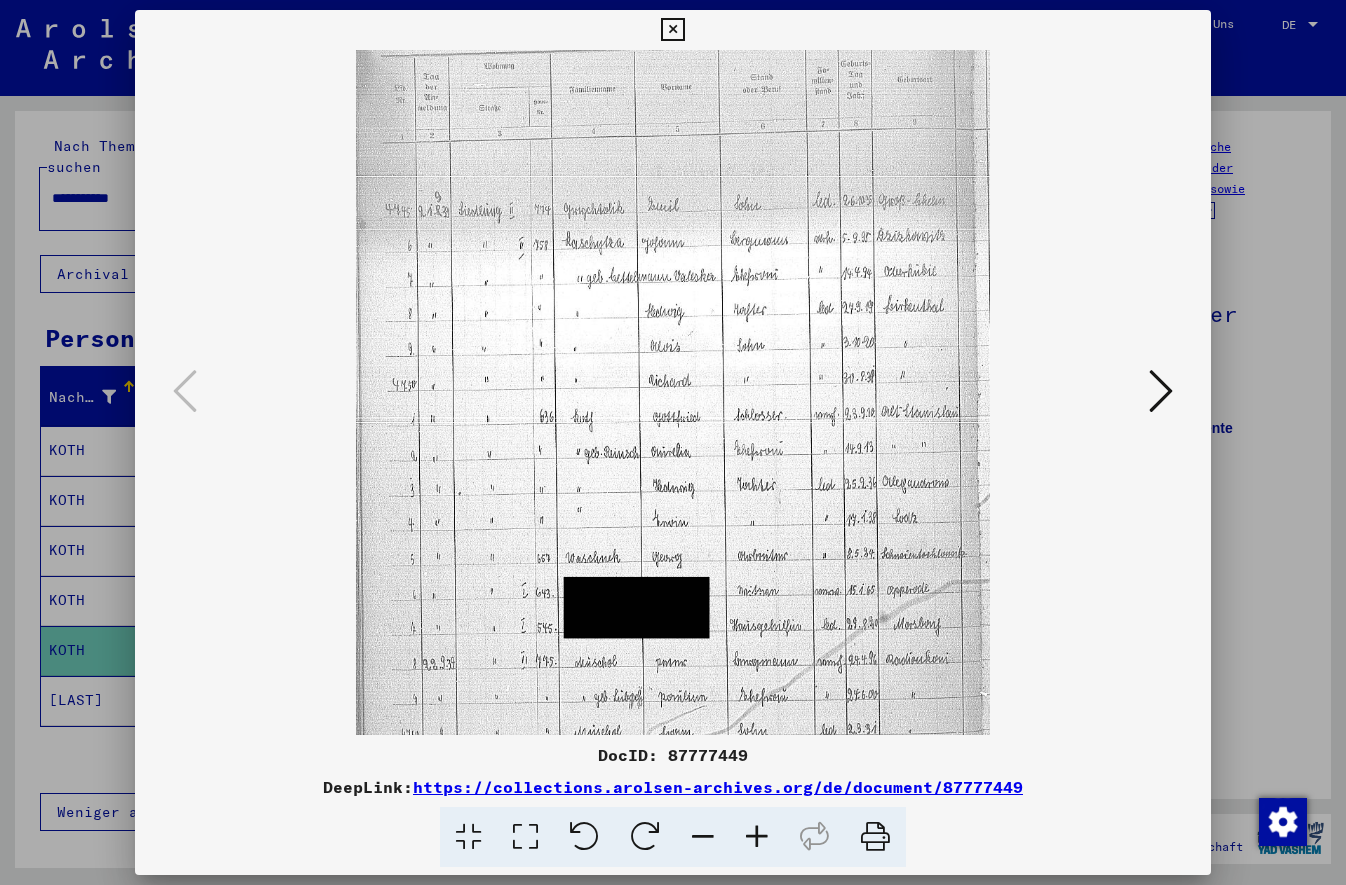 click at bounding box center [757, 837] 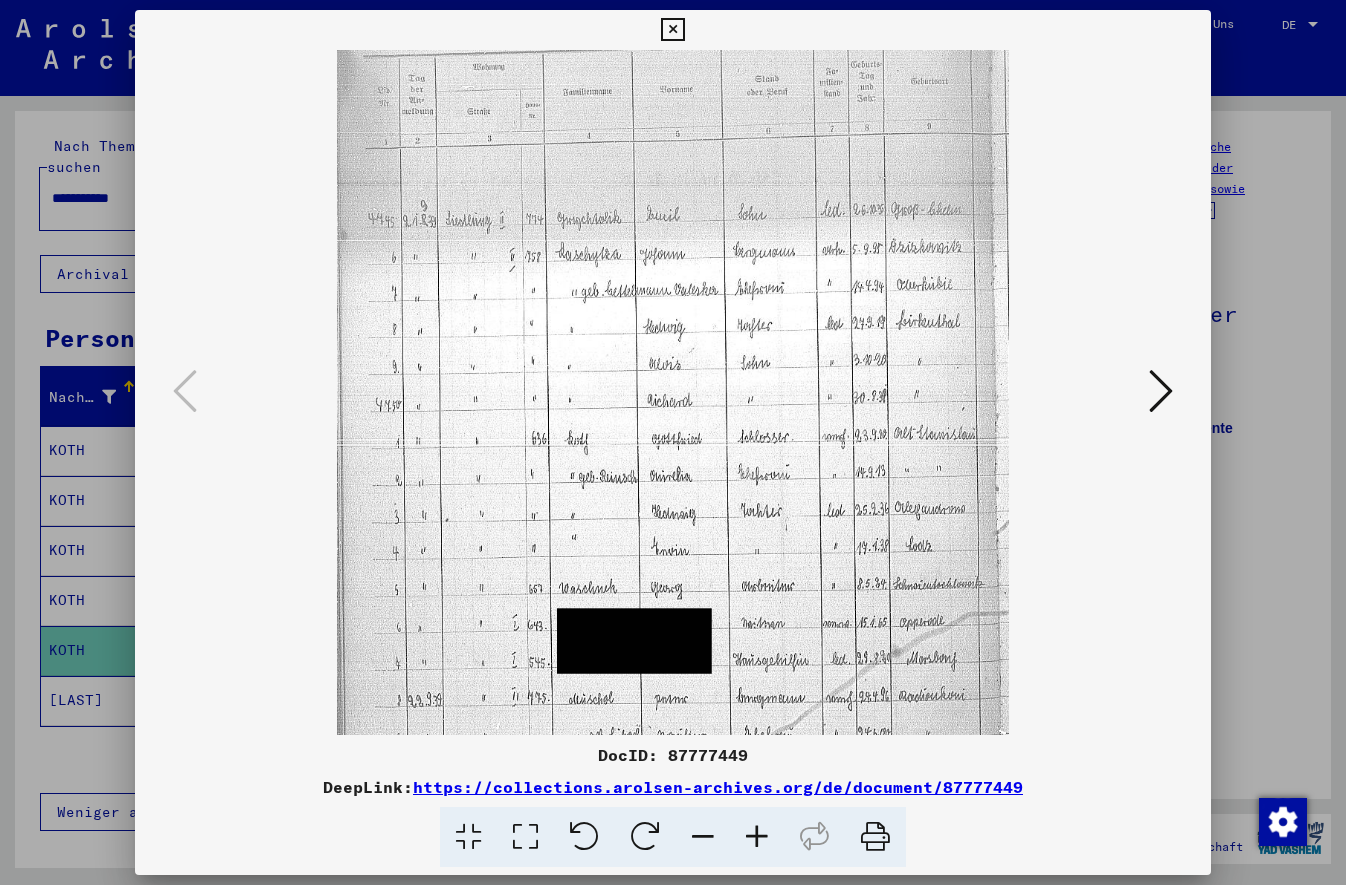 click at bounding box center [672, 492] 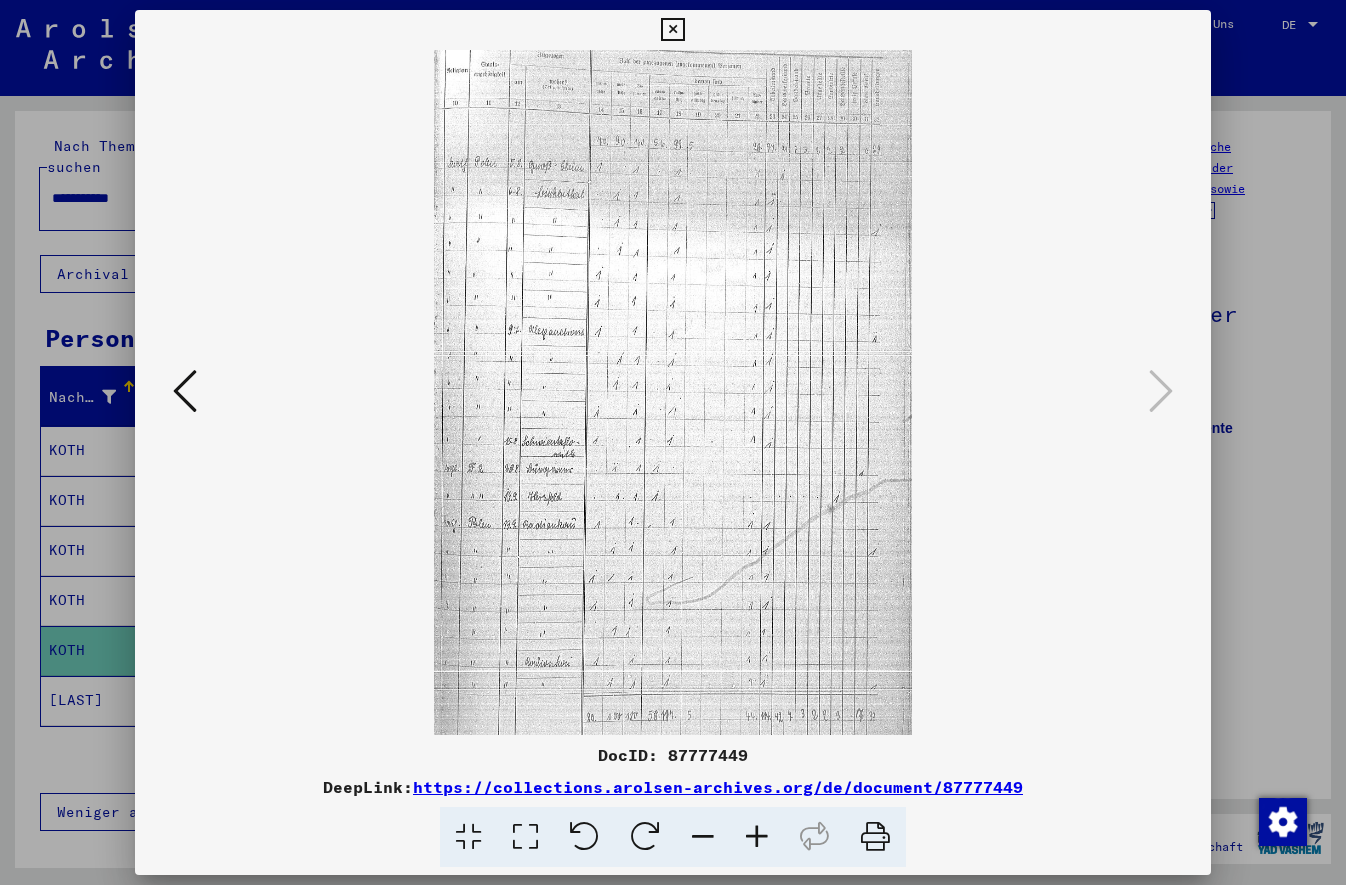 click at bounding box center (185, 391) 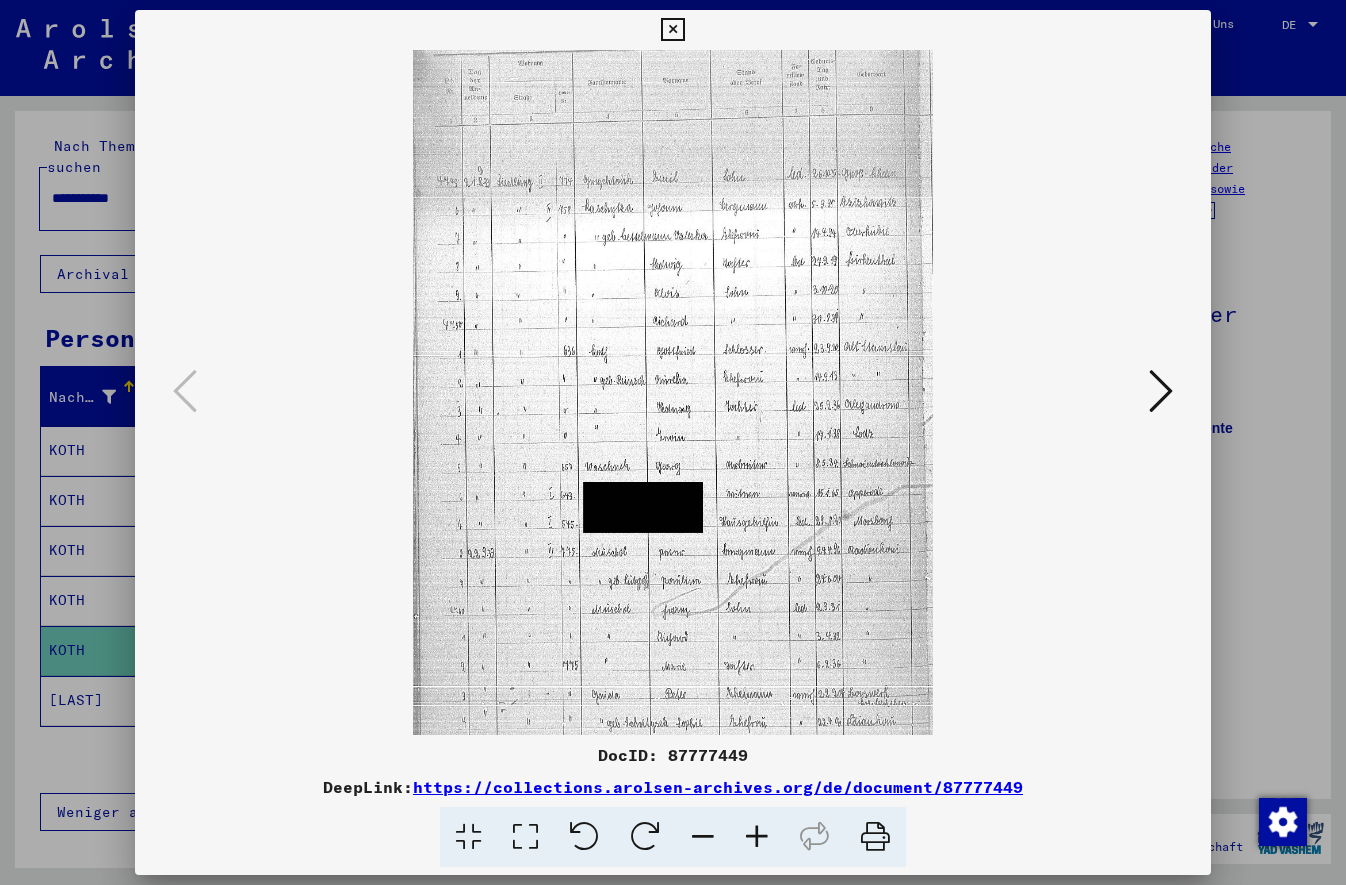 click at bounding box center [673, 442] 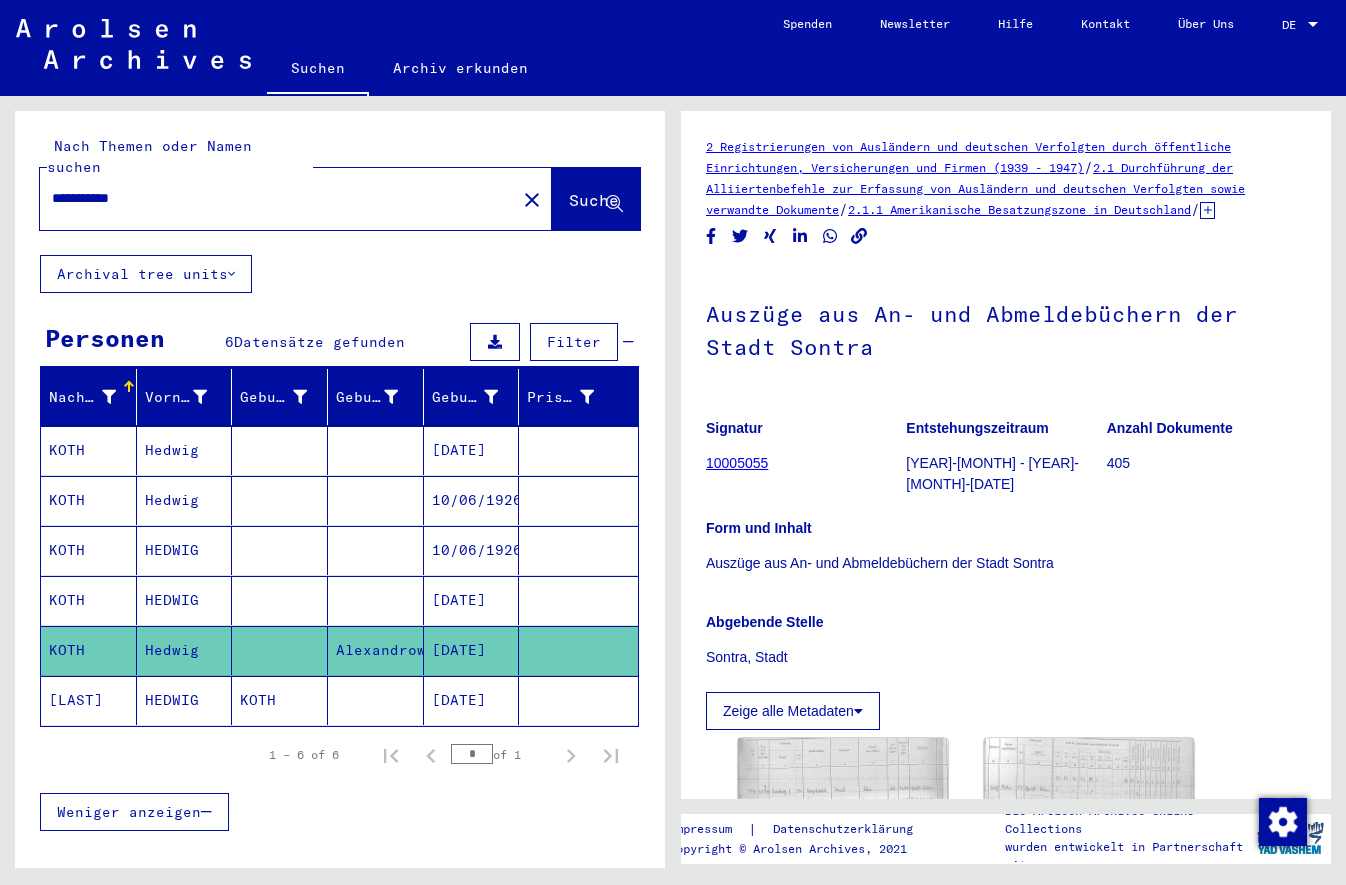 click on "Abgebende Stelle Sontra, Stadt" 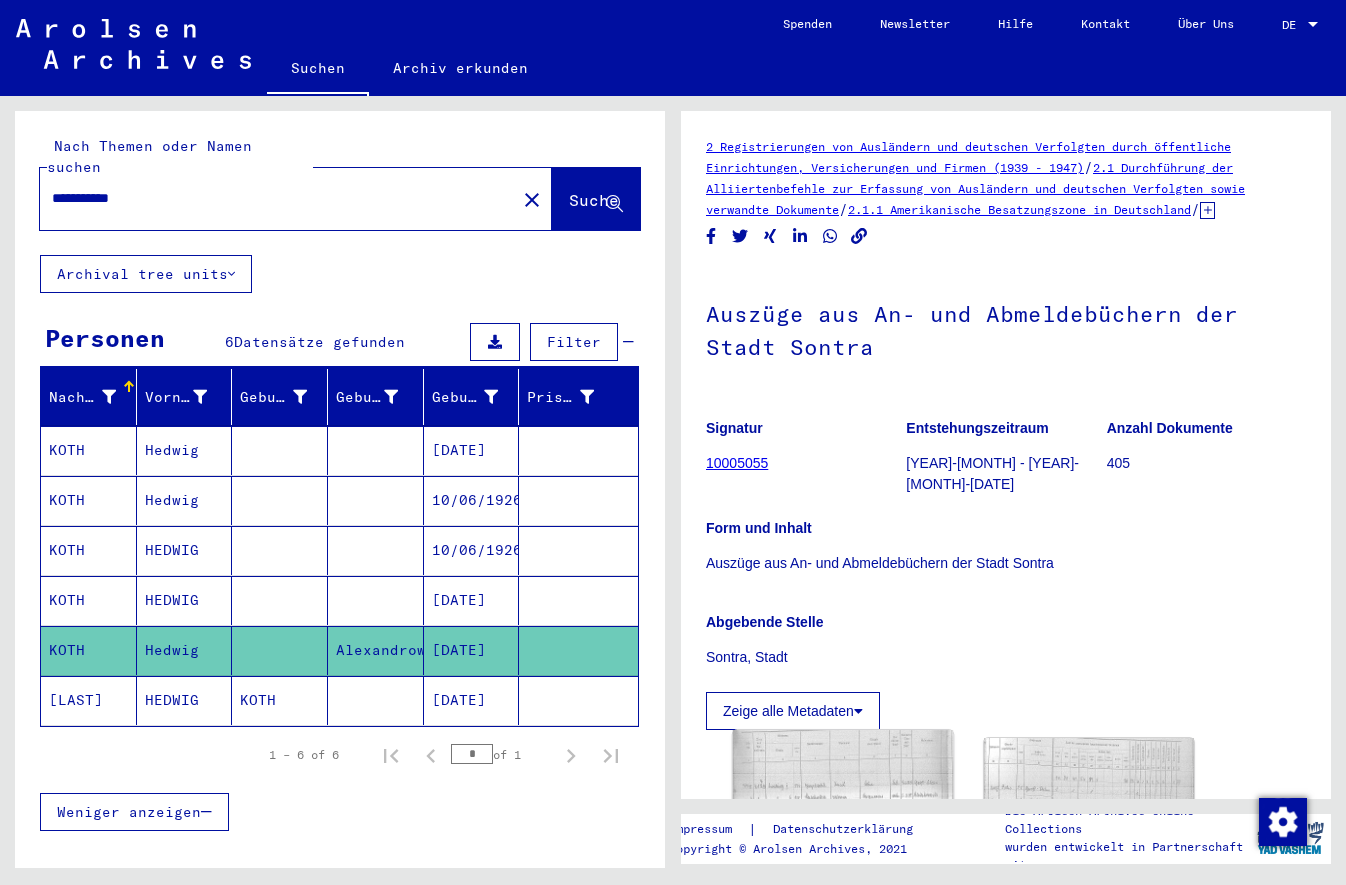 click 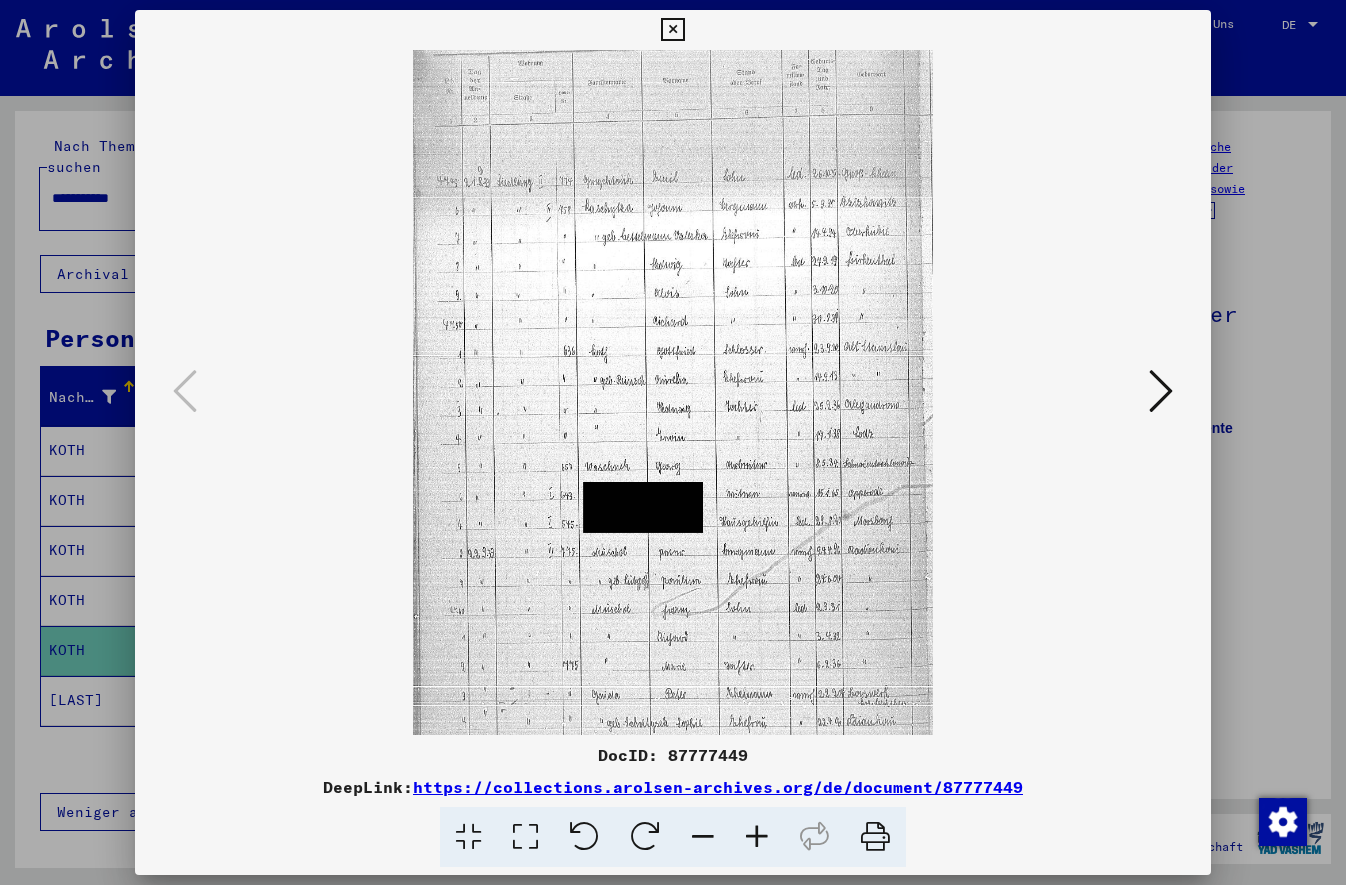 click at bounding box center [1161, 391] 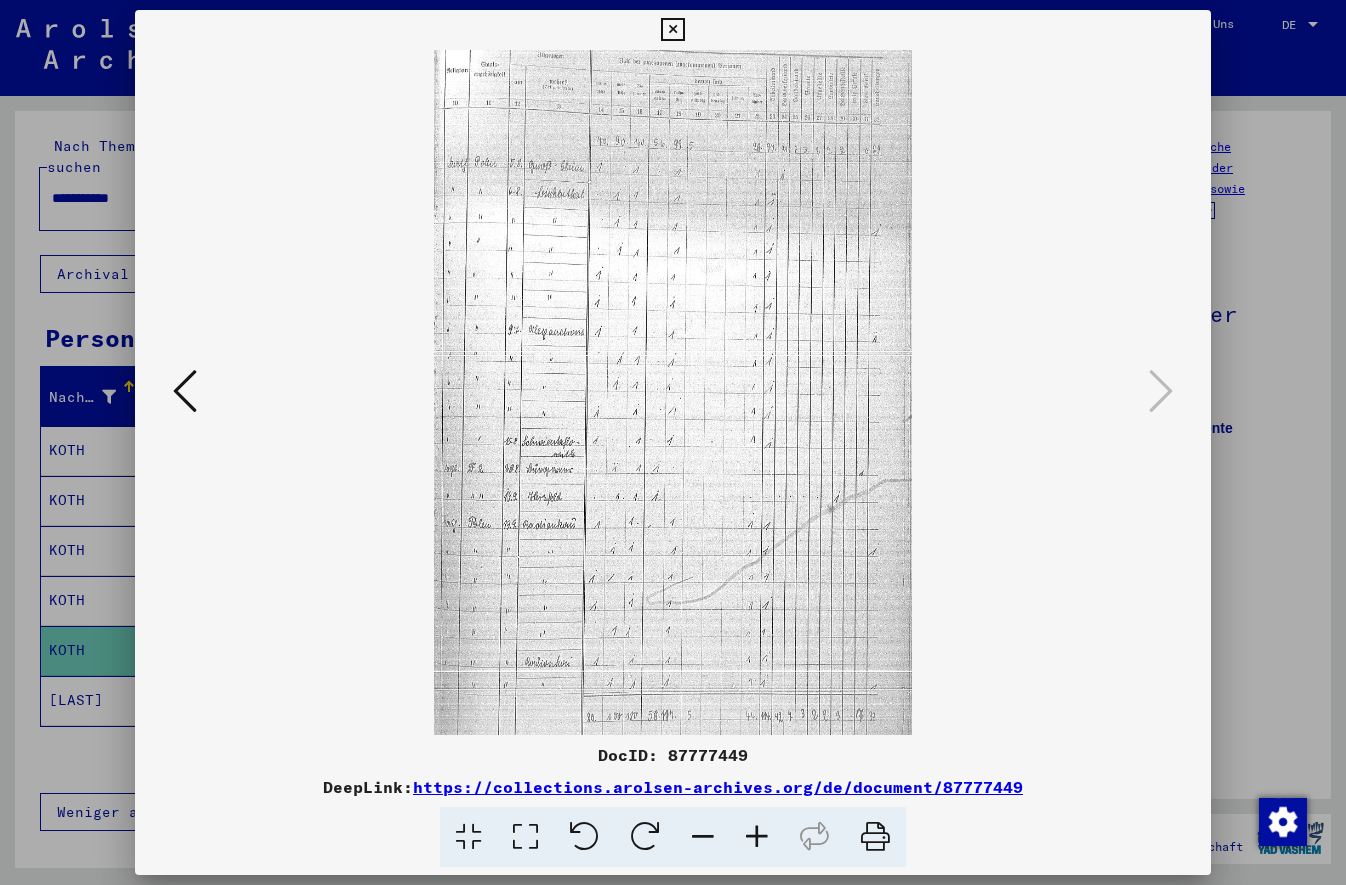 click at bounding box center [757, 837] 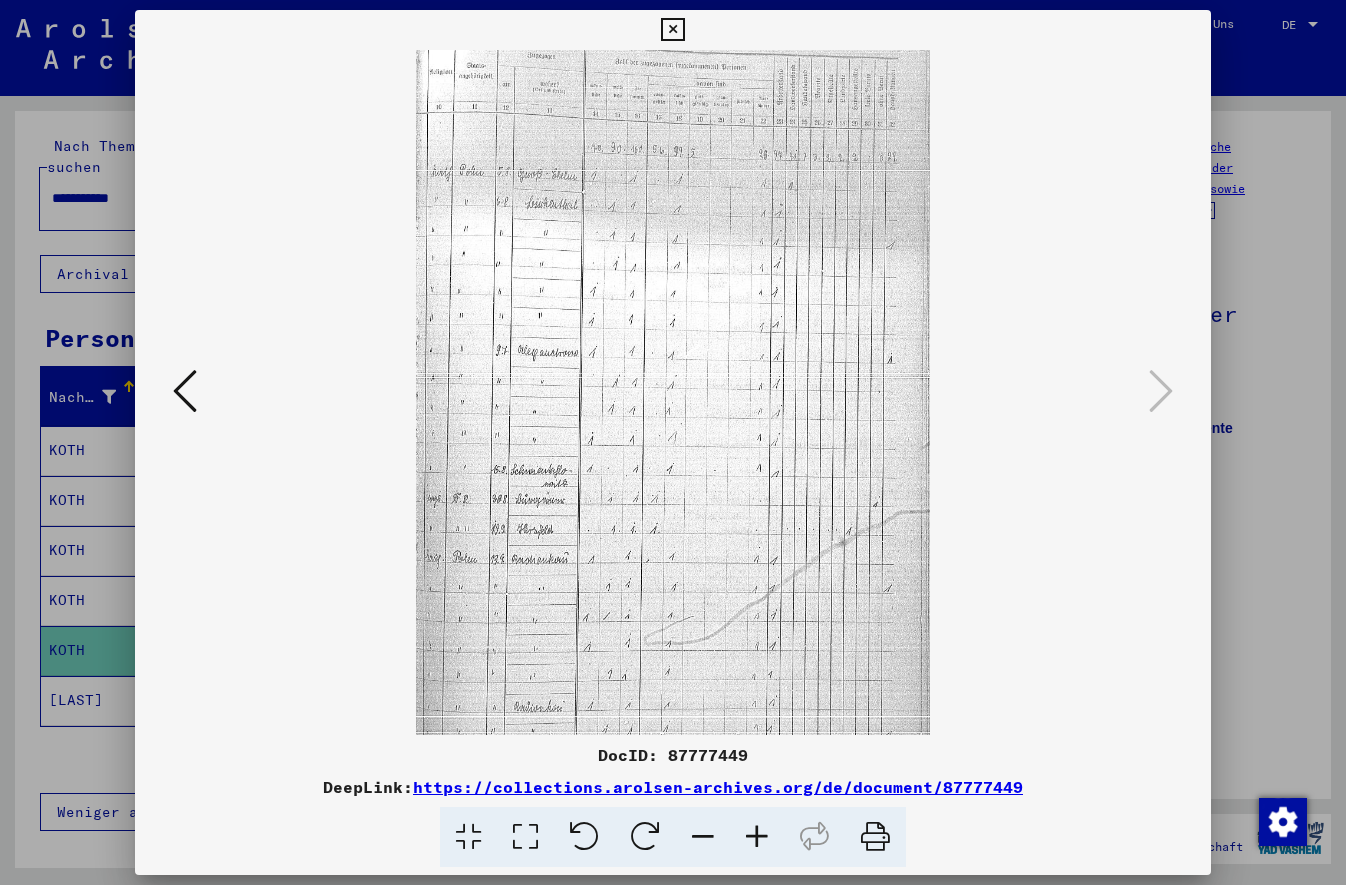 click at bounding box center [757, 837] 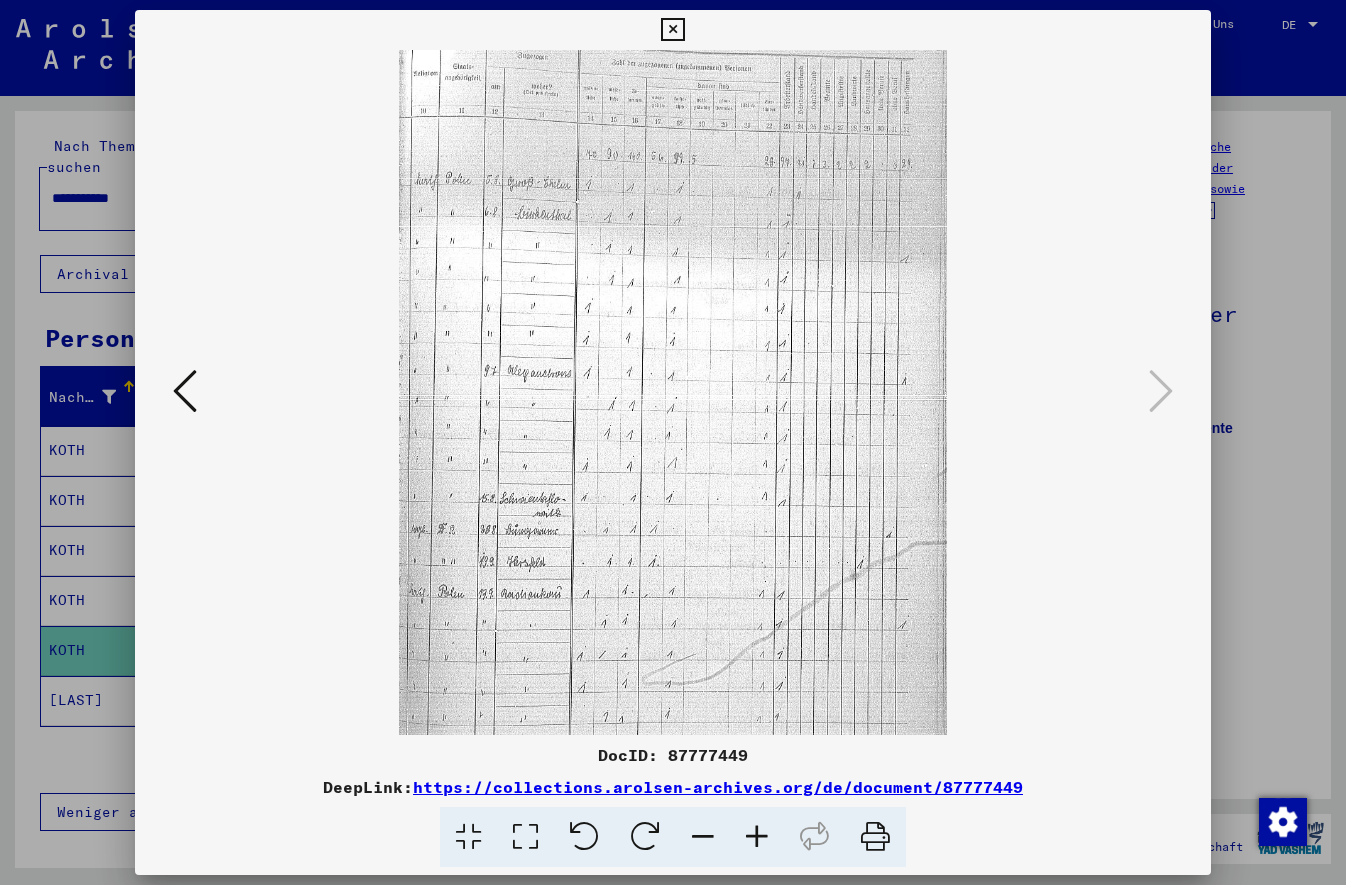 click at bounding box center (673, 442) 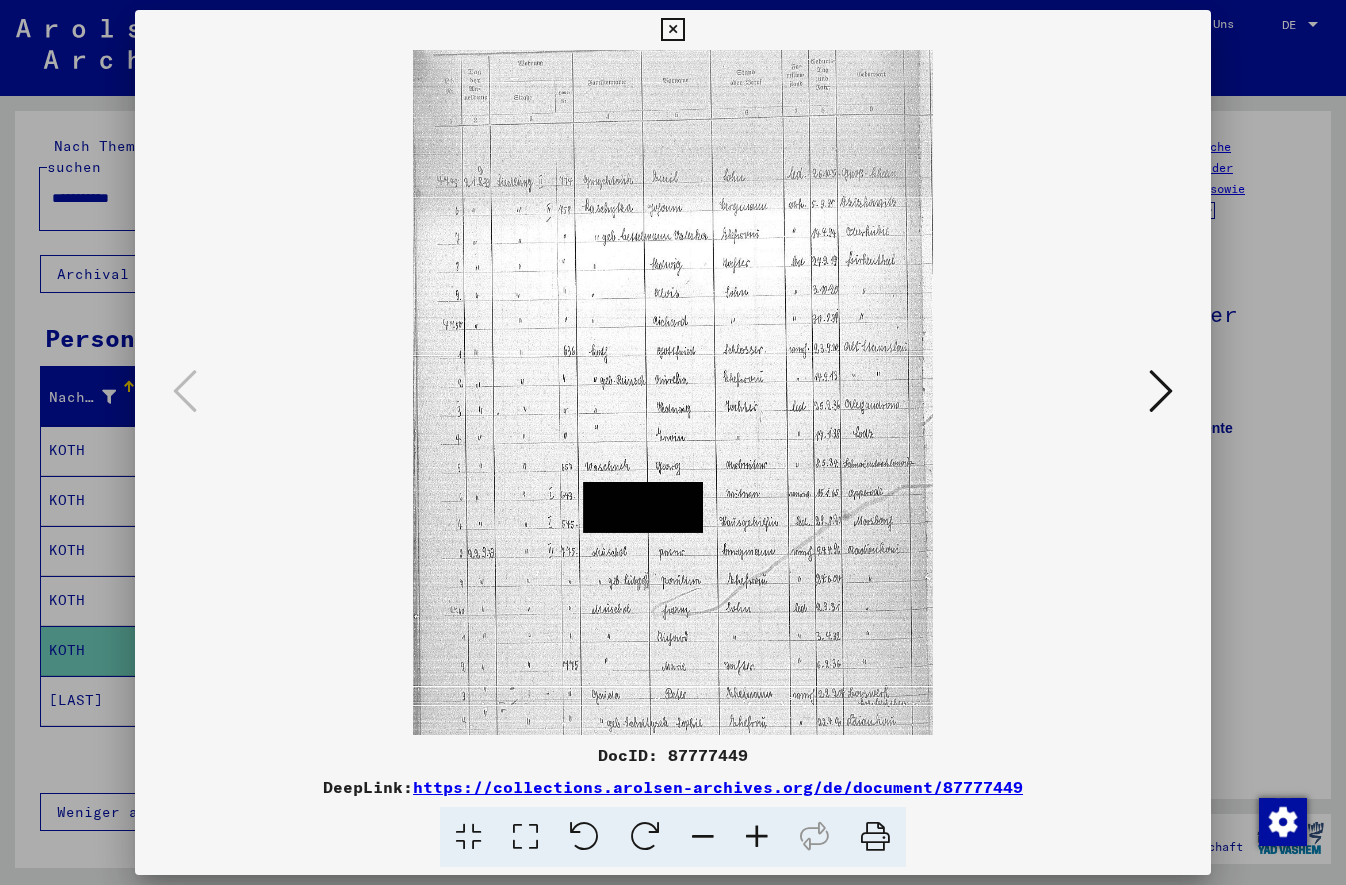 click at bounding box center (672, 30) 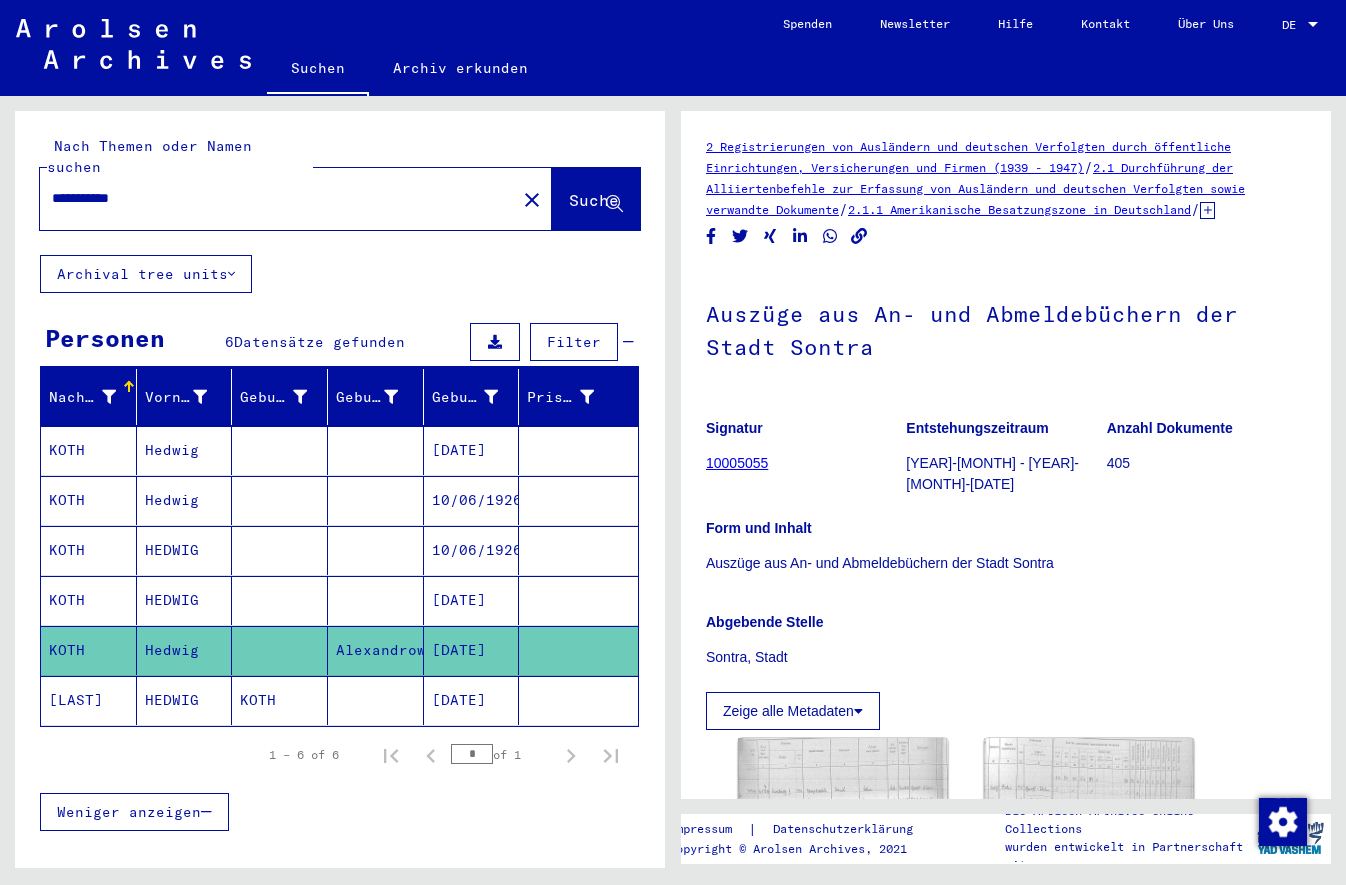 drag, startPoint x: 181, startPoint y: 434, endPoint x: 169, endPoint y: 429, distance: 13 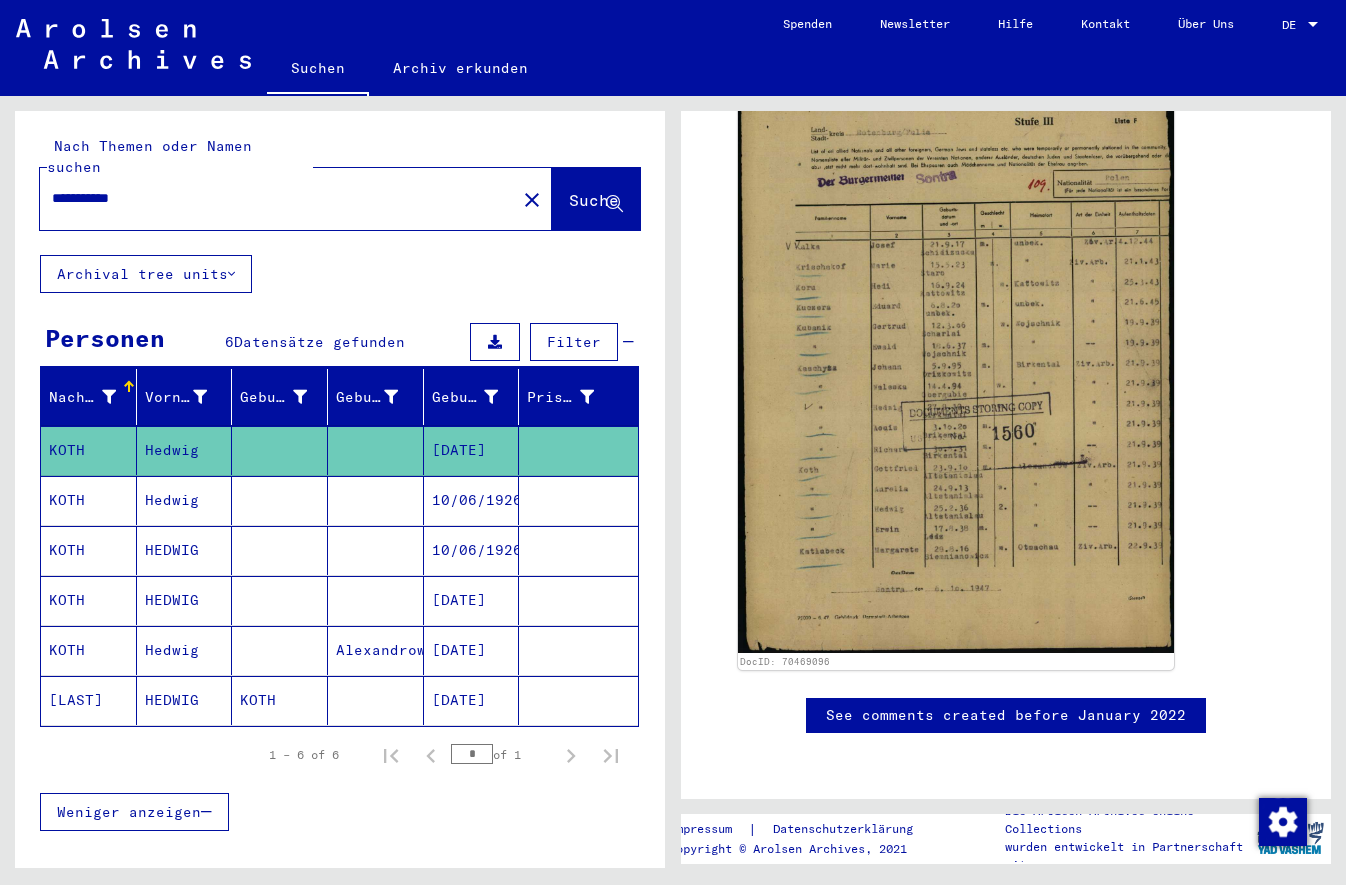 scroll, scrollTop: 396, scrollLeft: 0, axis: vertical 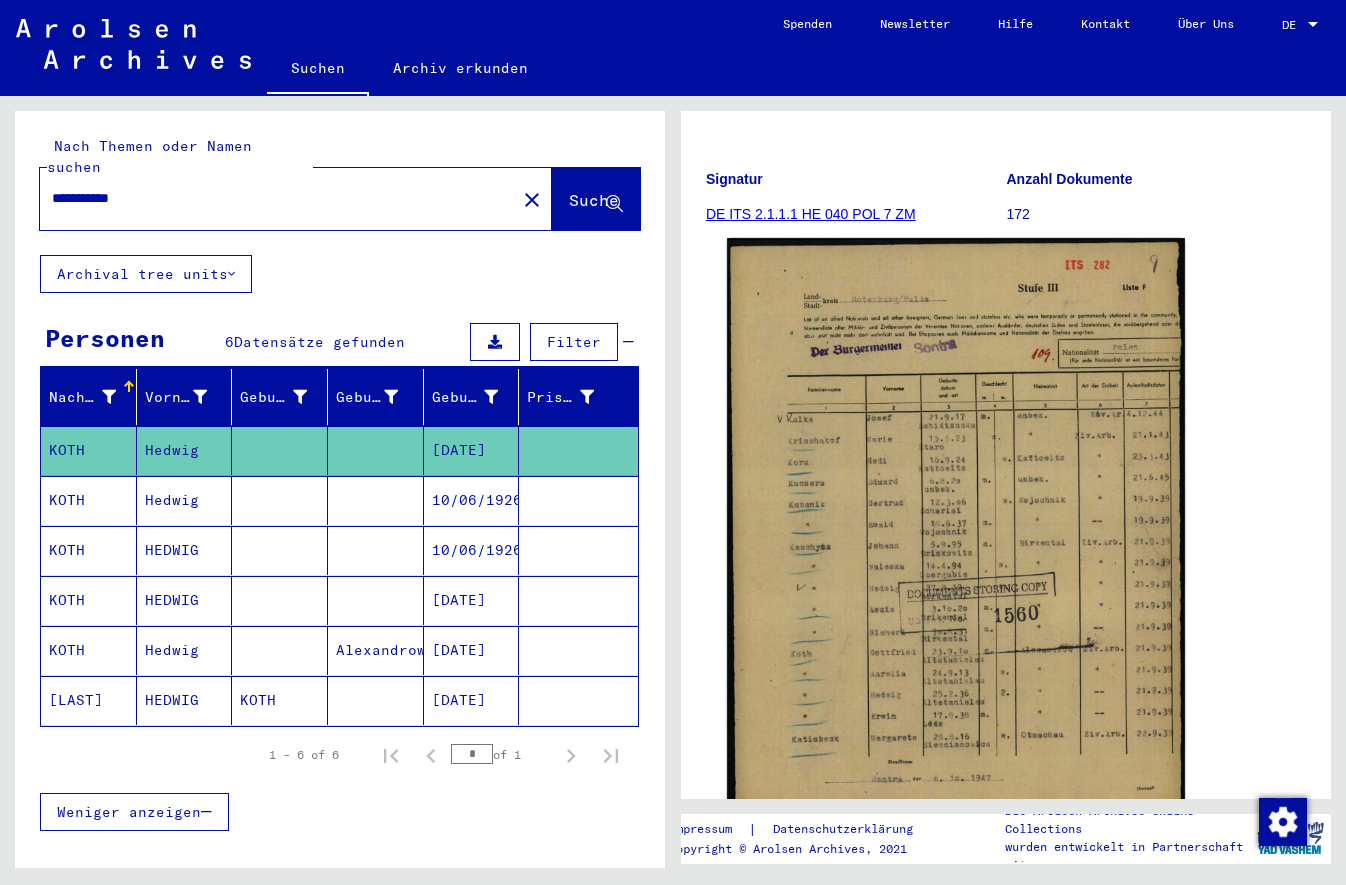 click 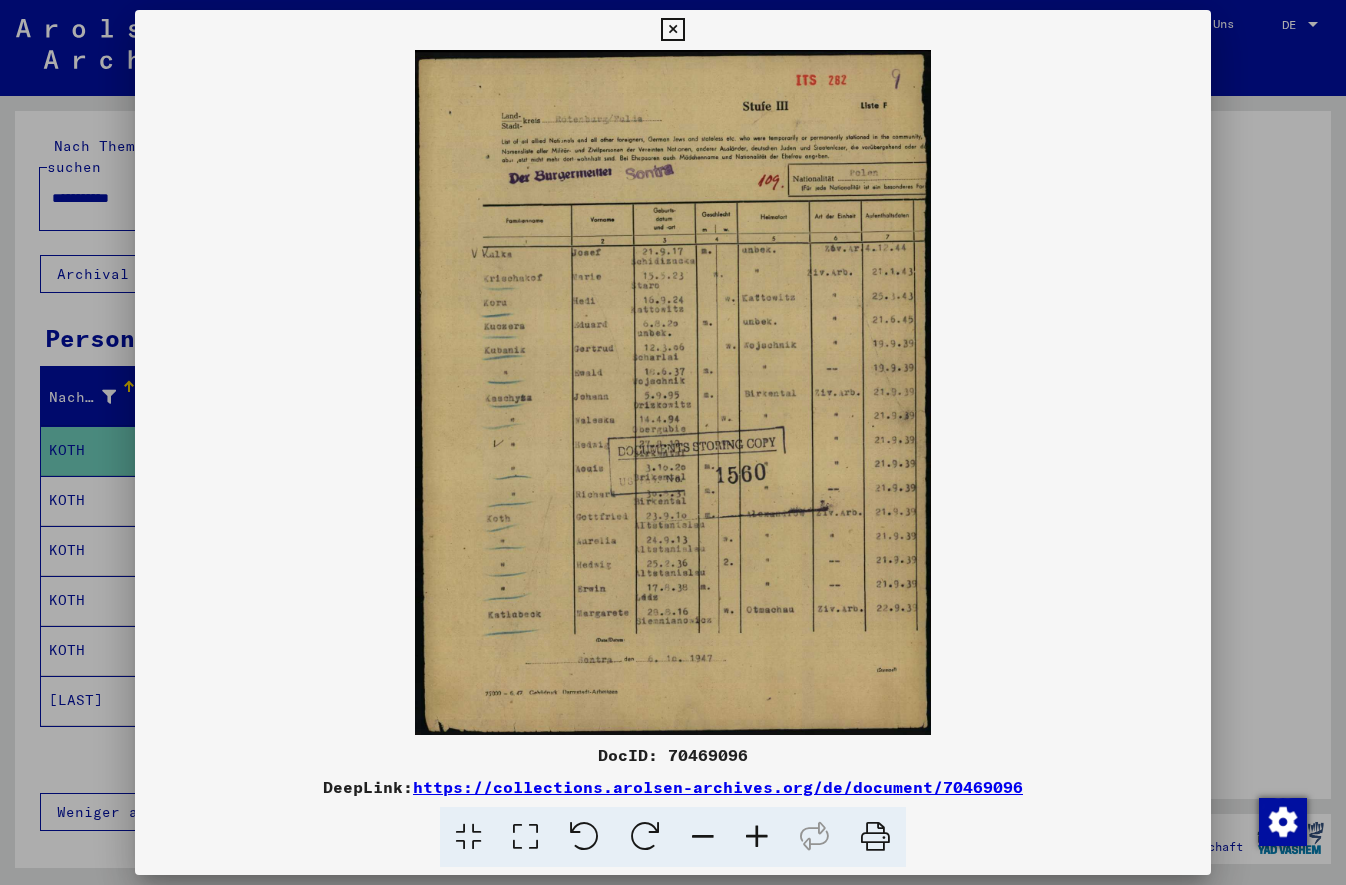 click at bounding box center (757, 837) 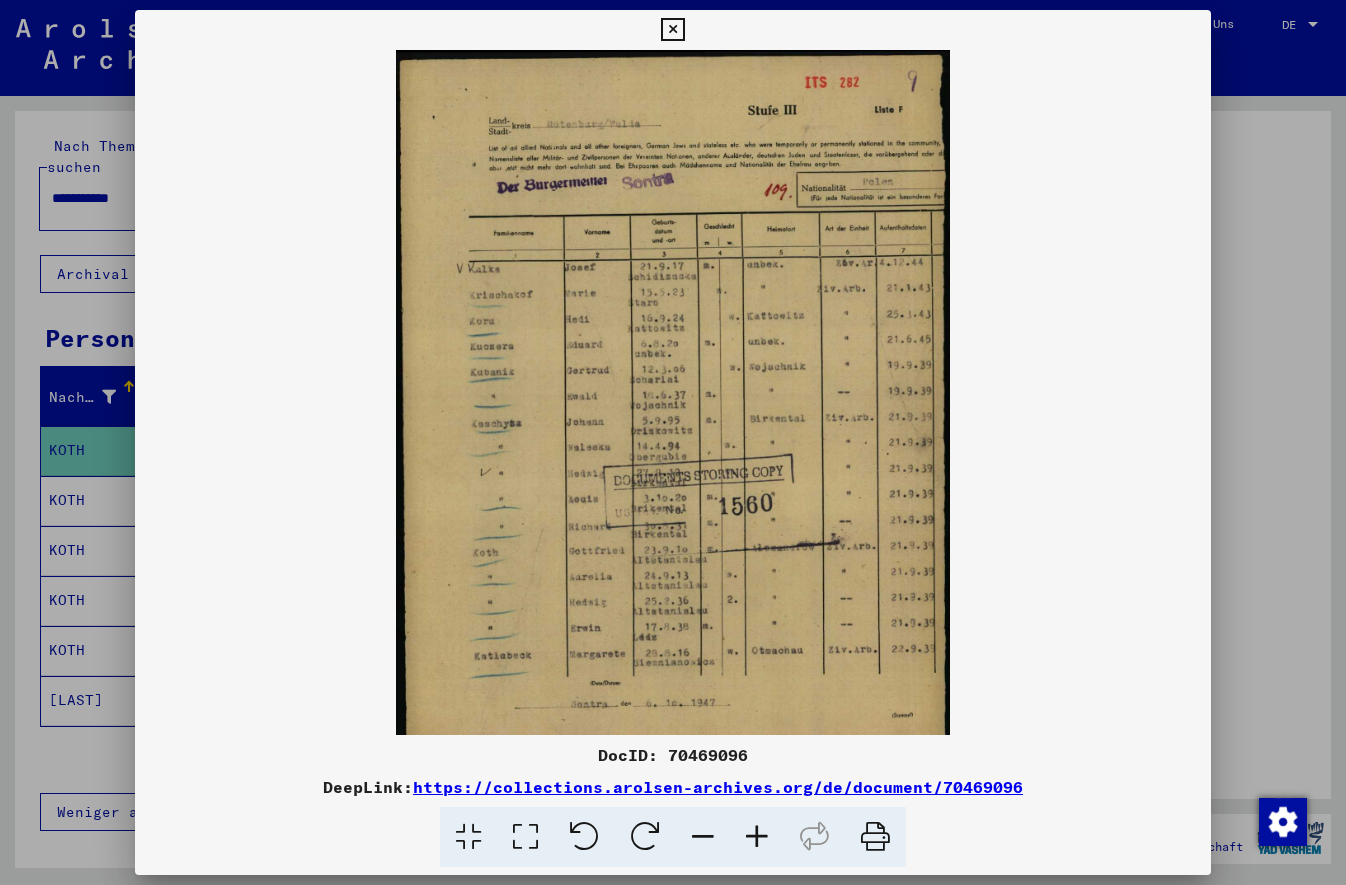 click at bounding box center [757, 837] 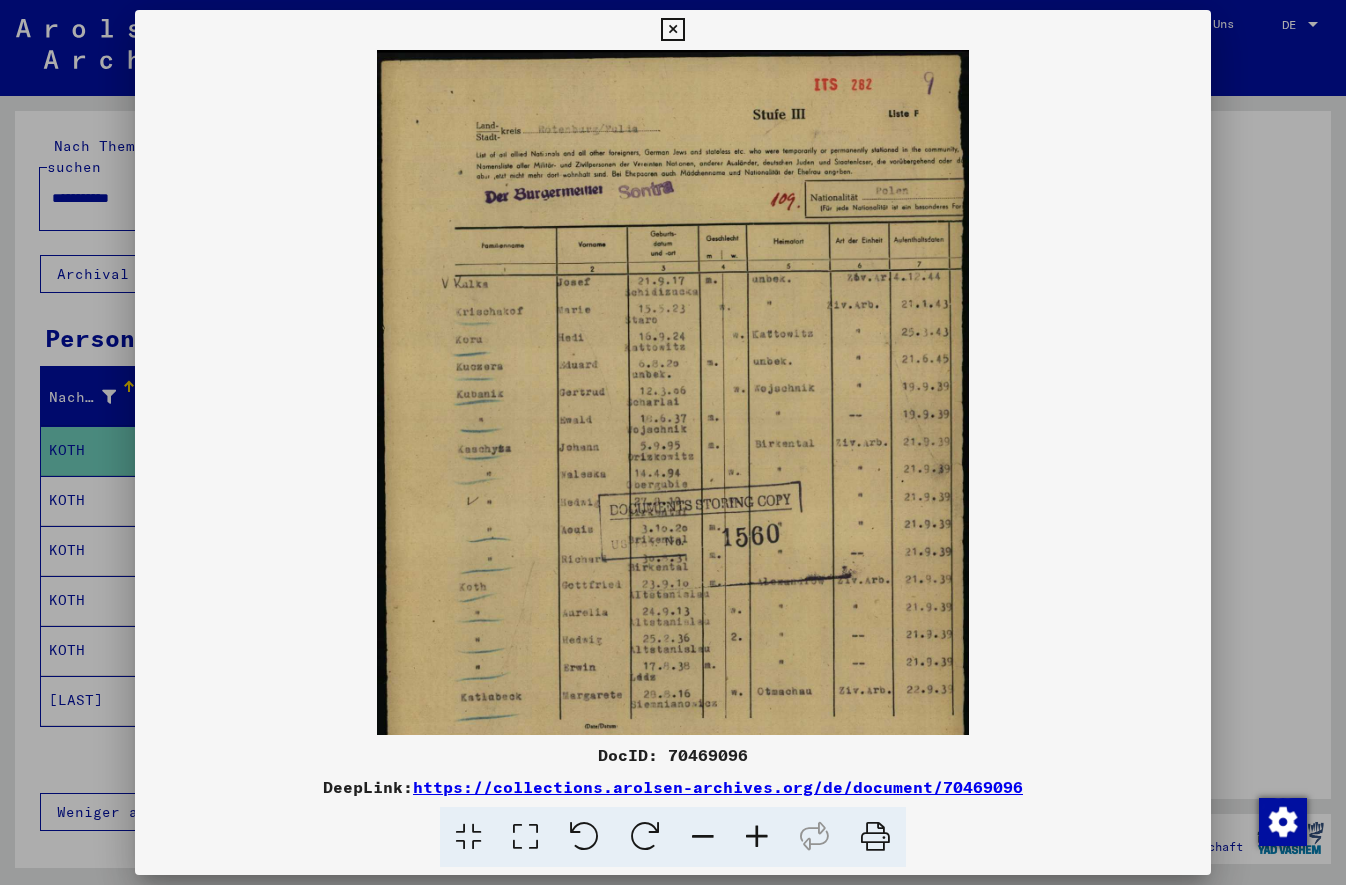 click at bounding box center [757, 837] 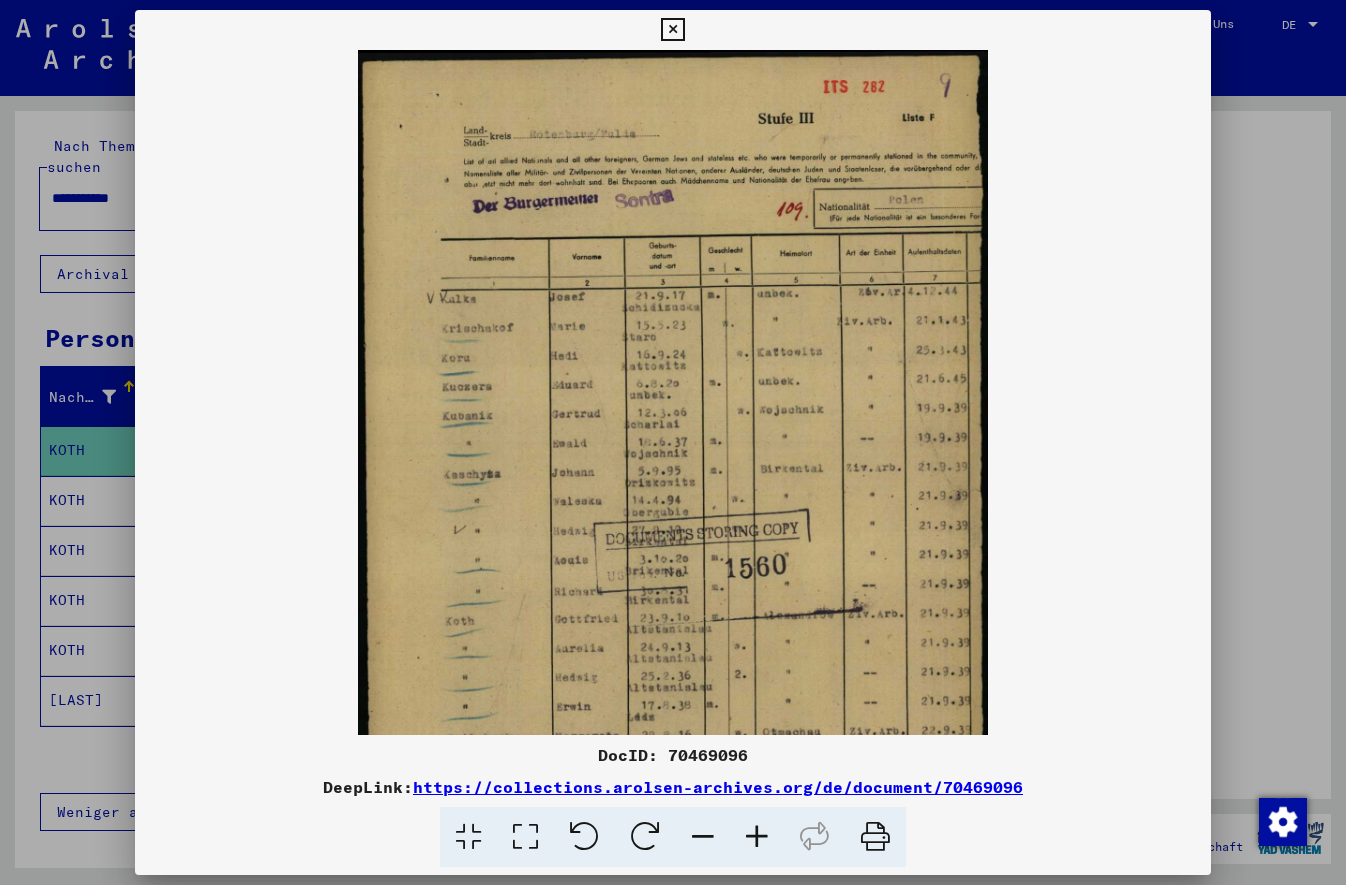 click at bounding box center (757, 837) 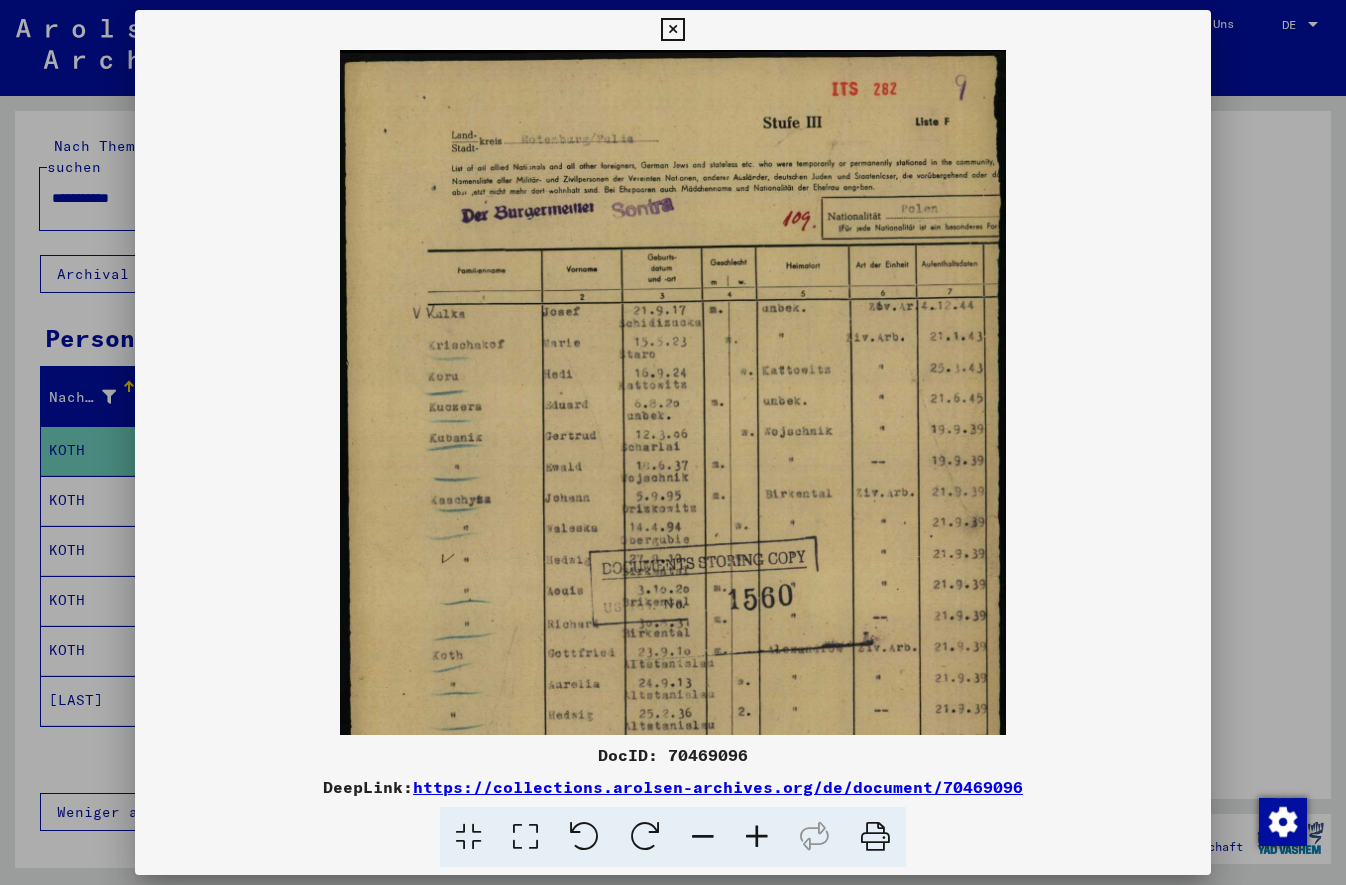 click at bounding box center [757, 837] 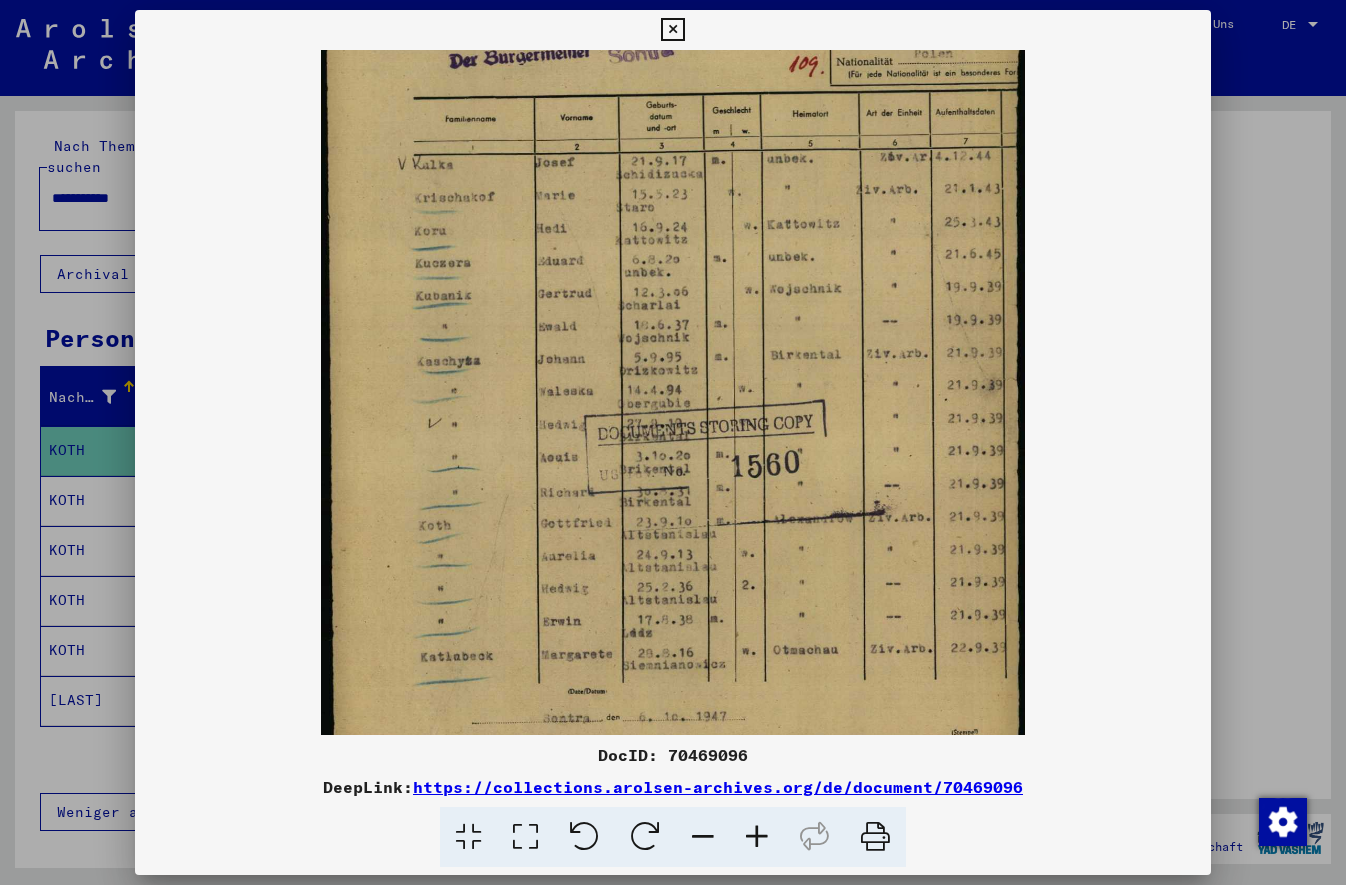 scroll, scrollTop: 166, scrollLeft: 0, axis: vertical 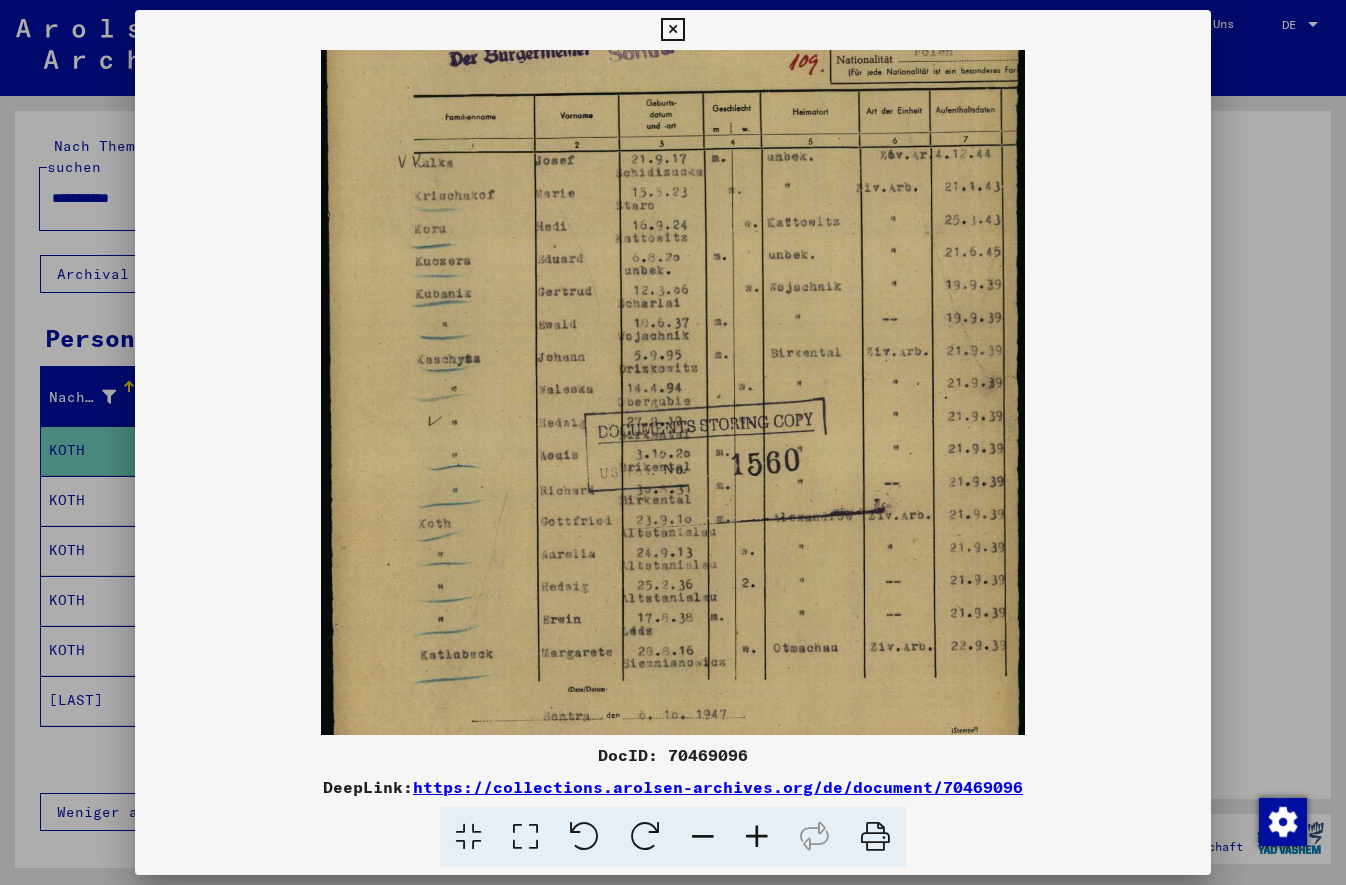 drag, startPoint x: 624, startPoint y: 578, endPoint x: 639, endPoint y: 424, distance: 154.72879 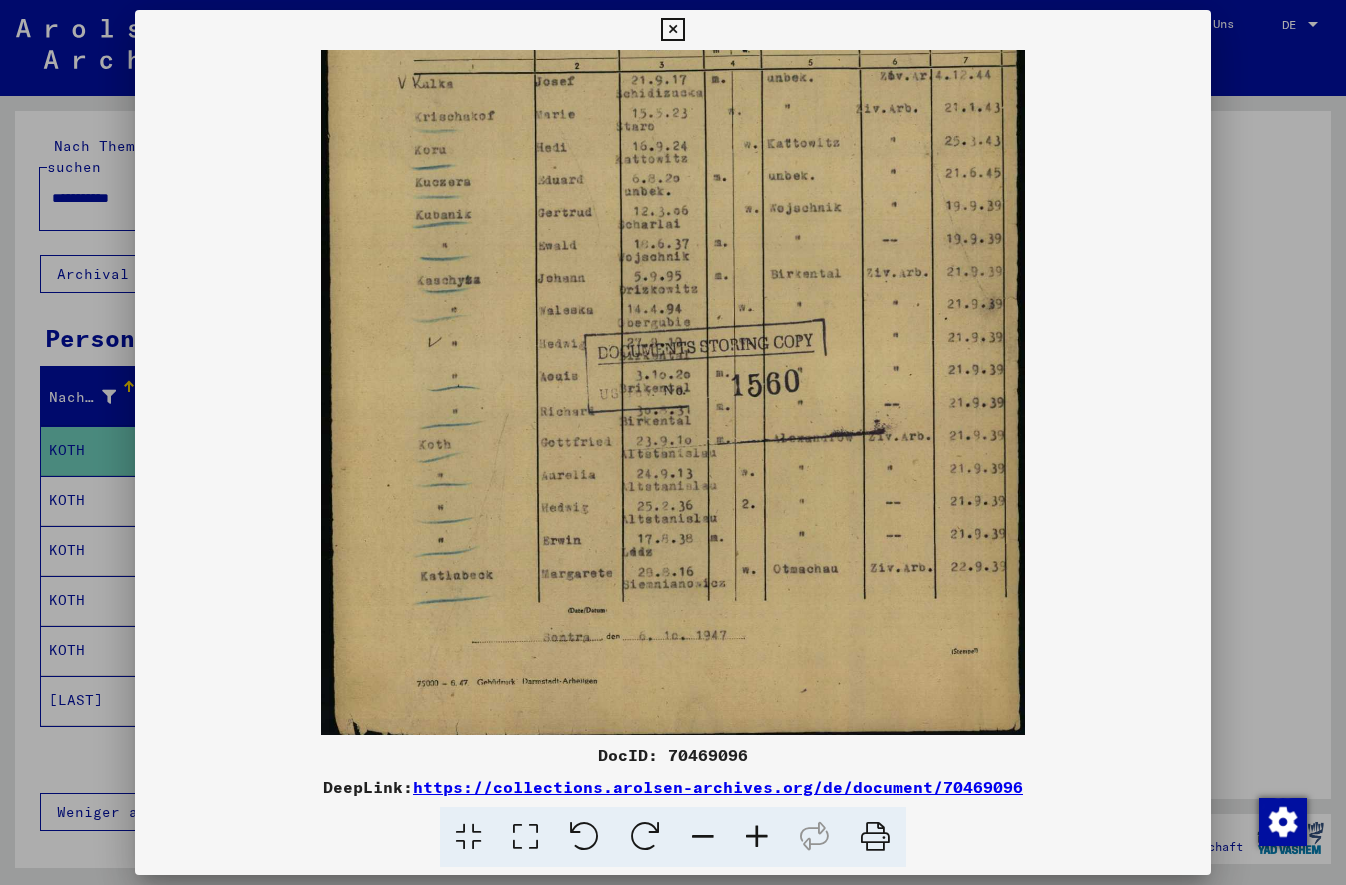 scroll, scrollTop: 250, scrollLeft: 0, axis: vertical 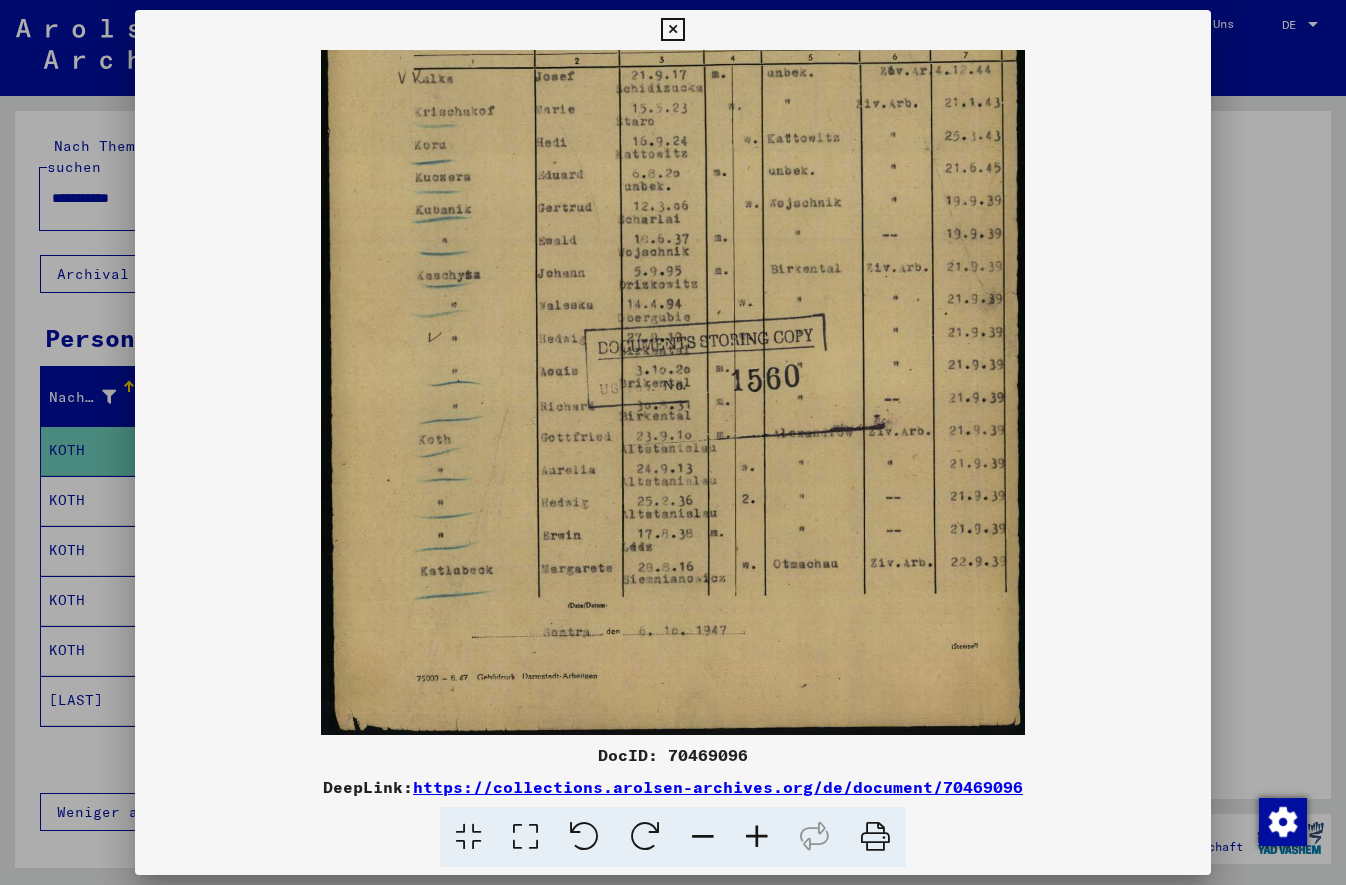 drag, startPoint x: 648, startPoint y: 340, endPoint x: 640, endPoint y: 128, distance: 212.1509 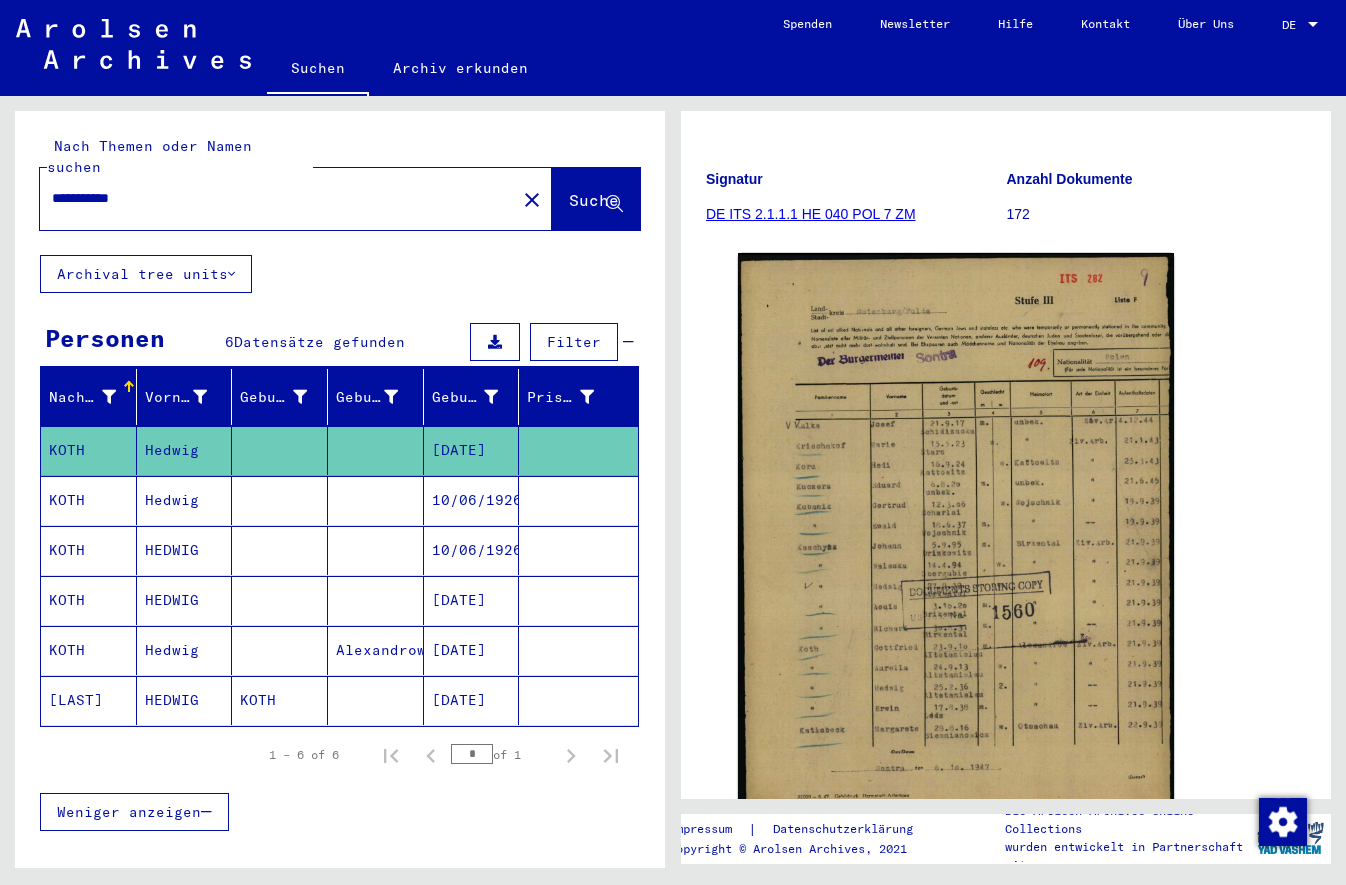 click on "KOTH" at bounding box center [89, 550] 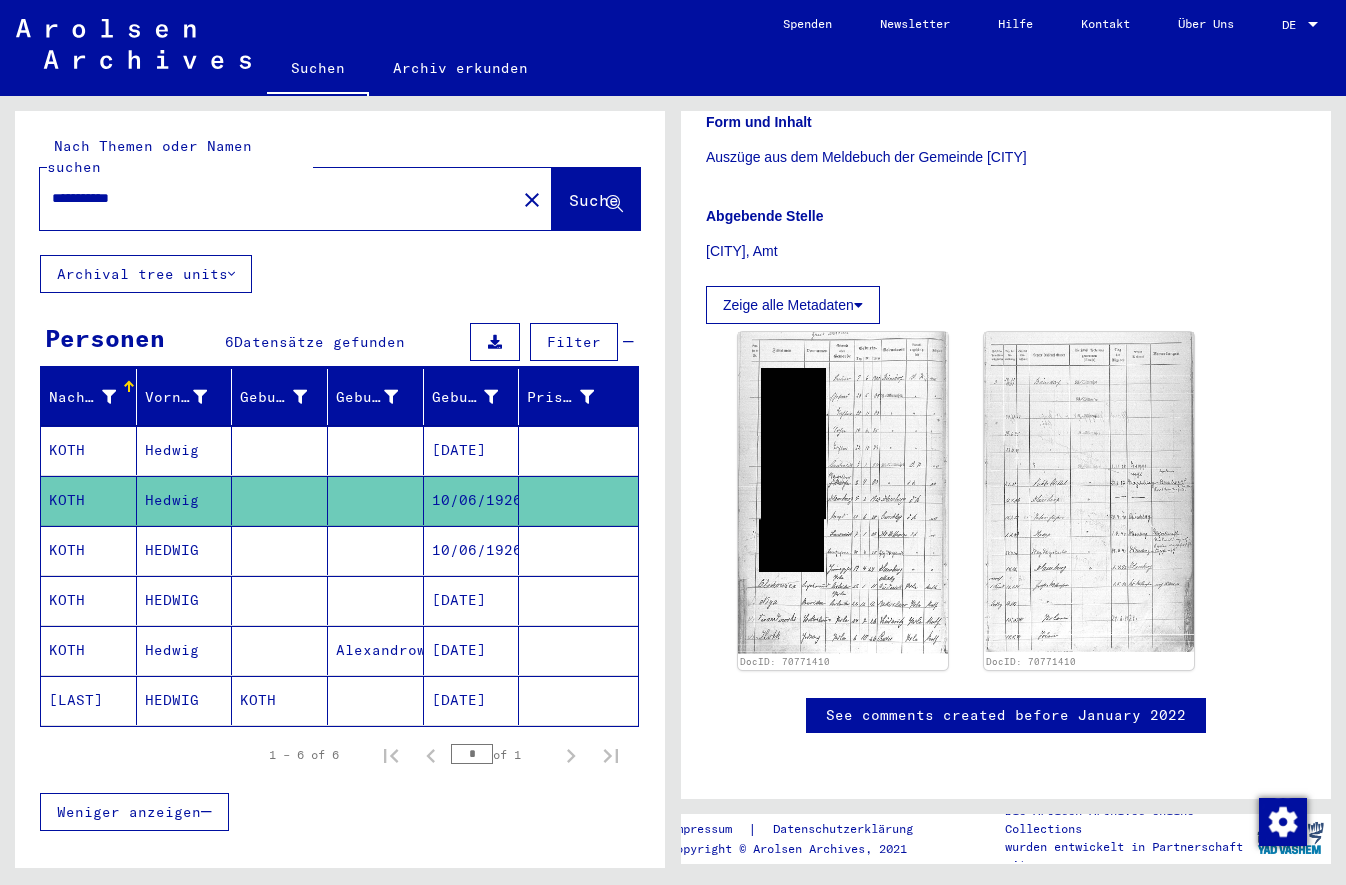 scroll, scrollTop: 545, scrollLeft: 0, axis: vertical 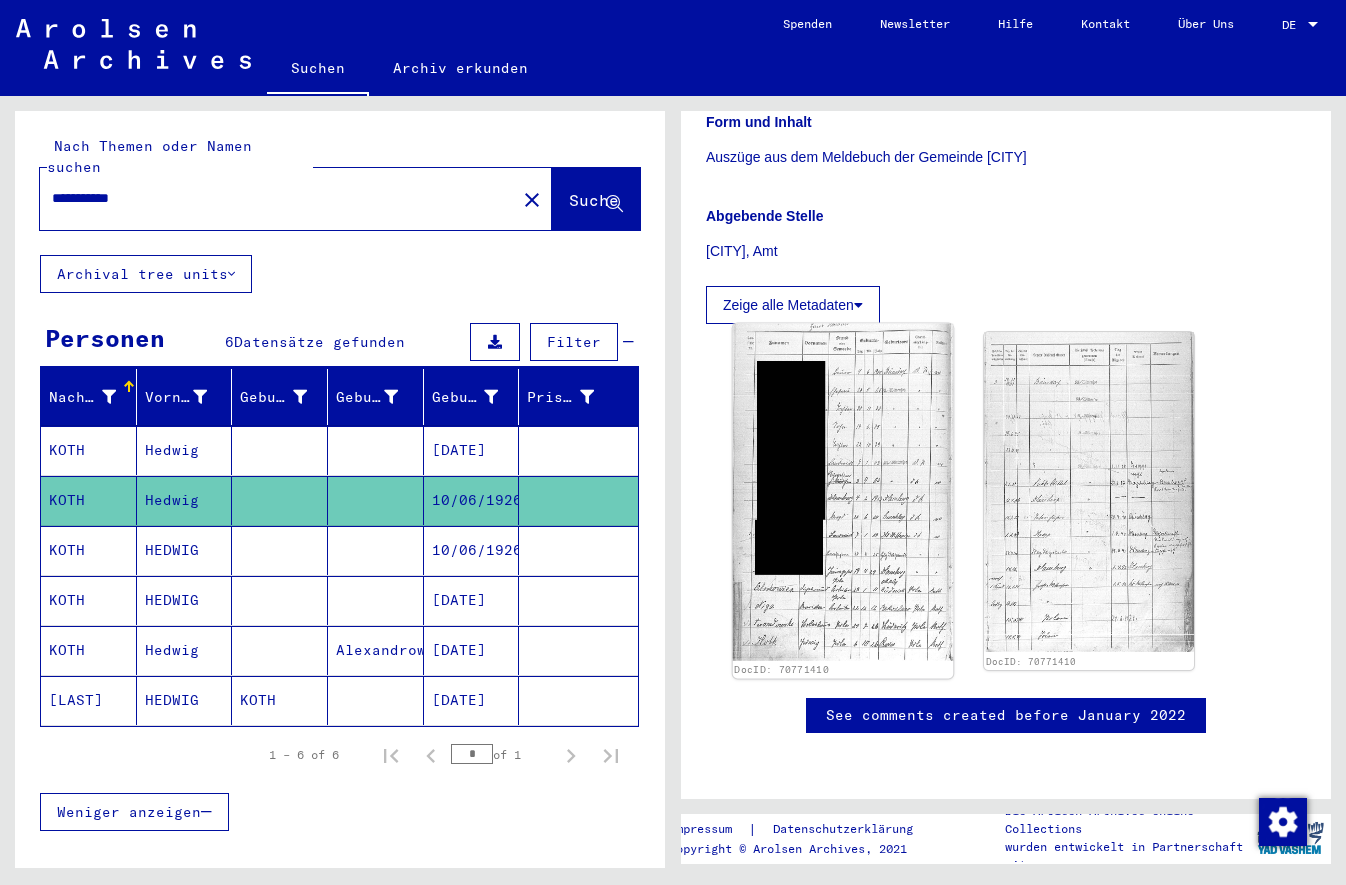 click 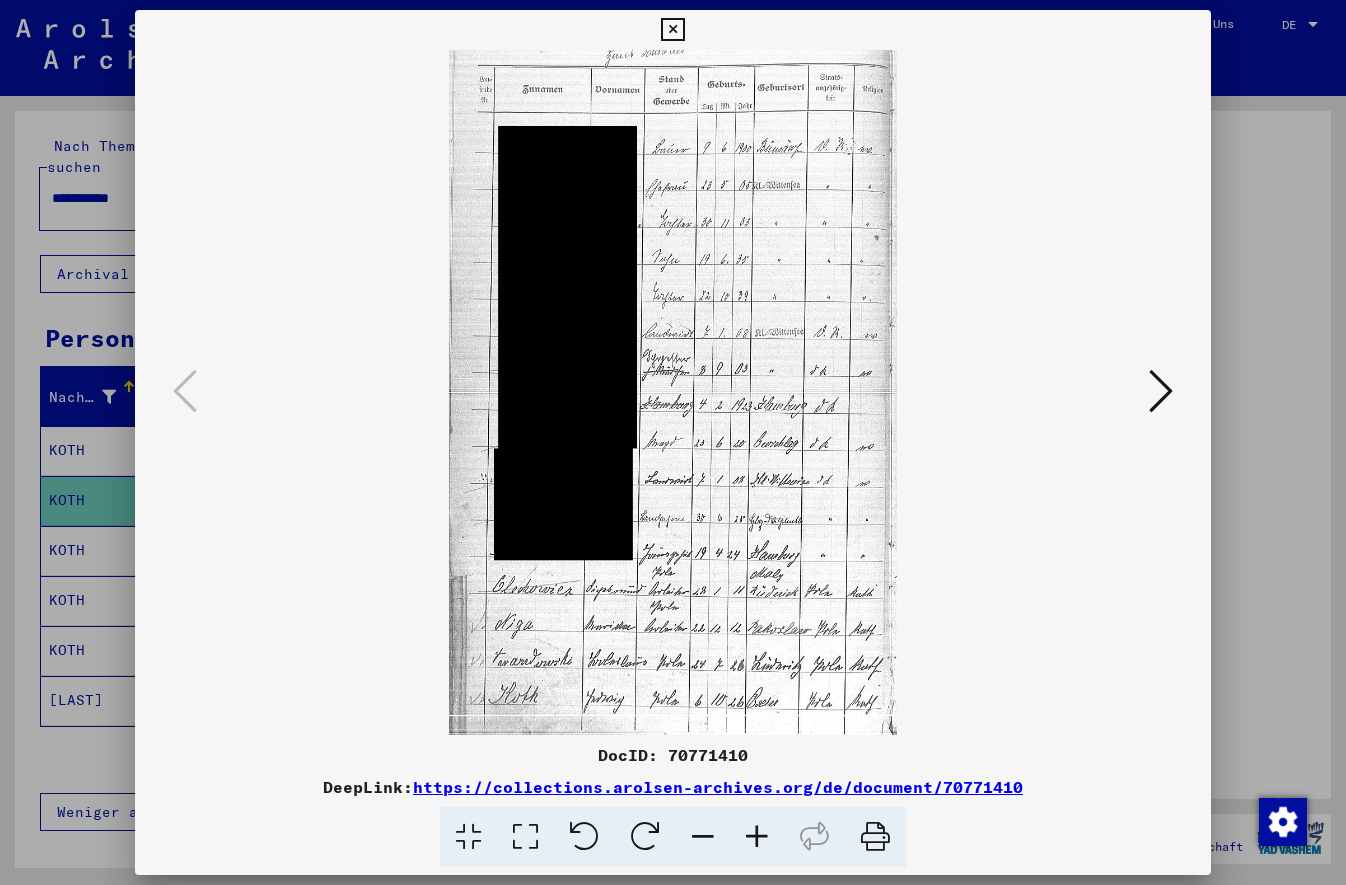 click at bounding box center [757, 837] 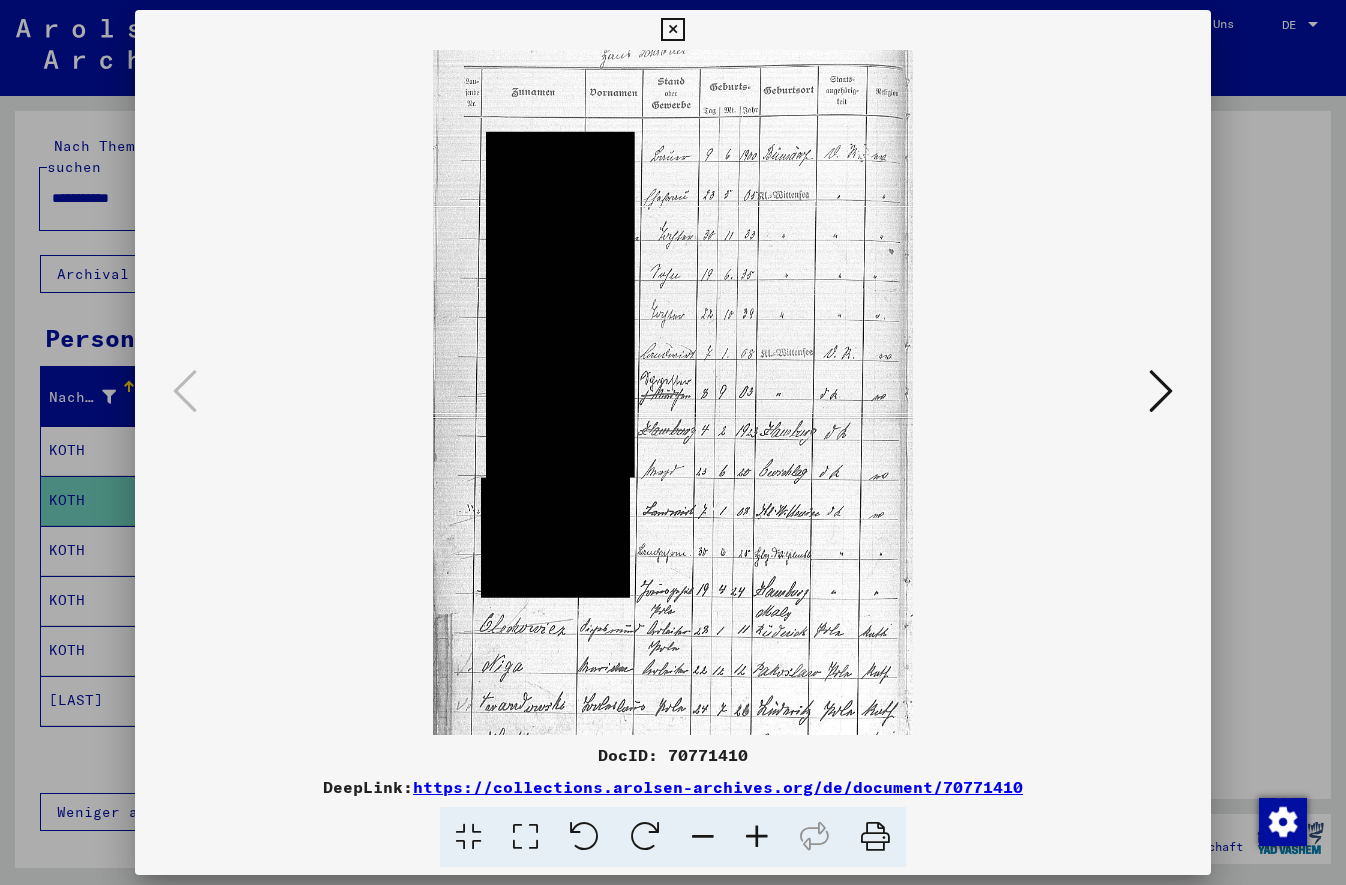click at bounding box center (757, 837) 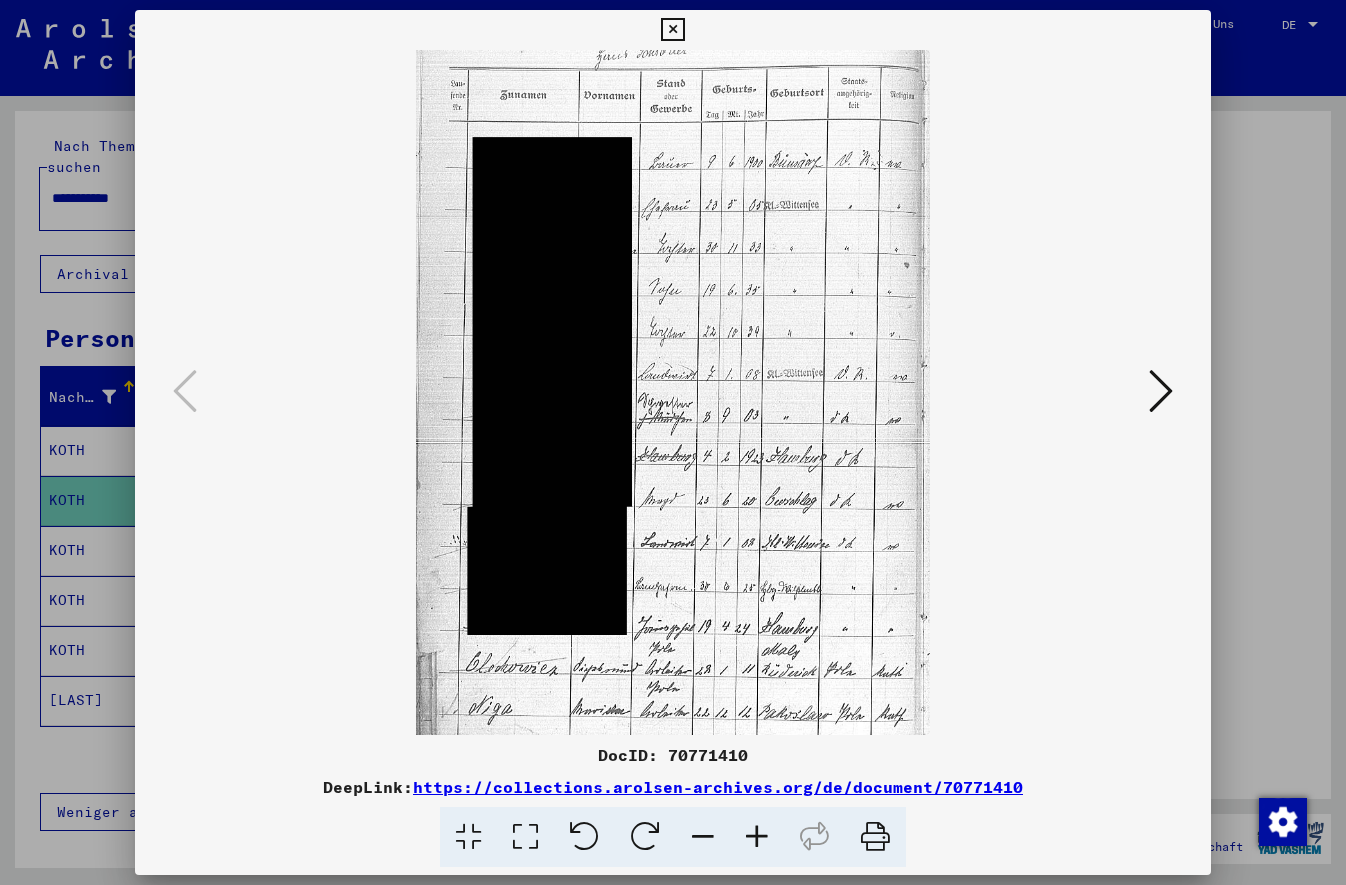click at bounding box center (757, 837) 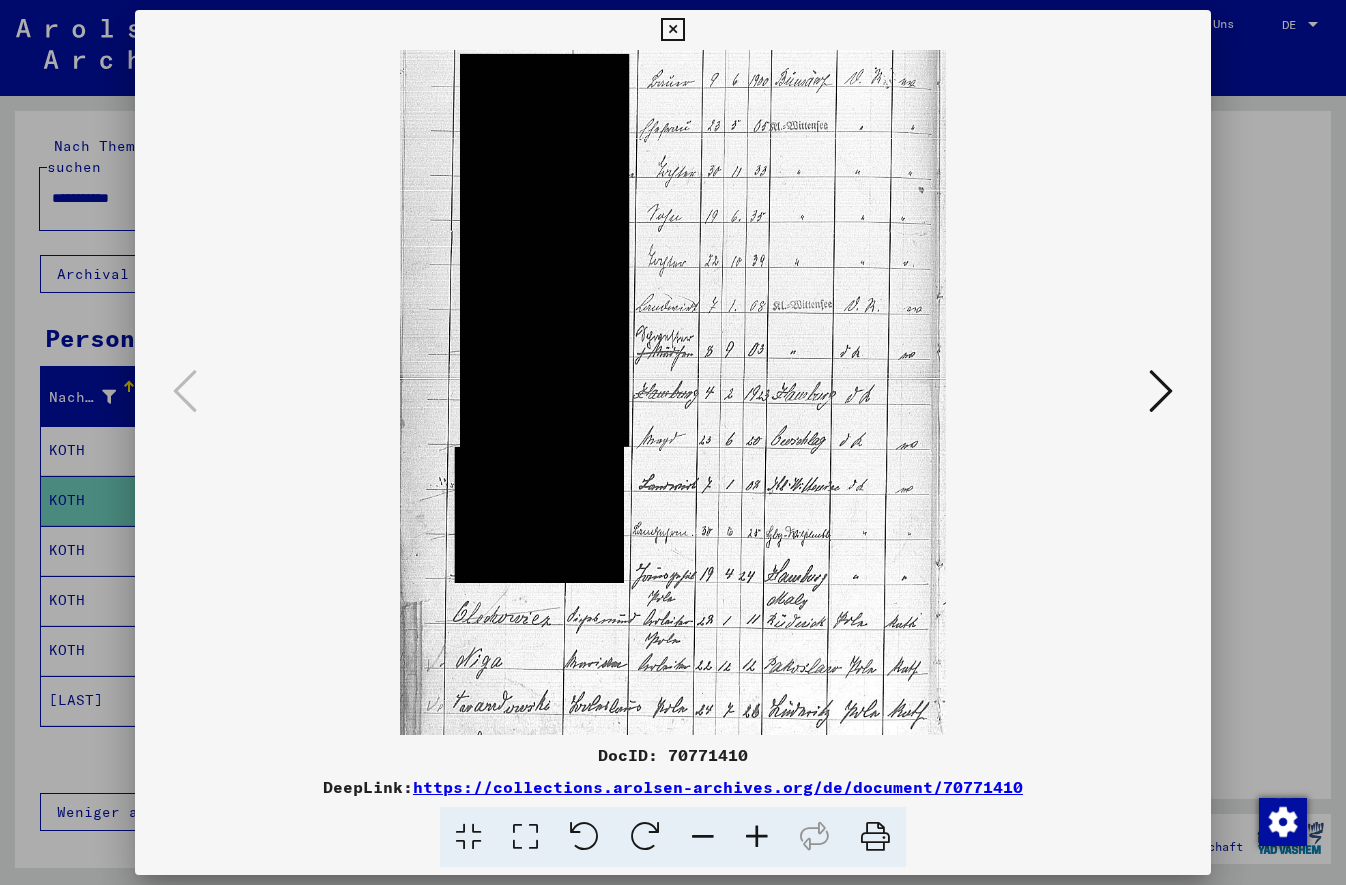 scroll, scrollTop: 150, scrollLeft: 0, axis: vertical 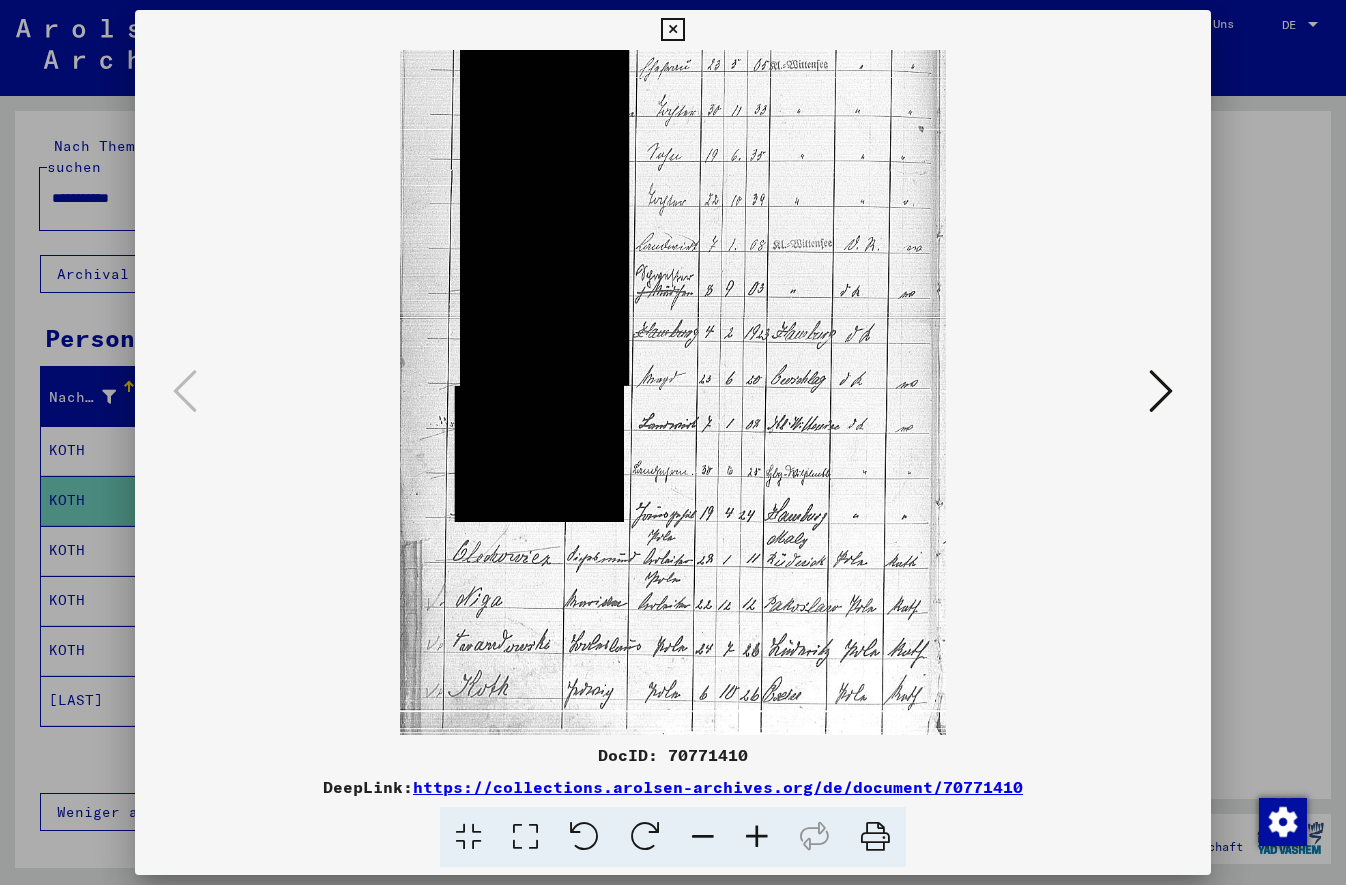 drag, startPoint x: 668, startPoint y: 660, endPoint x: 671, endPoint y: 283, distance: 377.01193 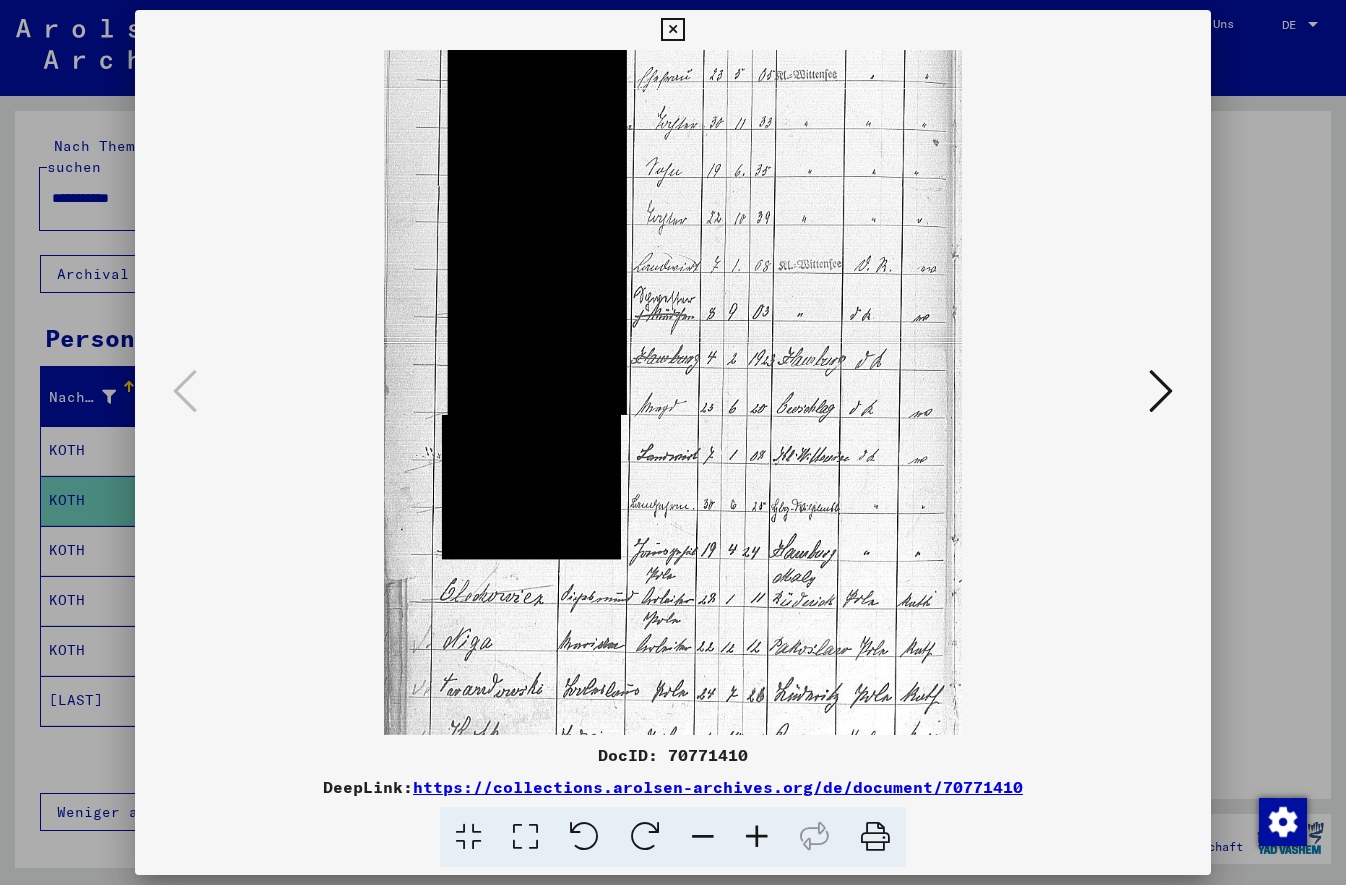 click at bounding box center (757, 837) 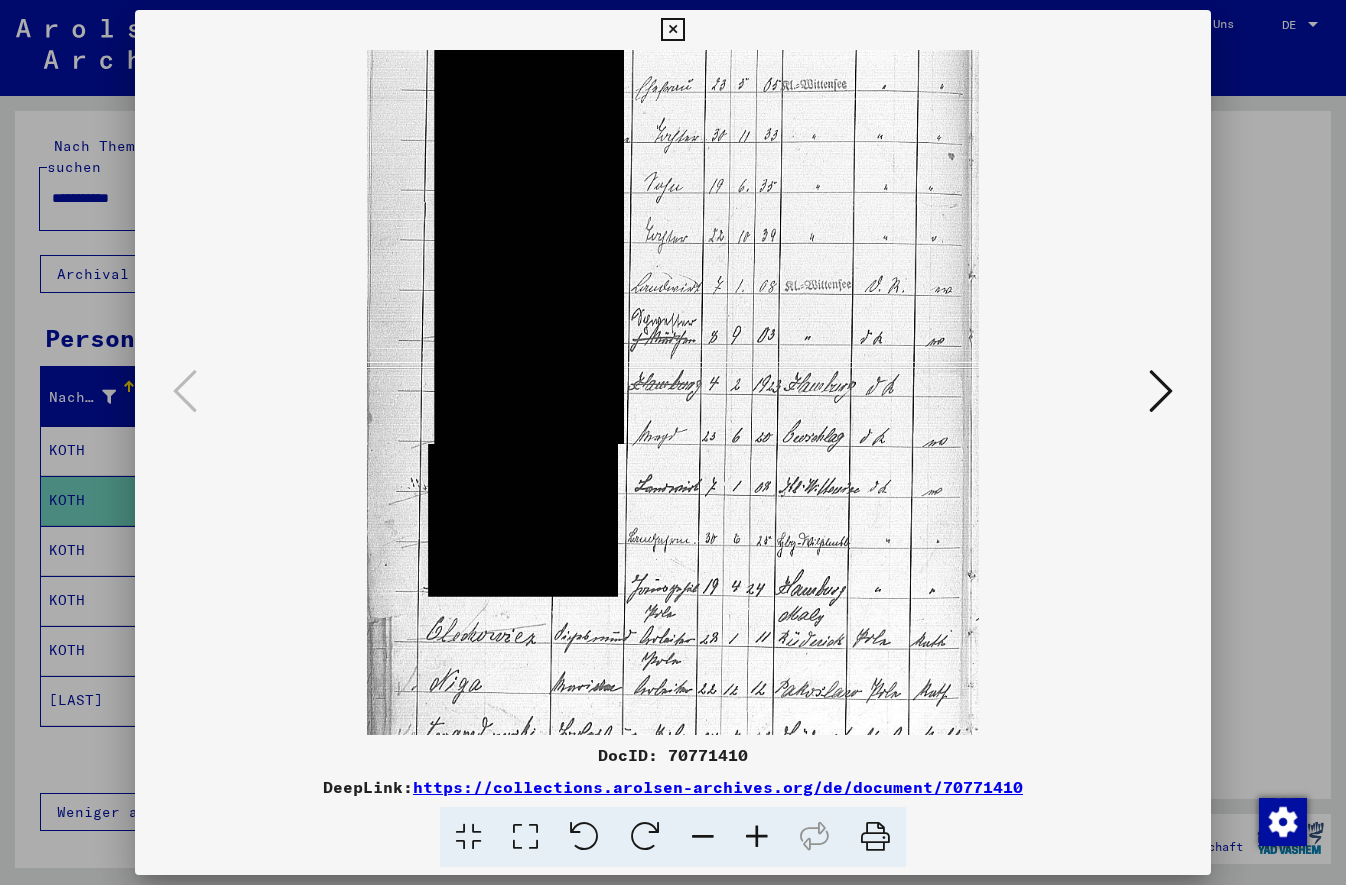click at bounding box center (757, 837) 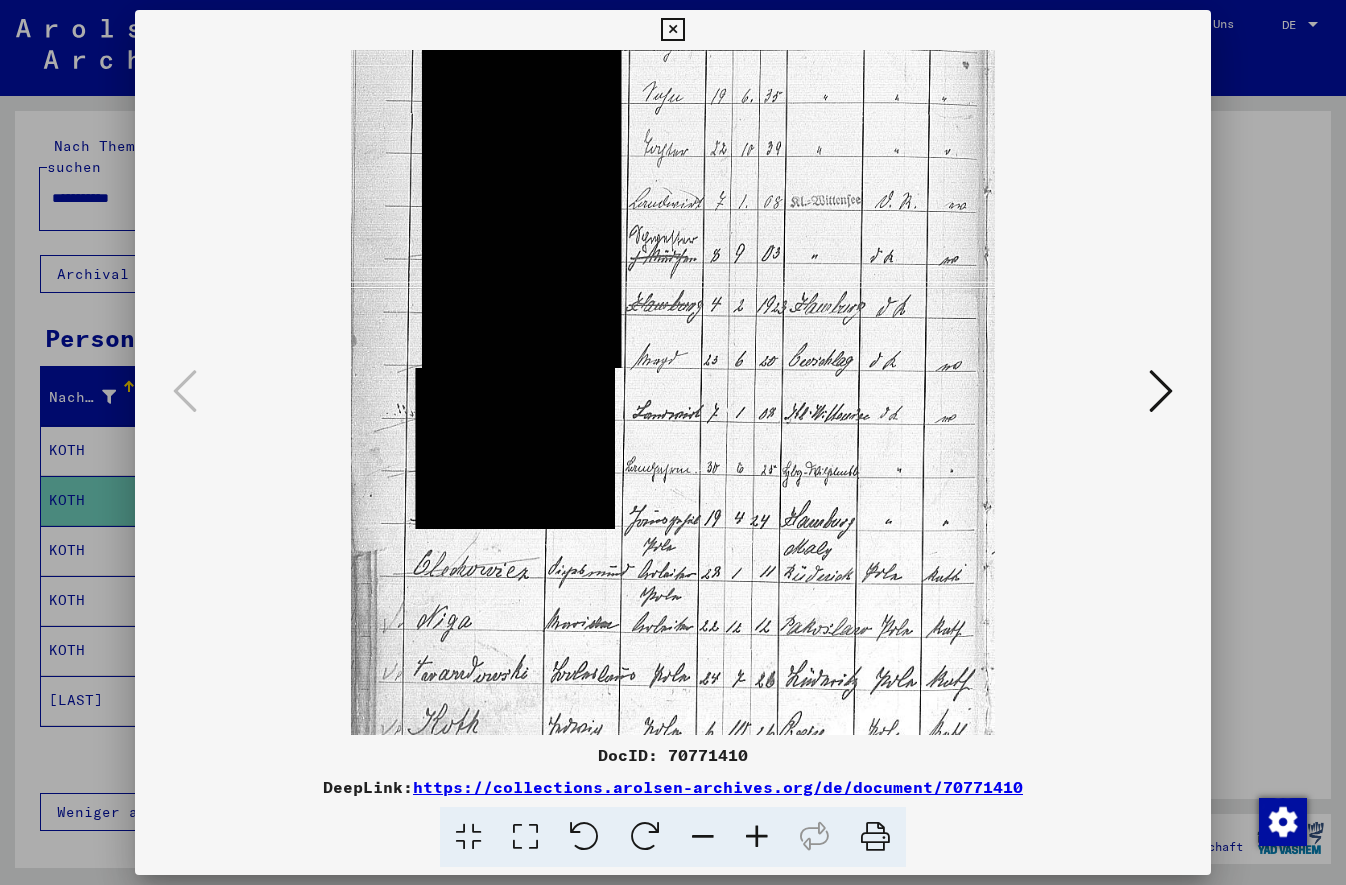 scroll, scrollTop: 300, scrollLeft: 0, axis: vertical 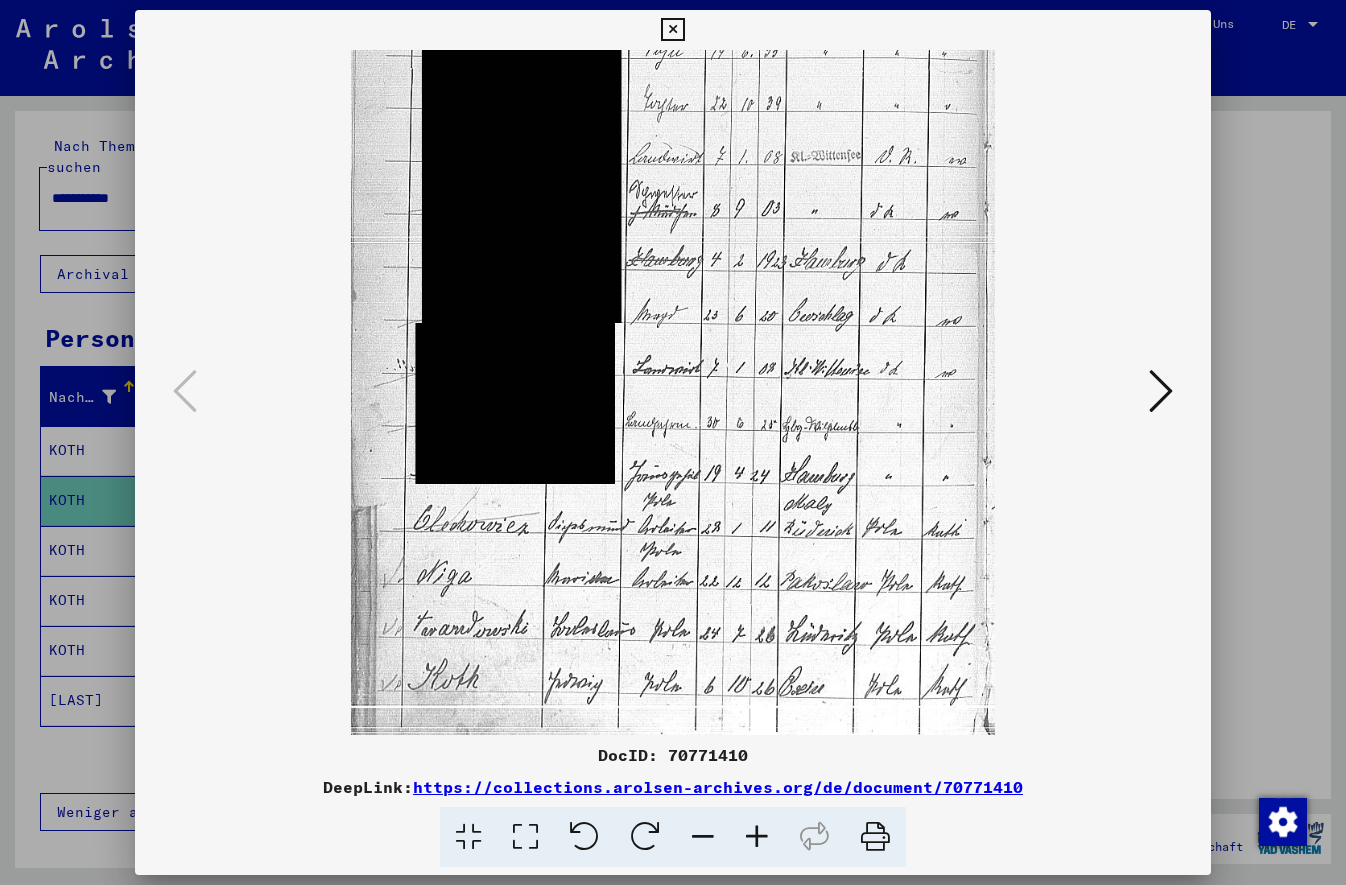 drag, startPoint x: 756, startPoint y: 660, endPoint x: 753, endPoint y: 384, distance: 276.0163 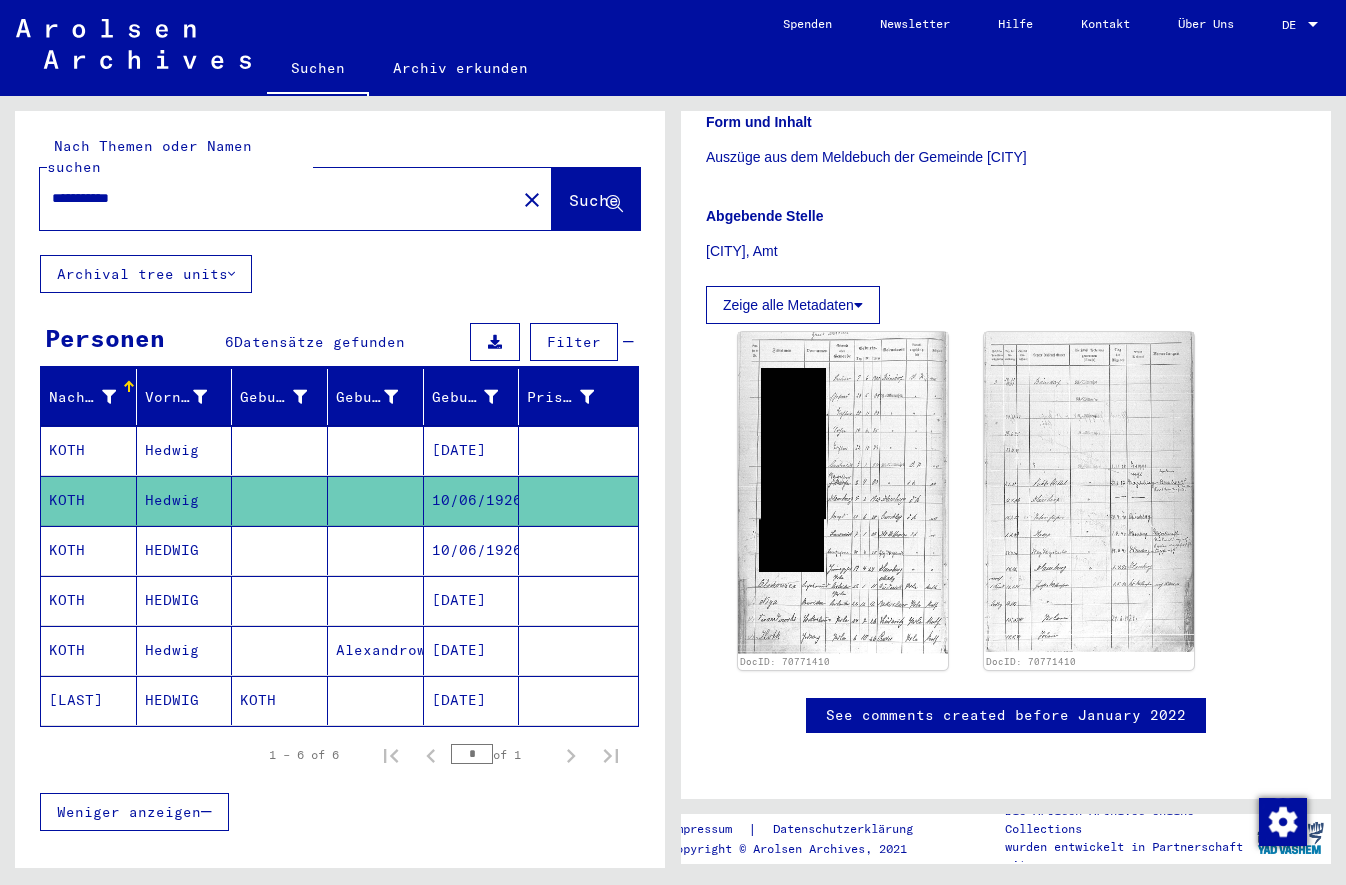 click on "KOTH" at bounding box center [89, 600] 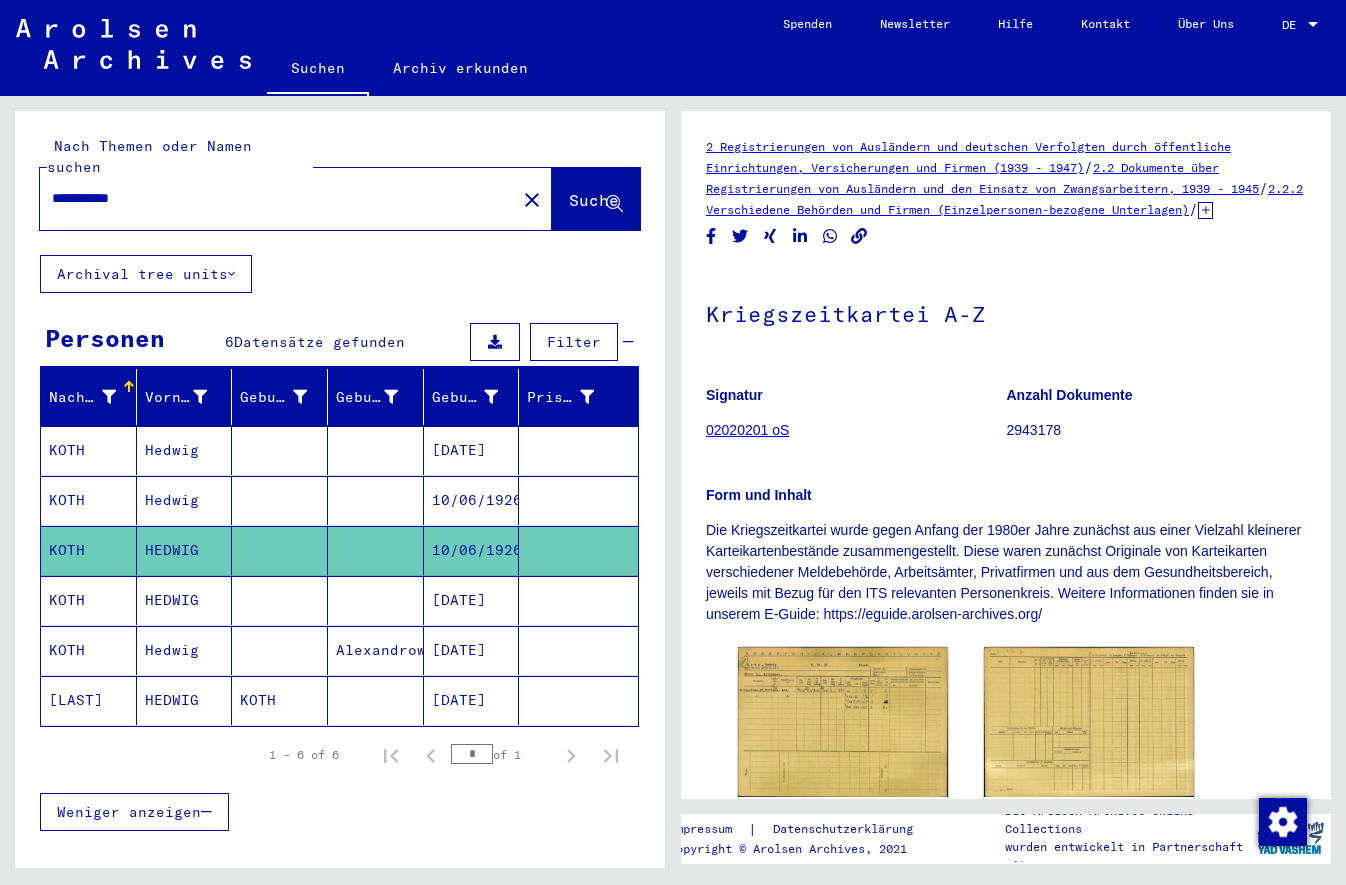 click on "KOTH" at bounding box center [89, 650] 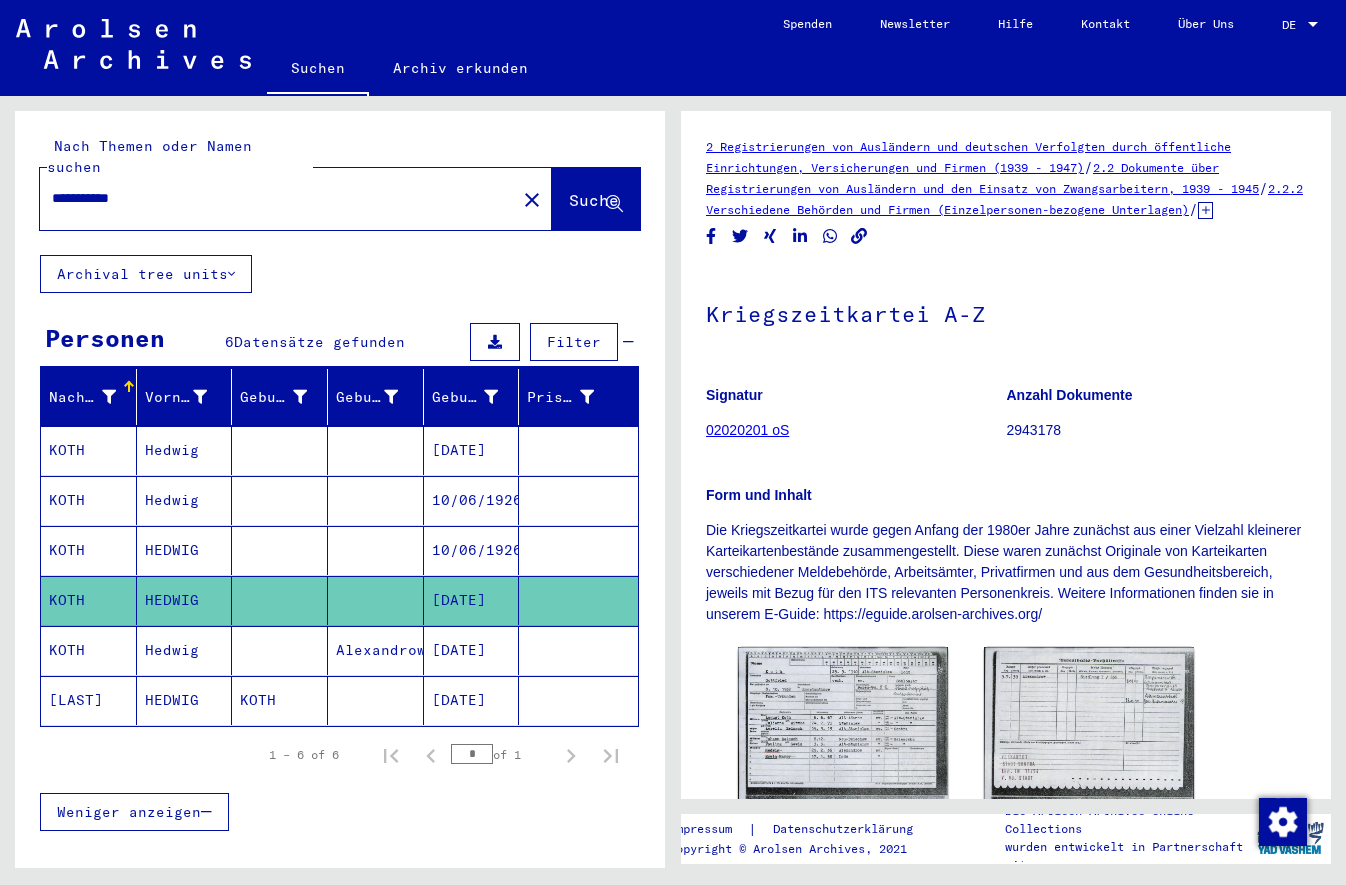 click on "KOTH" at bounding box center (89, 700) 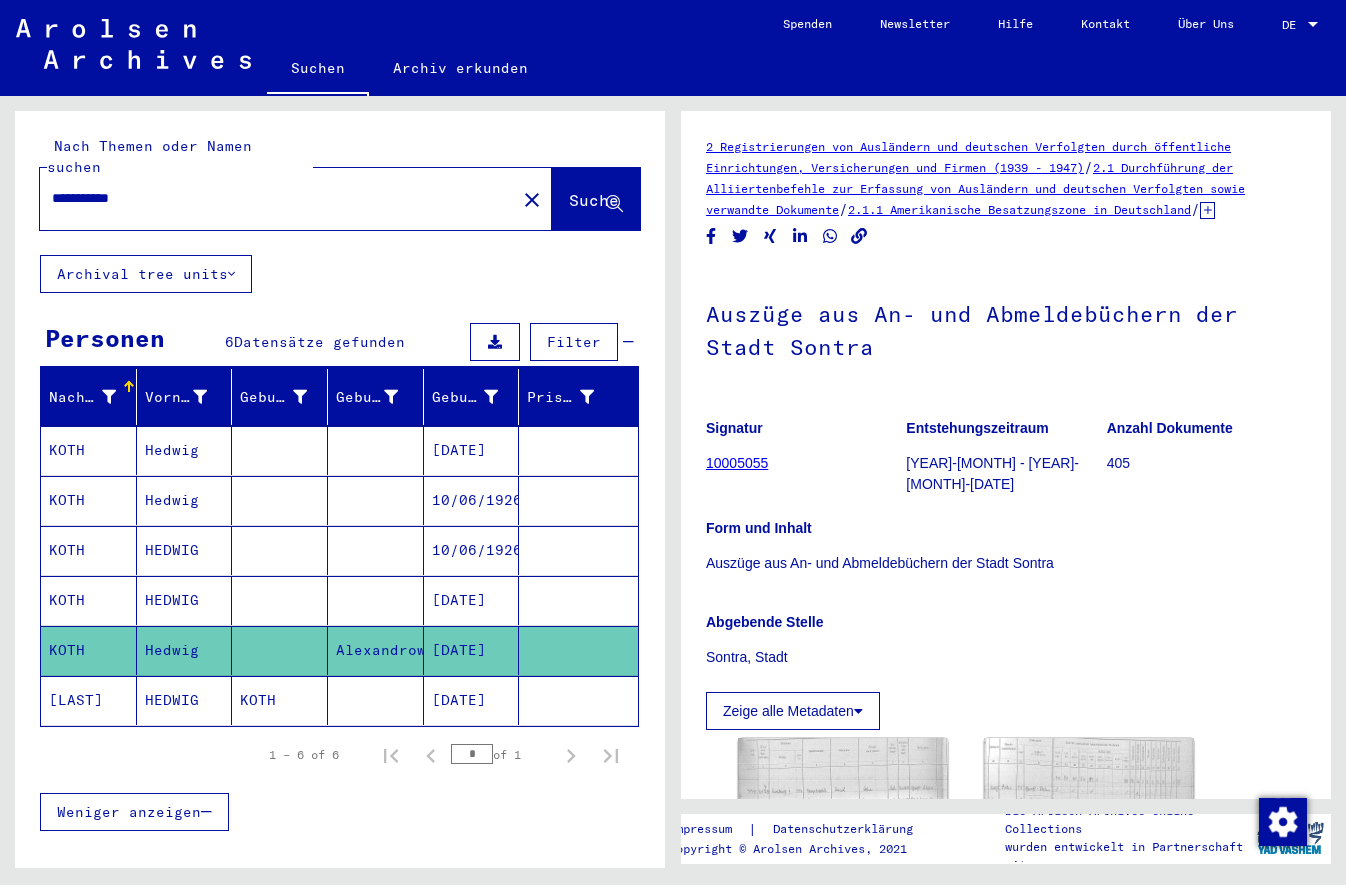 click on "[LAST]" 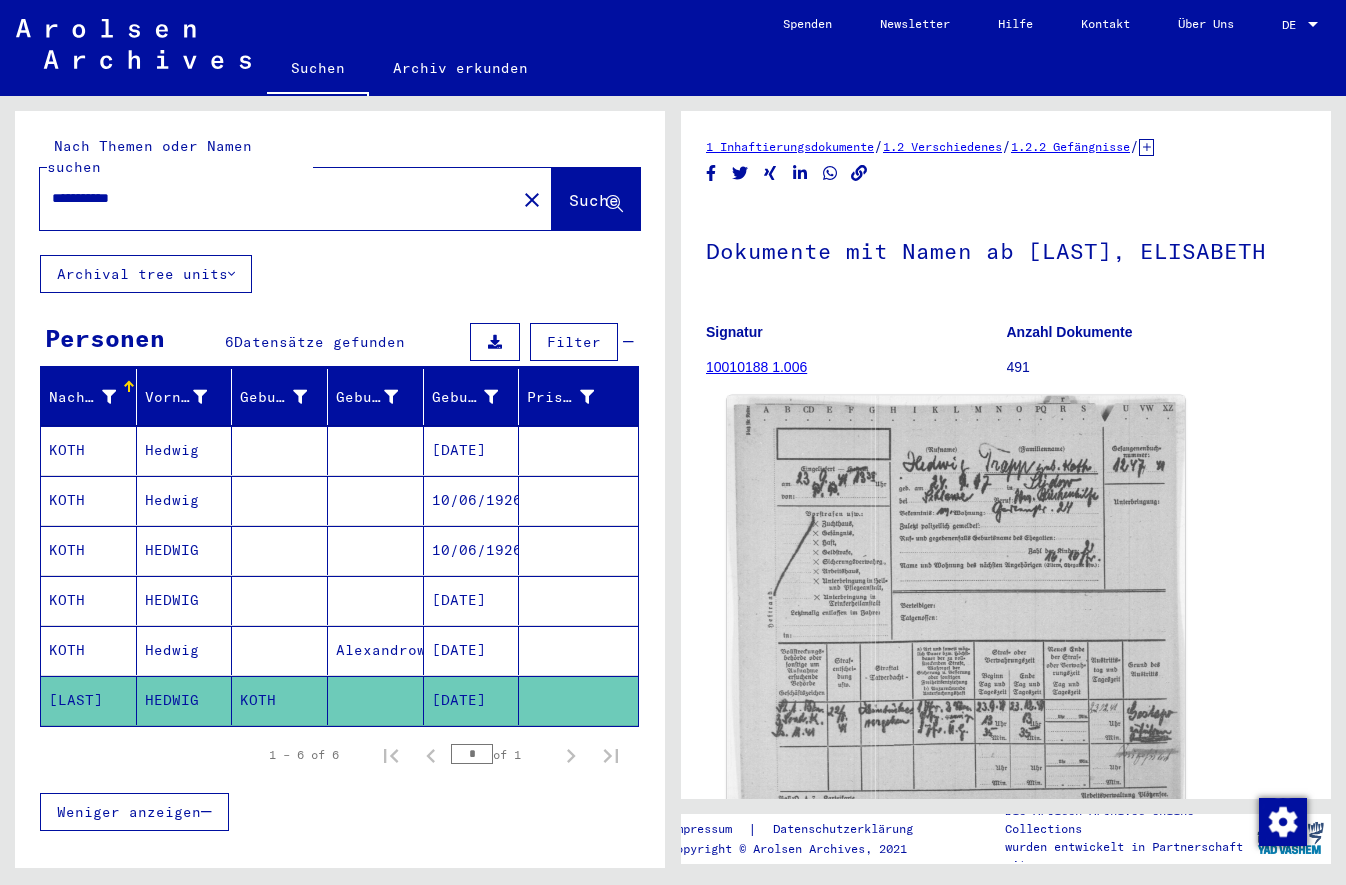 click 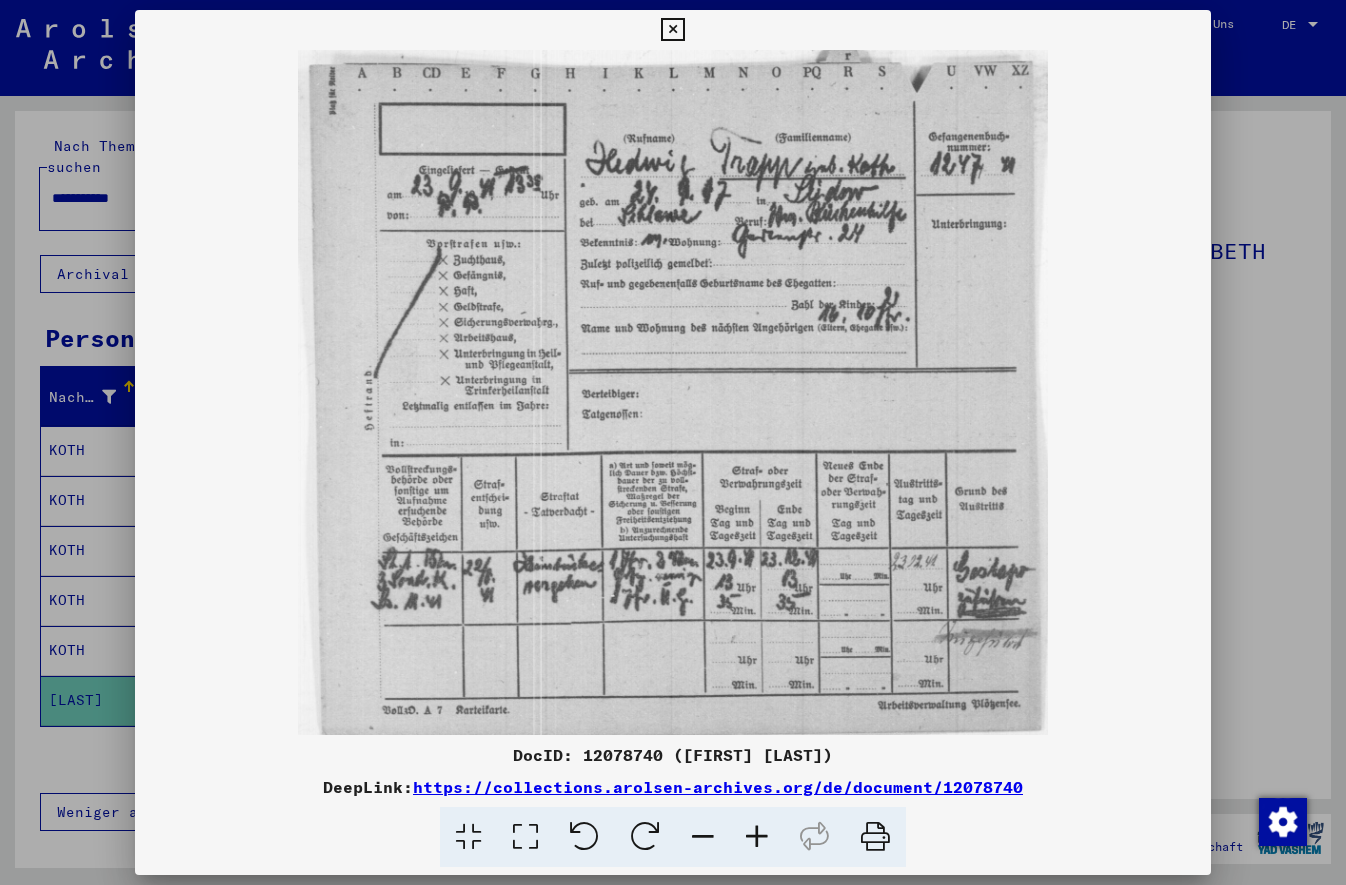 click at bounding box center [672, 30] 